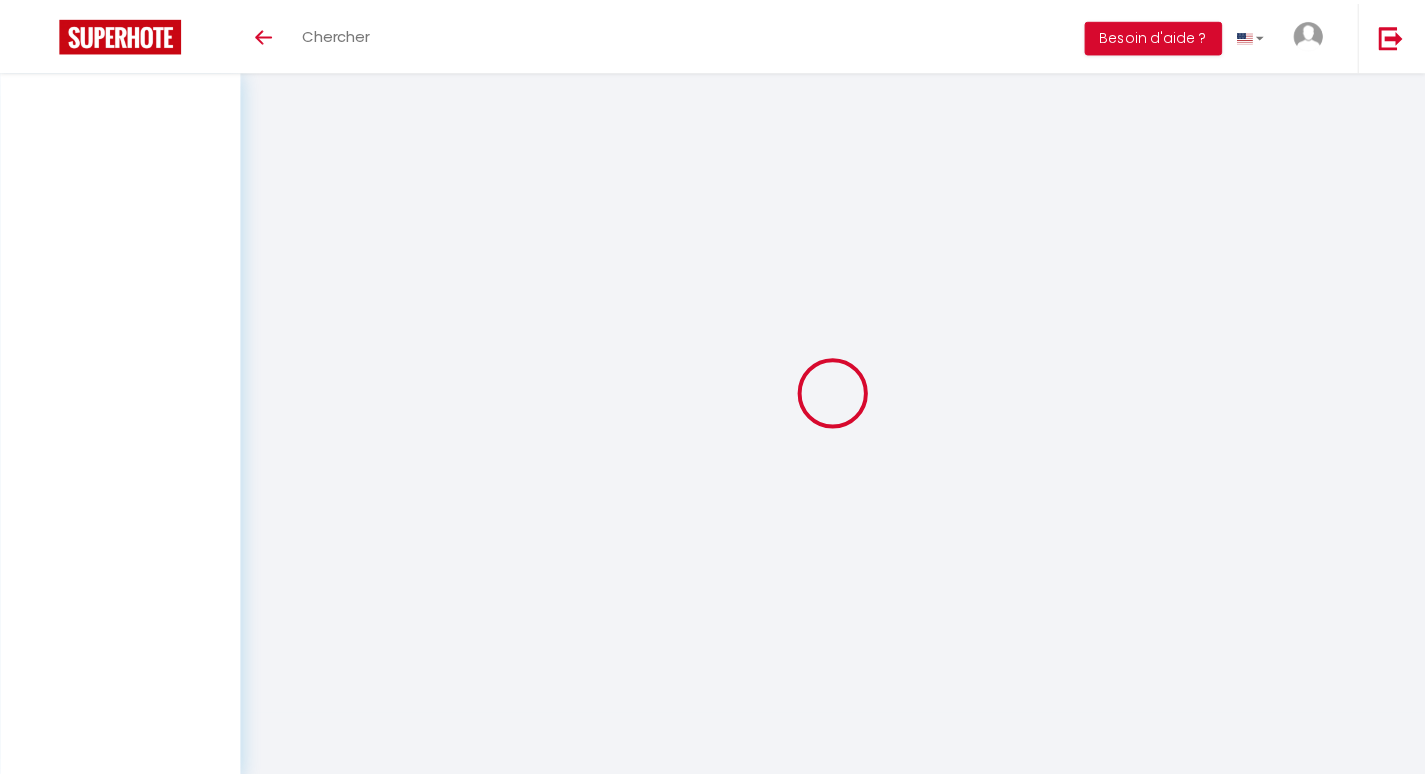 scroll, scrollTop: 0, scrollLeft: 0, axis: both 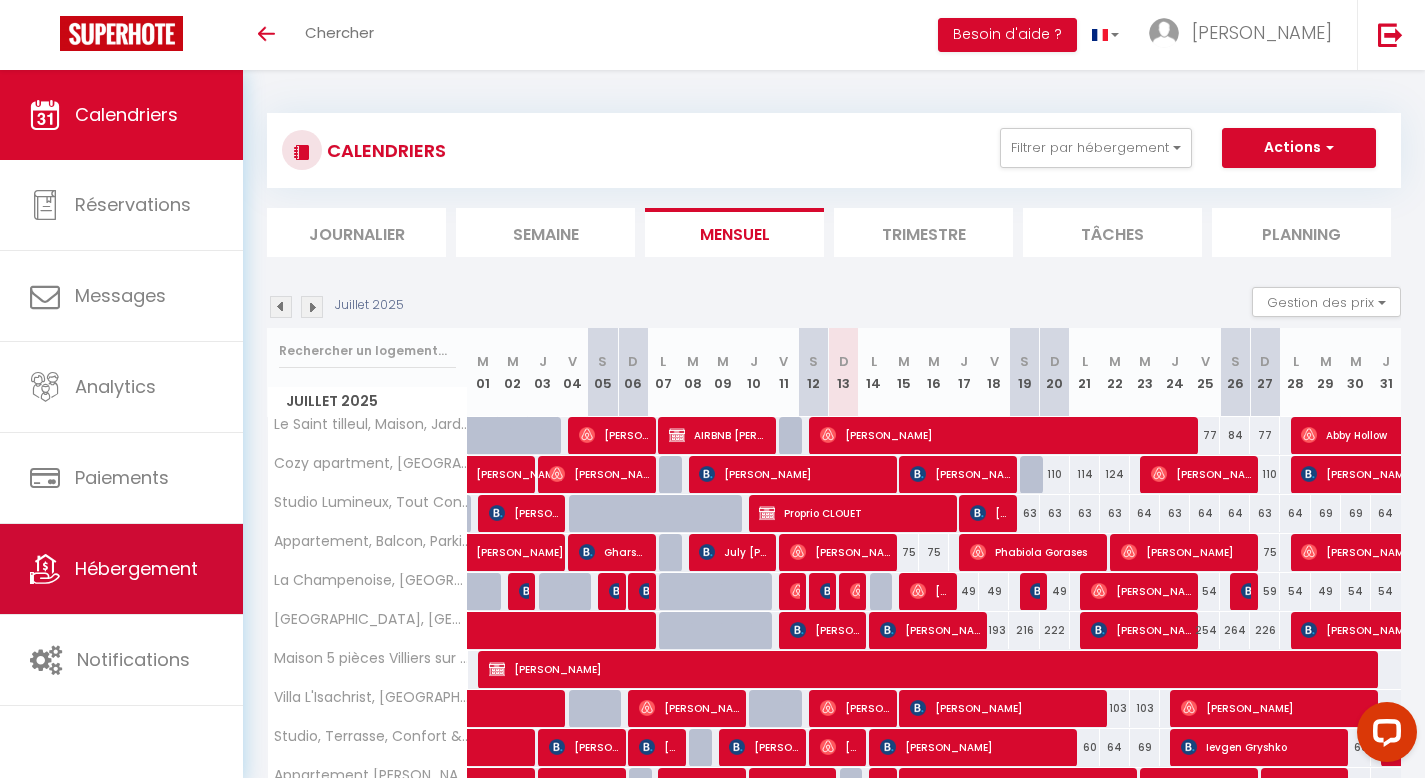 click on "Hébergement" at bounding box center (136, 568) 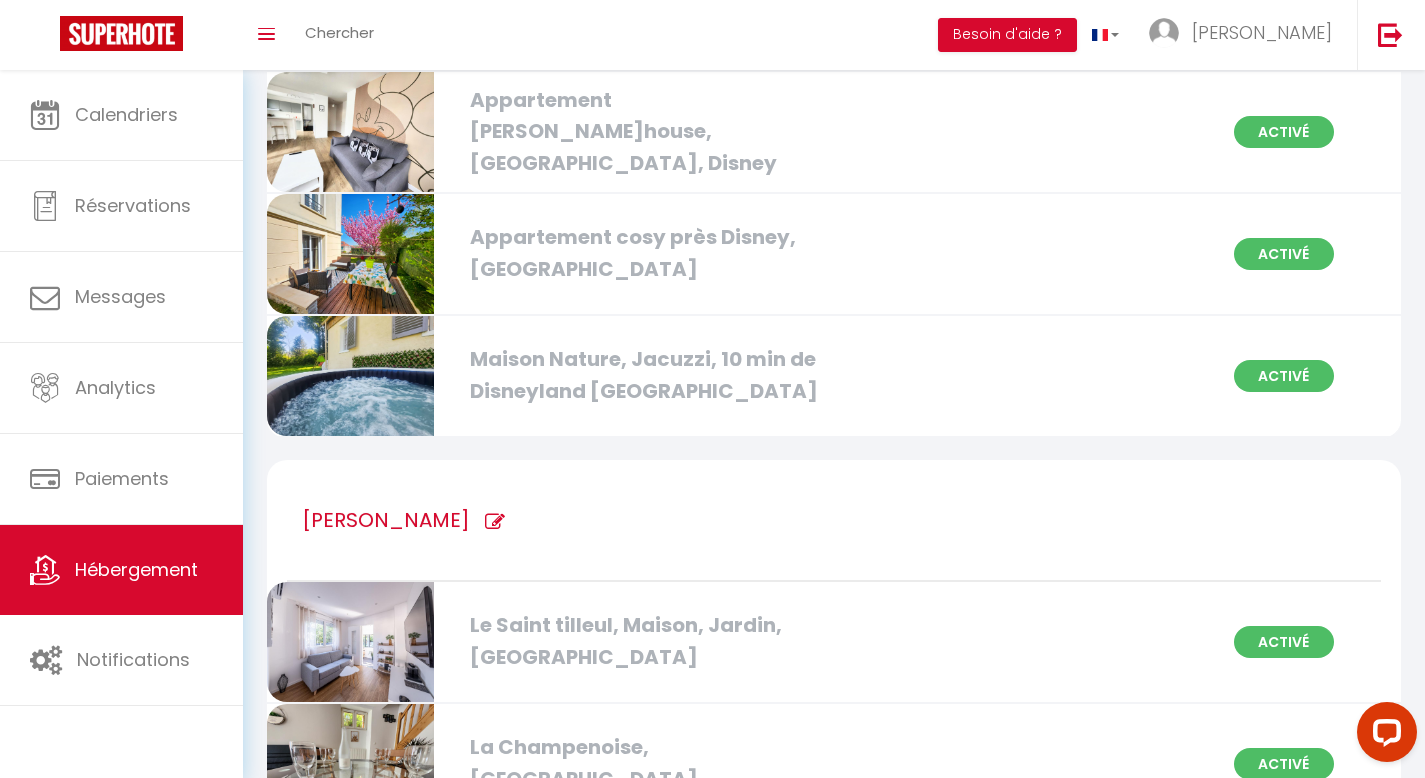 scroll, scrollTop: 1759, scrollLeft: 0, axis: vertical 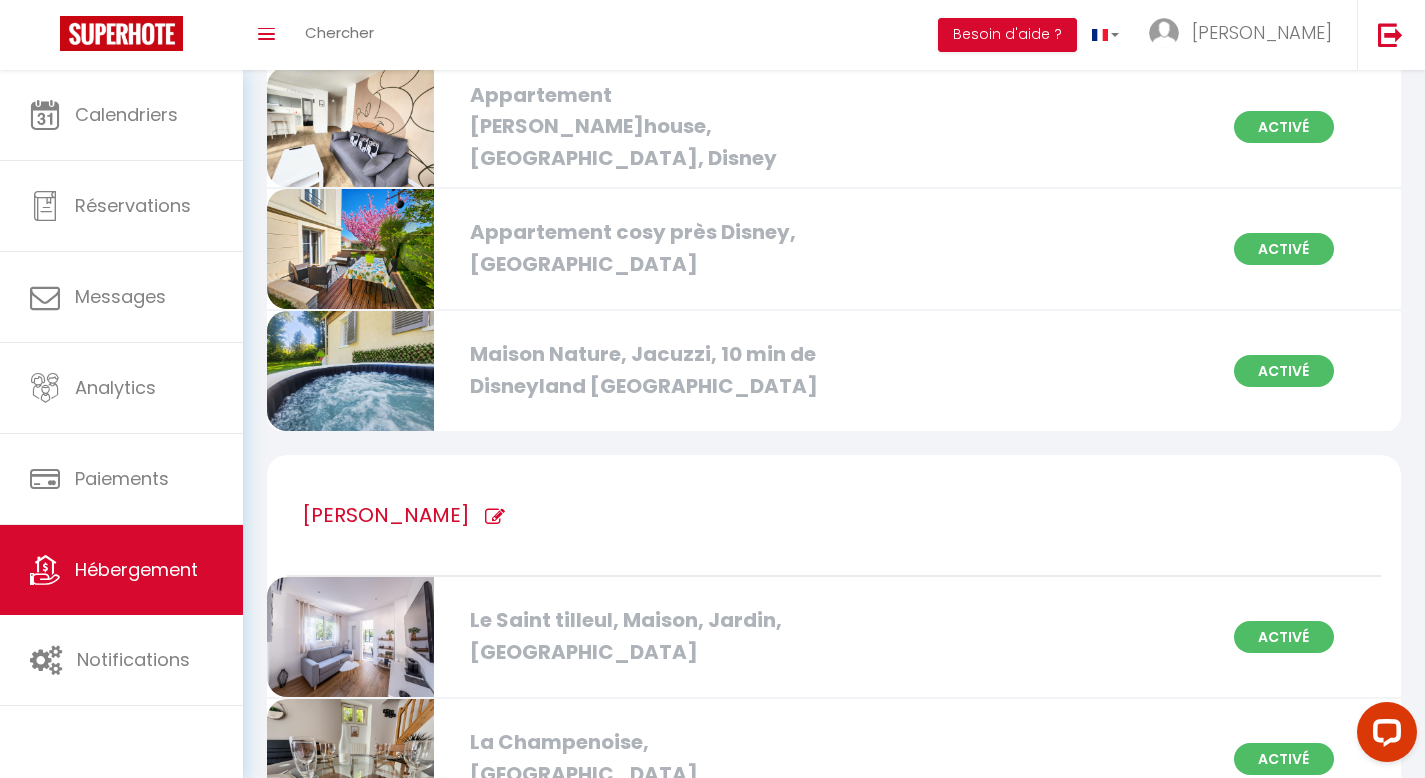 click on "Maison Nature, Jacuzzi, 10 min de Disneyland [GEOGRAPHIC_DATA]" at bounding box center [640, 370] 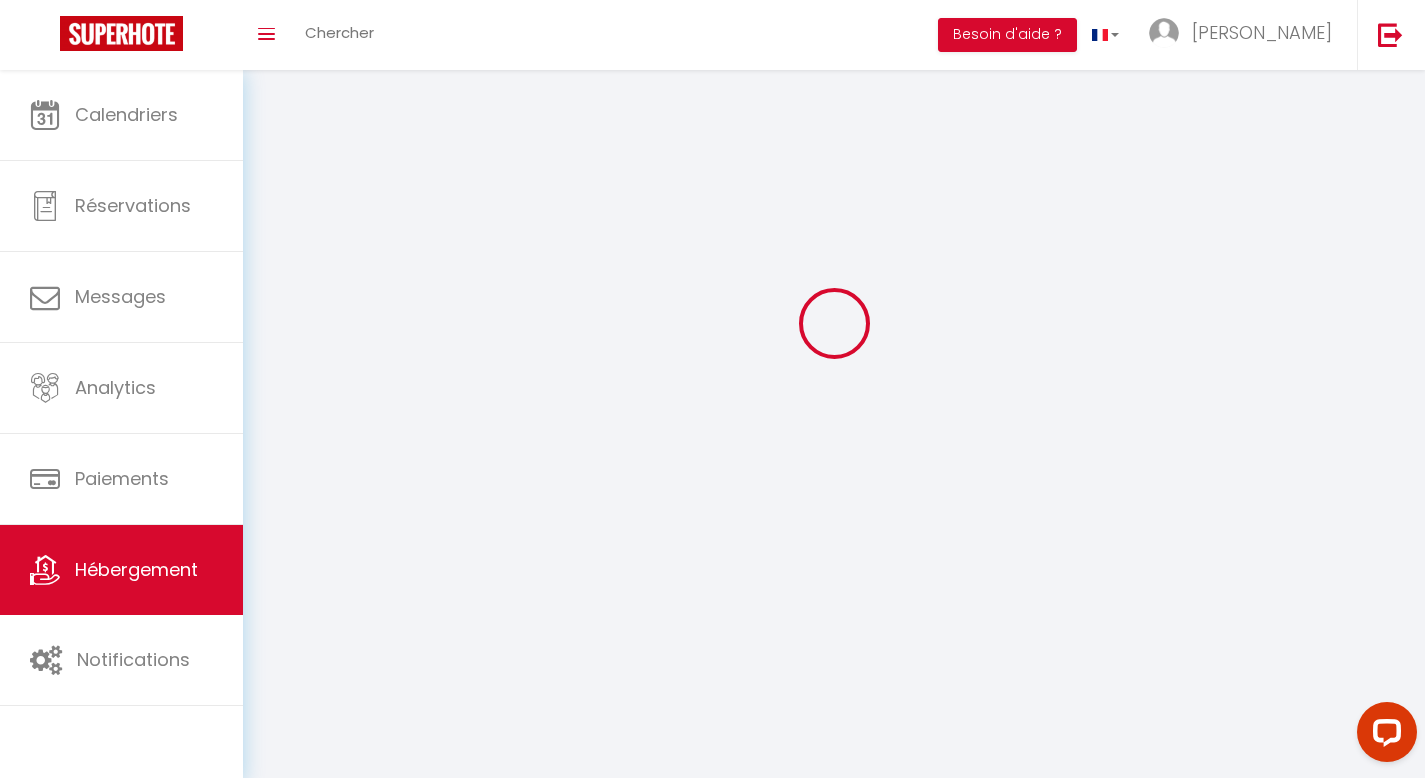 scroll, scrollTop: 0, scrollLeft: 0, axis: both 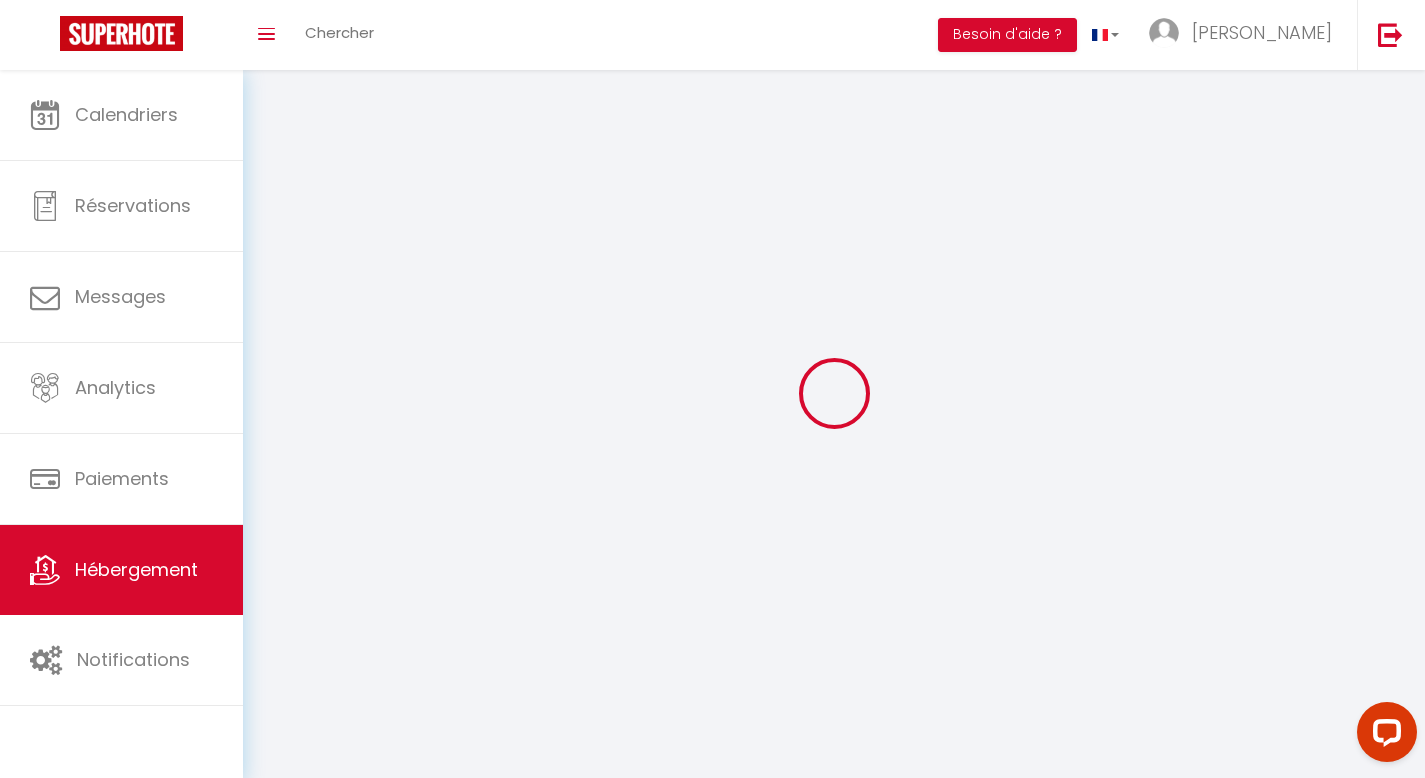 select 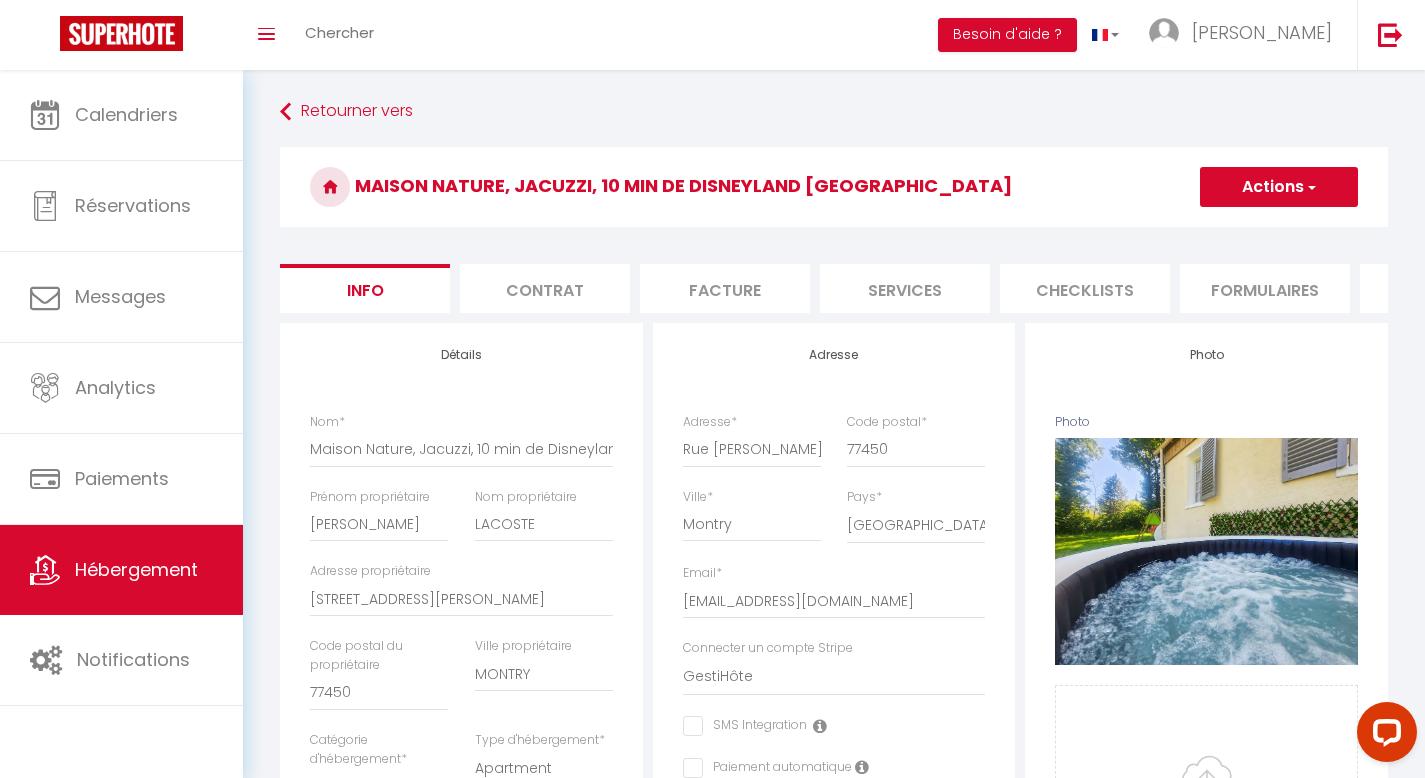 checkbox on "false" 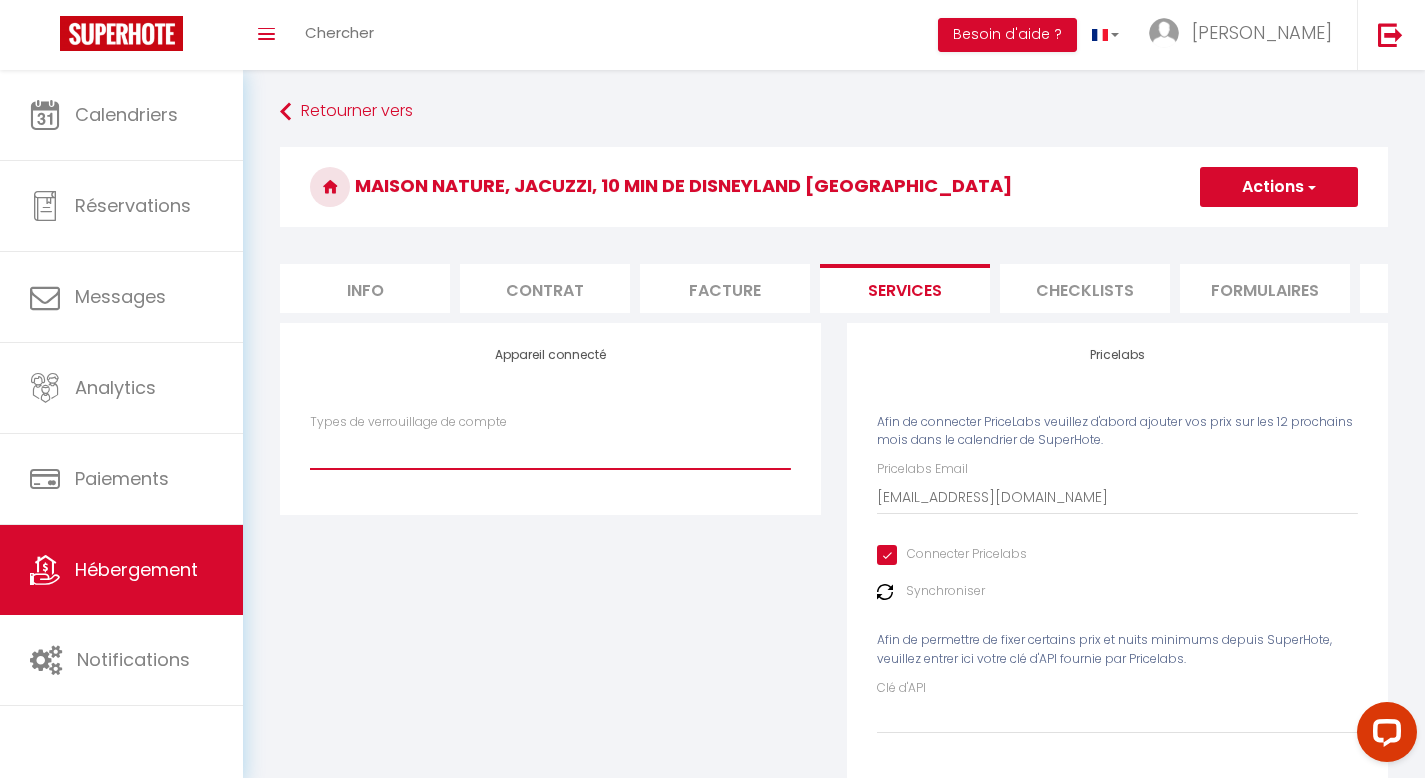 click on "SuperCheckin" at bounding box center (550, 450) 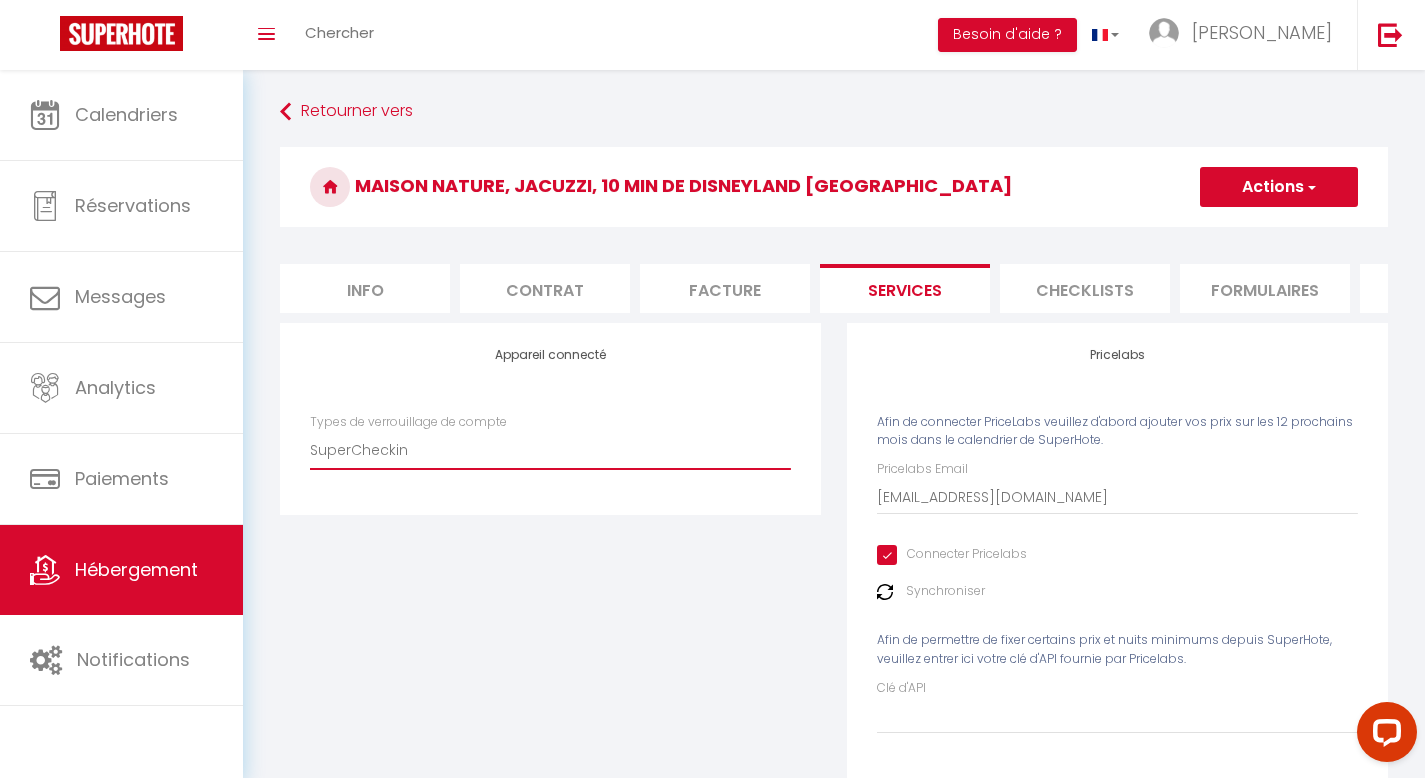 click on "SuperCheckin" at bounding box center (550, 450) 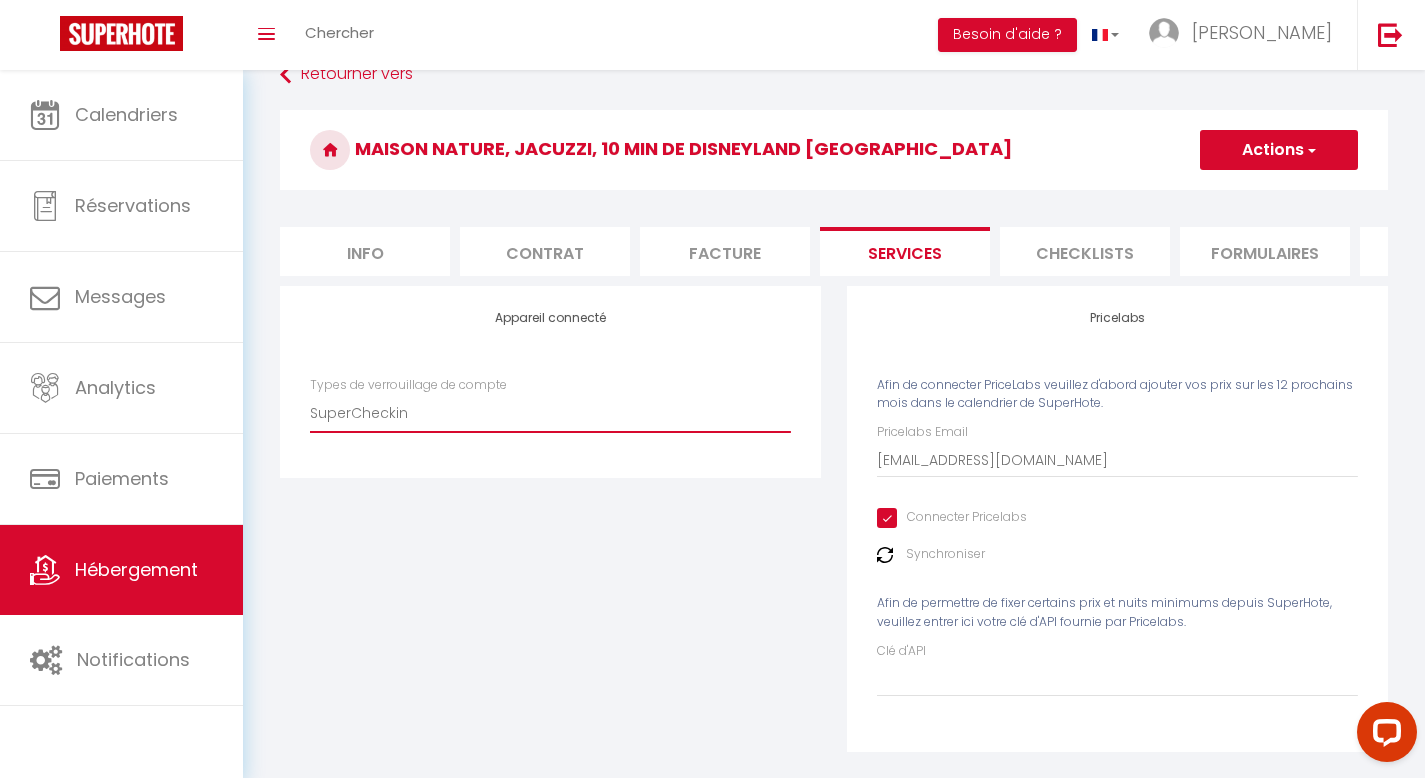 scroll, scrollTop: 32, scrollLeft: 0, axis: vertical 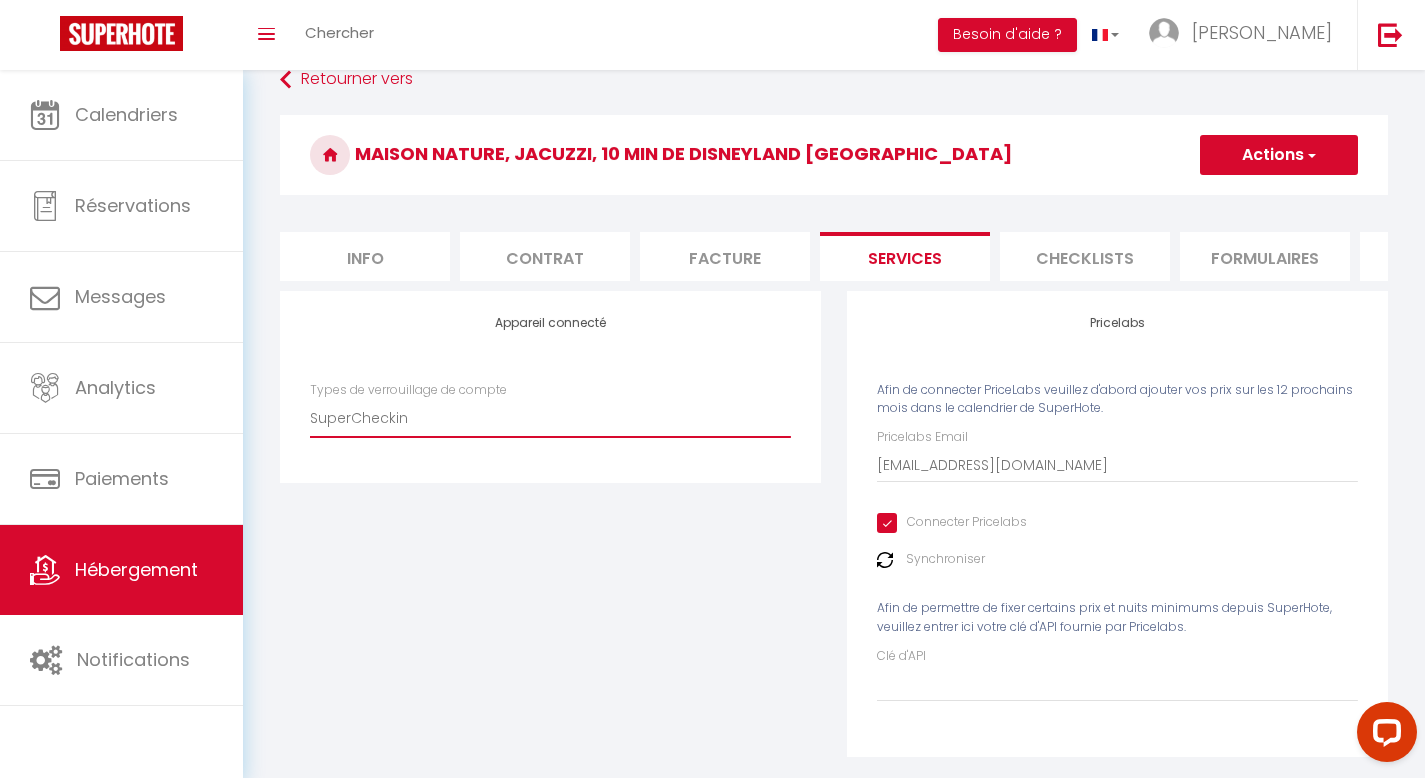 click on "SuperCheckin" at bounding box center (550, 418) 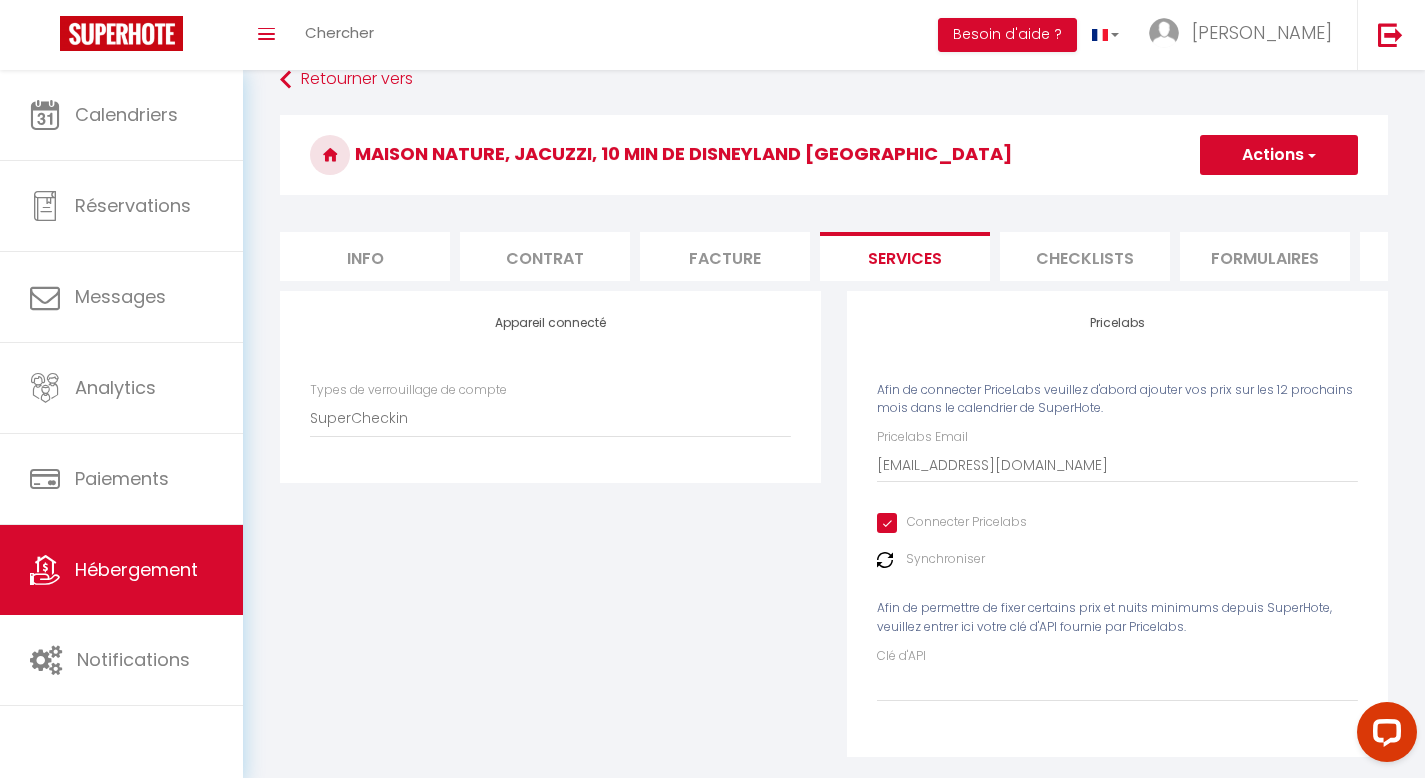 click on "Types de verrouillage de compte
SuperCheckin" at bounding box center [550, 419] 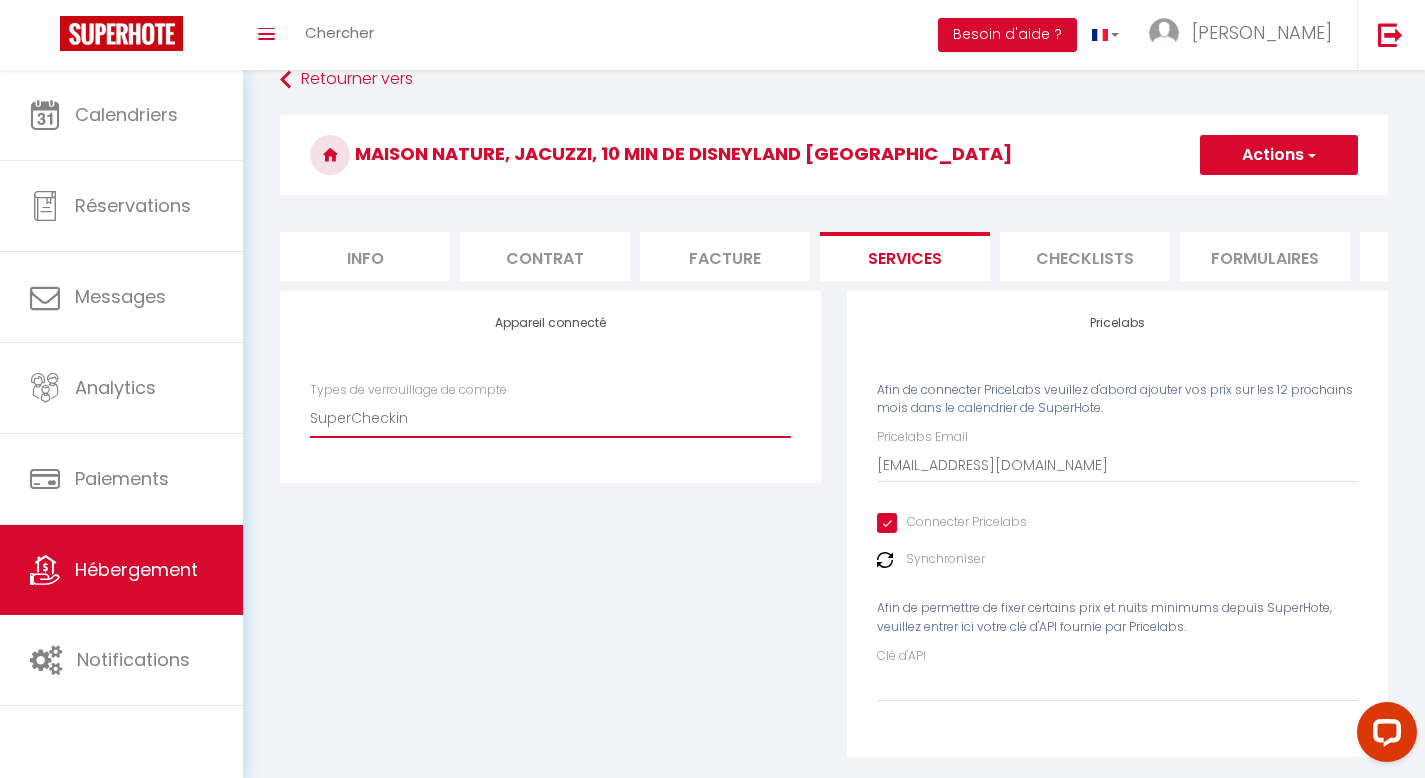 click on "SuperCheckin" at bounding box center (550, 418) 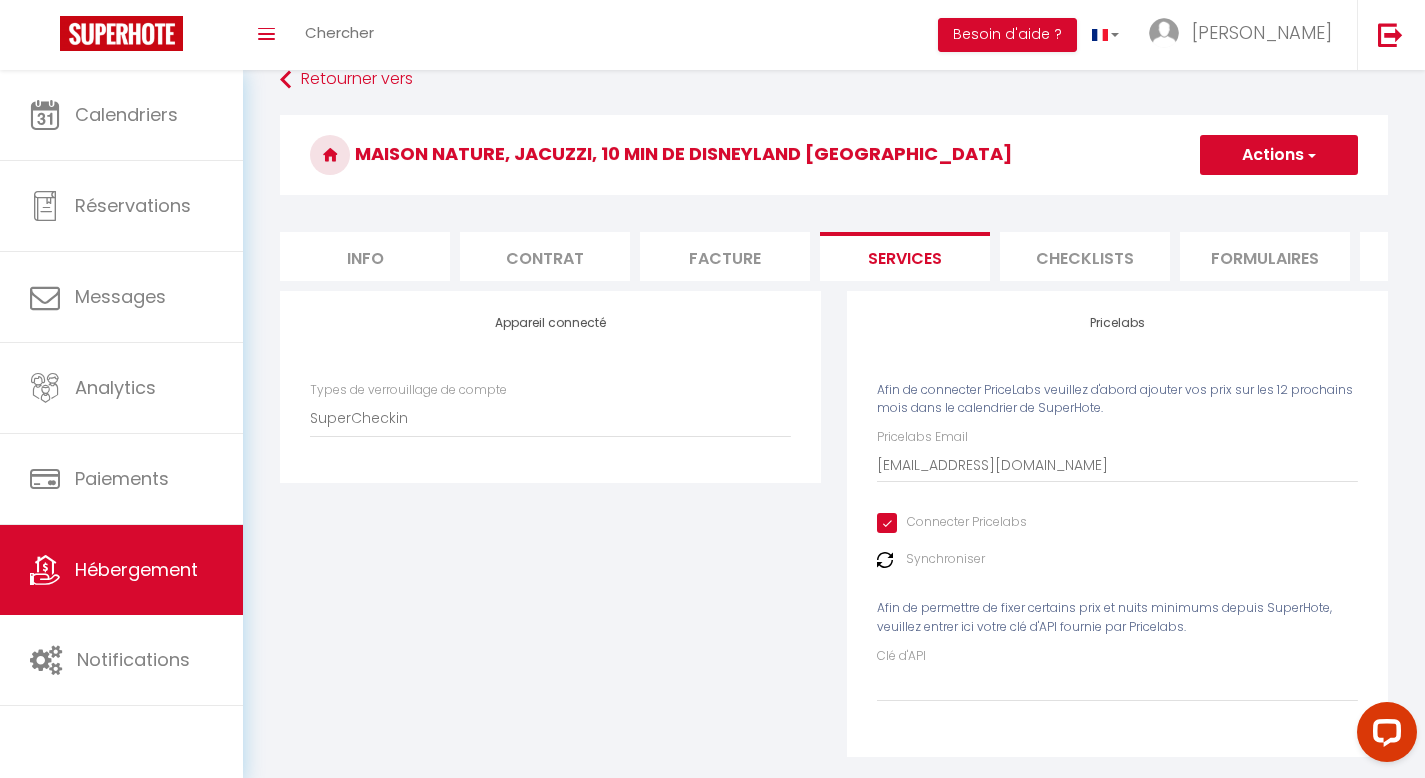 click on "Appareil connecté
Types de verrouillage de compte
SuperCheckin" at bounding box center (550, 537) 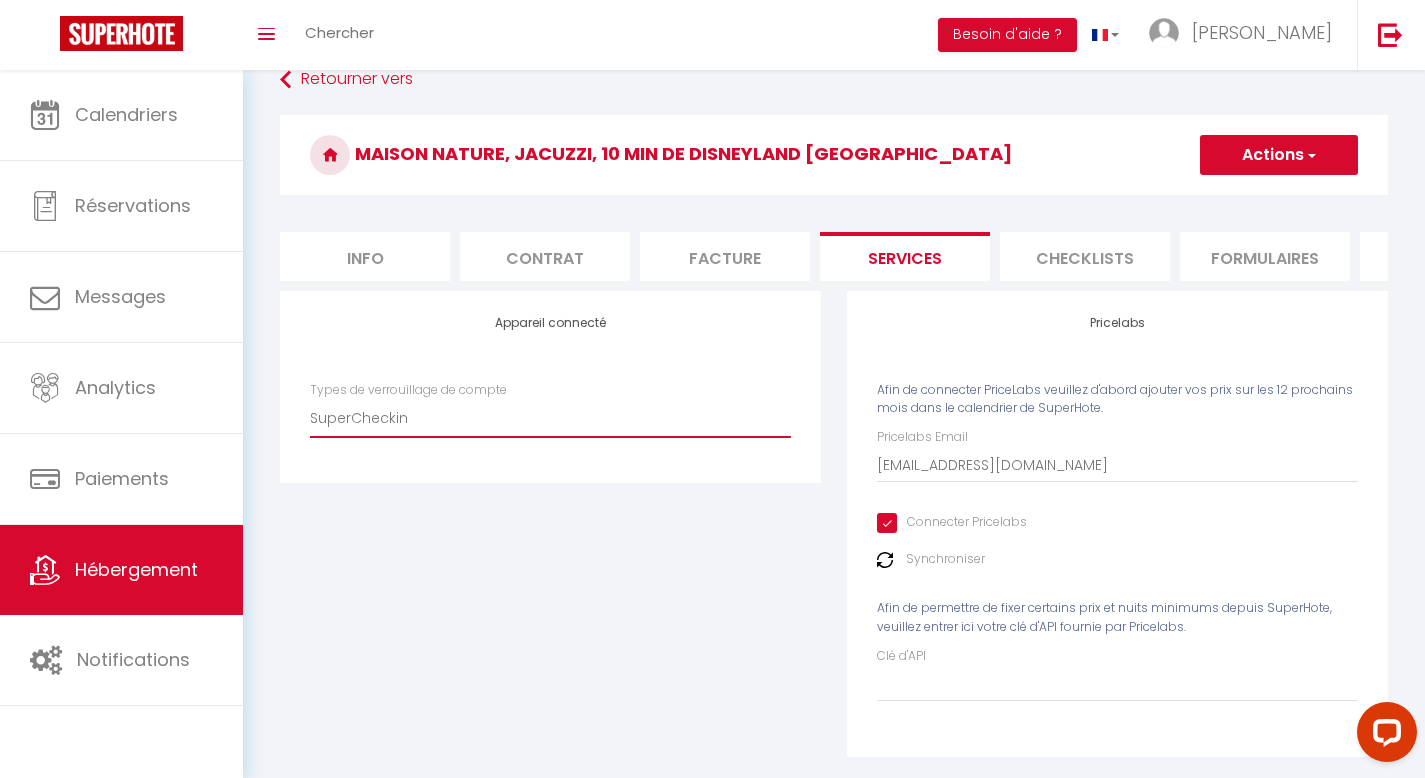 click on "SuperCheckin" at bounding box center [550, 418] 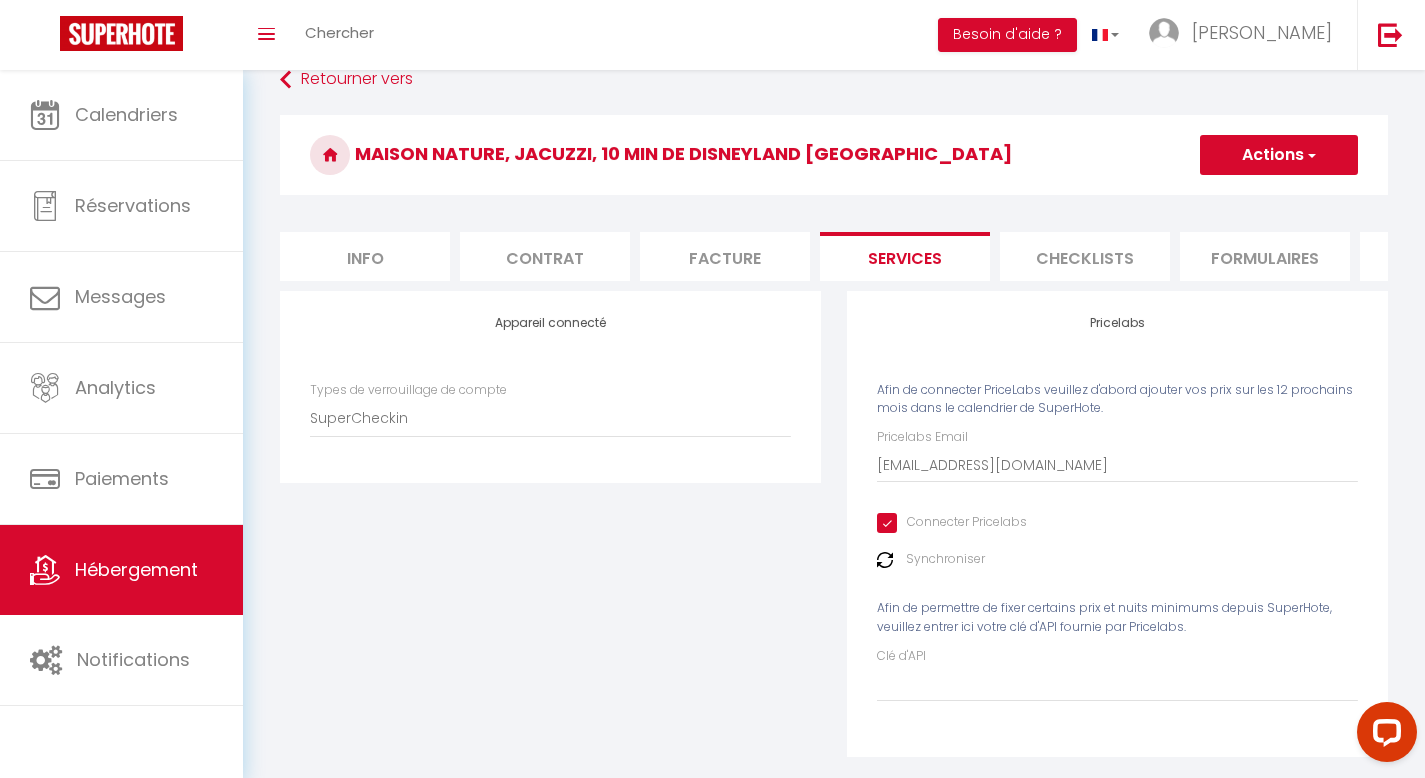 click on "Appareil connecté
Types de verrouillage de compte
SuperCheckin" at bounding box center [550, 537] 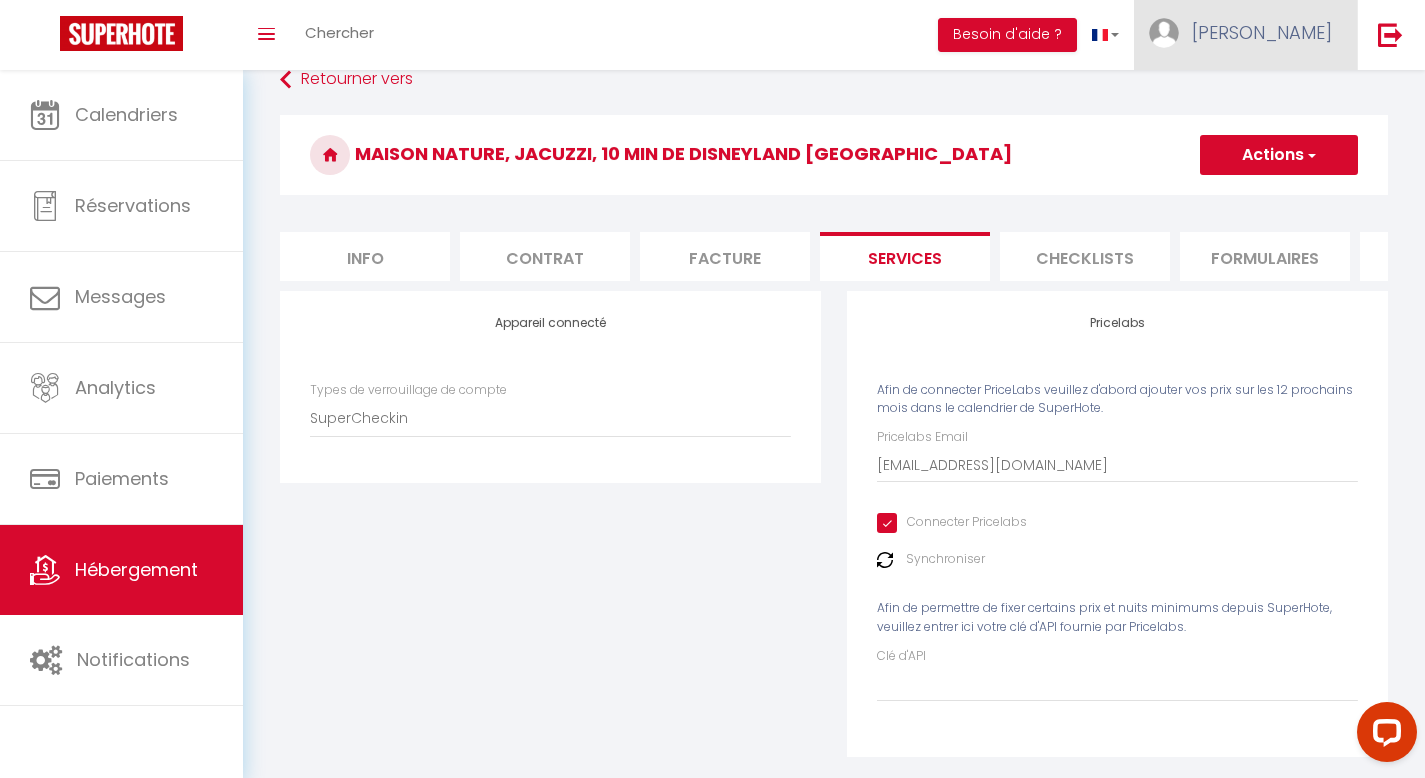 click on "[PERSON_NAME]" at bounding box center (1245, 35) 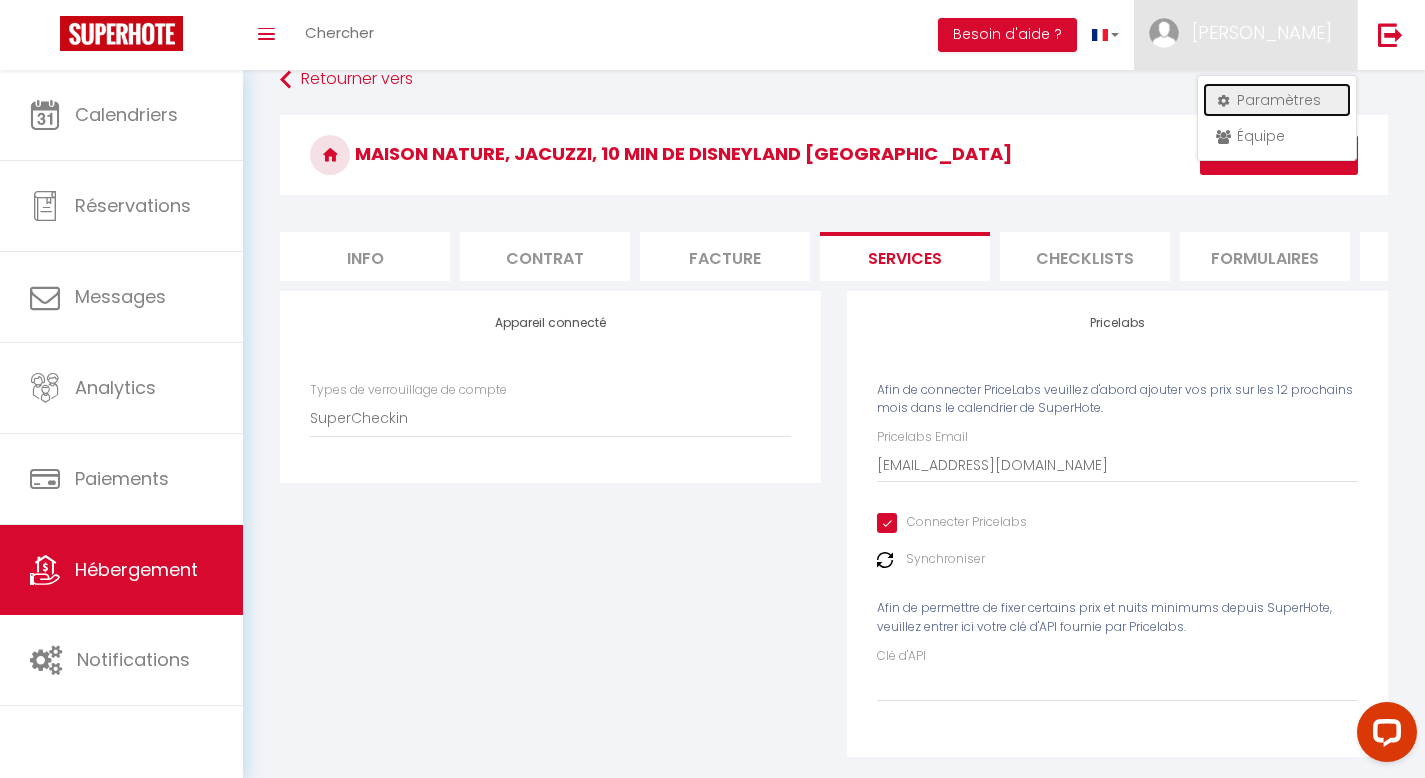 click on "Paramètres" at bounding box center [1277, 100] 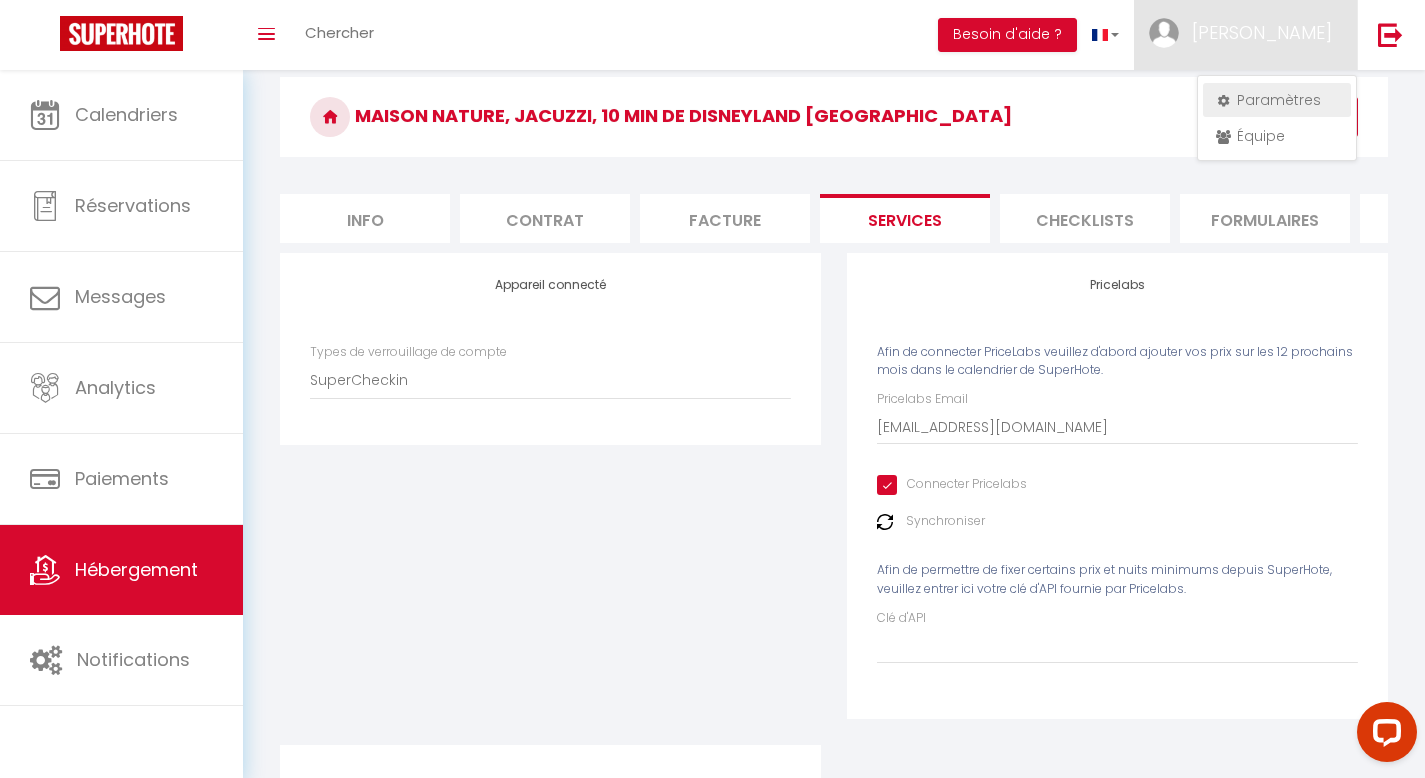 select on "fr" 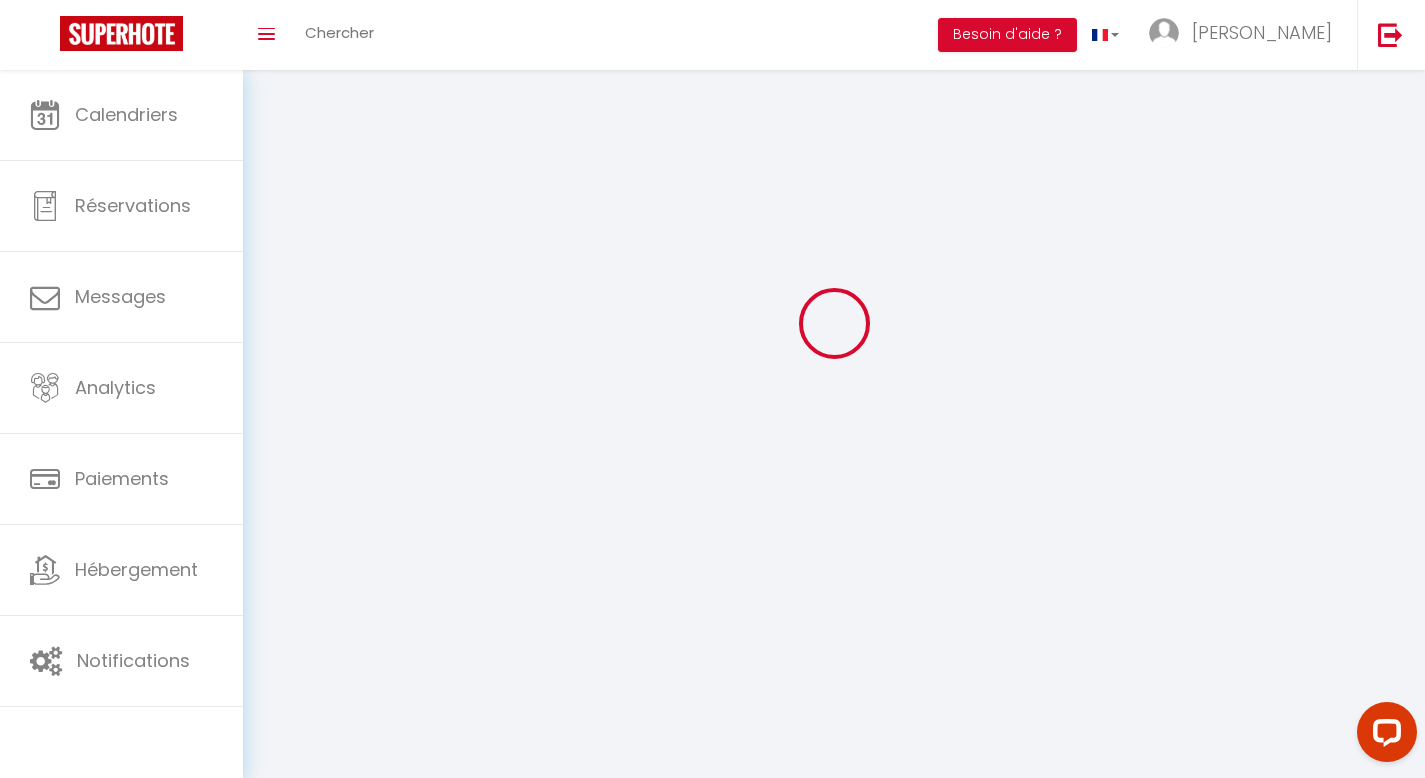 type on "[PERSON_NAME]" 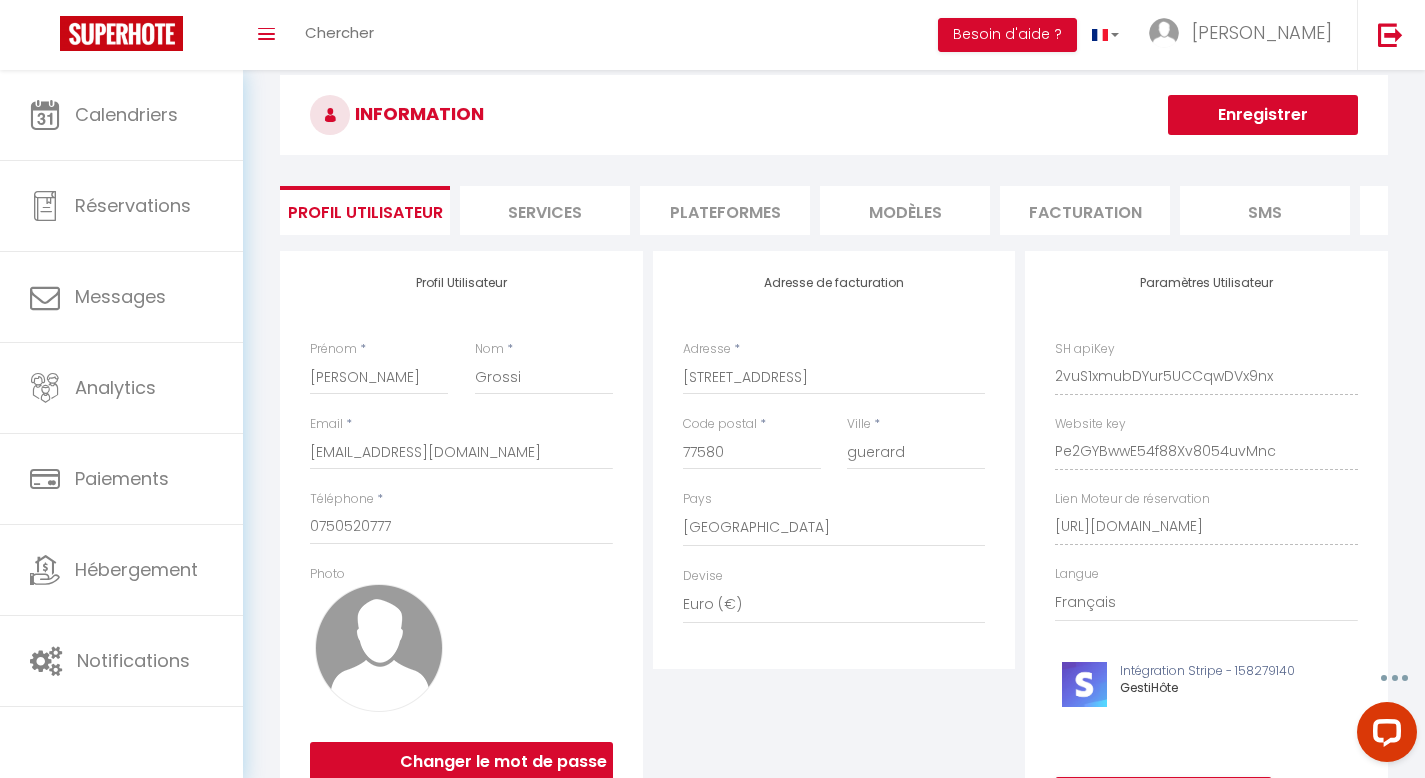 scroll, scrollTop: 0, scrollLeft: 0, axis: both 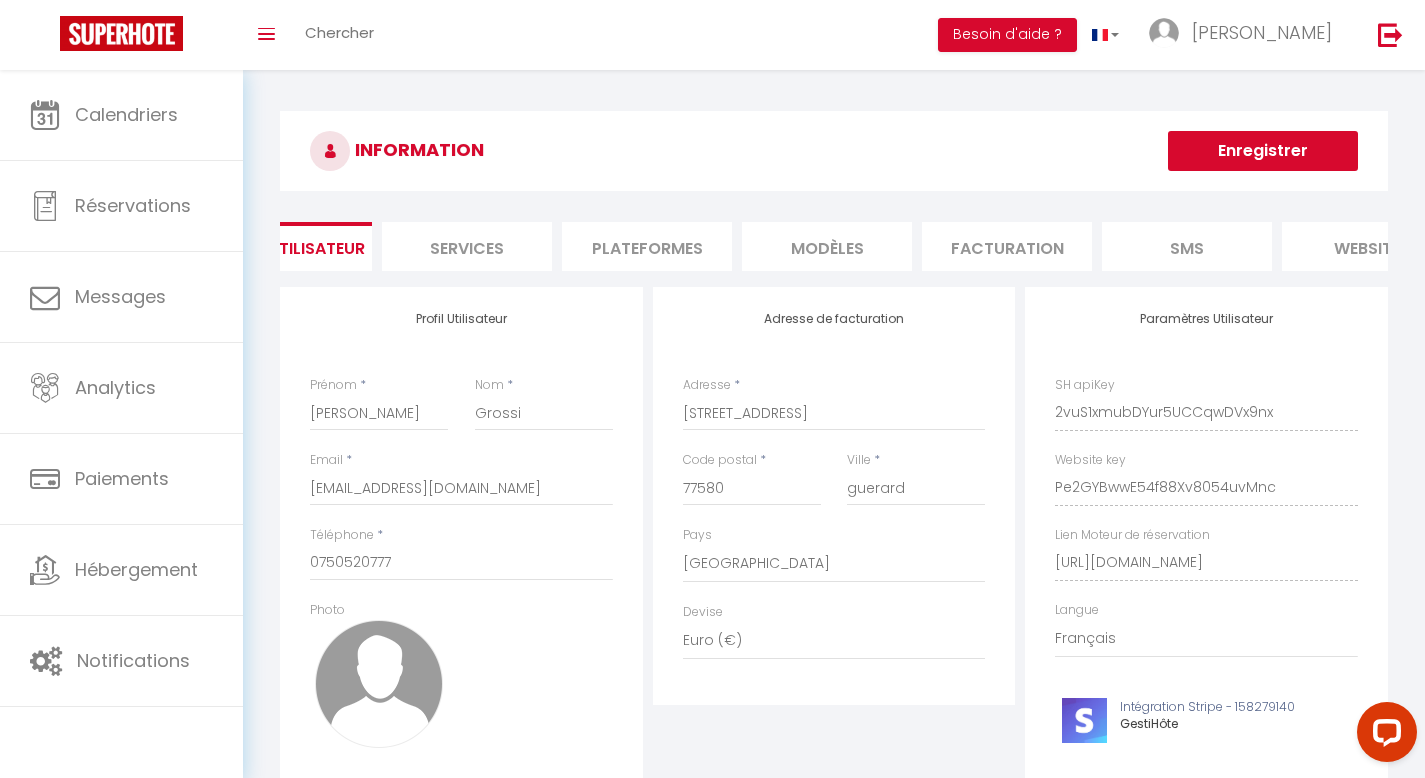click on "Services" at bounding box center [467, 246] 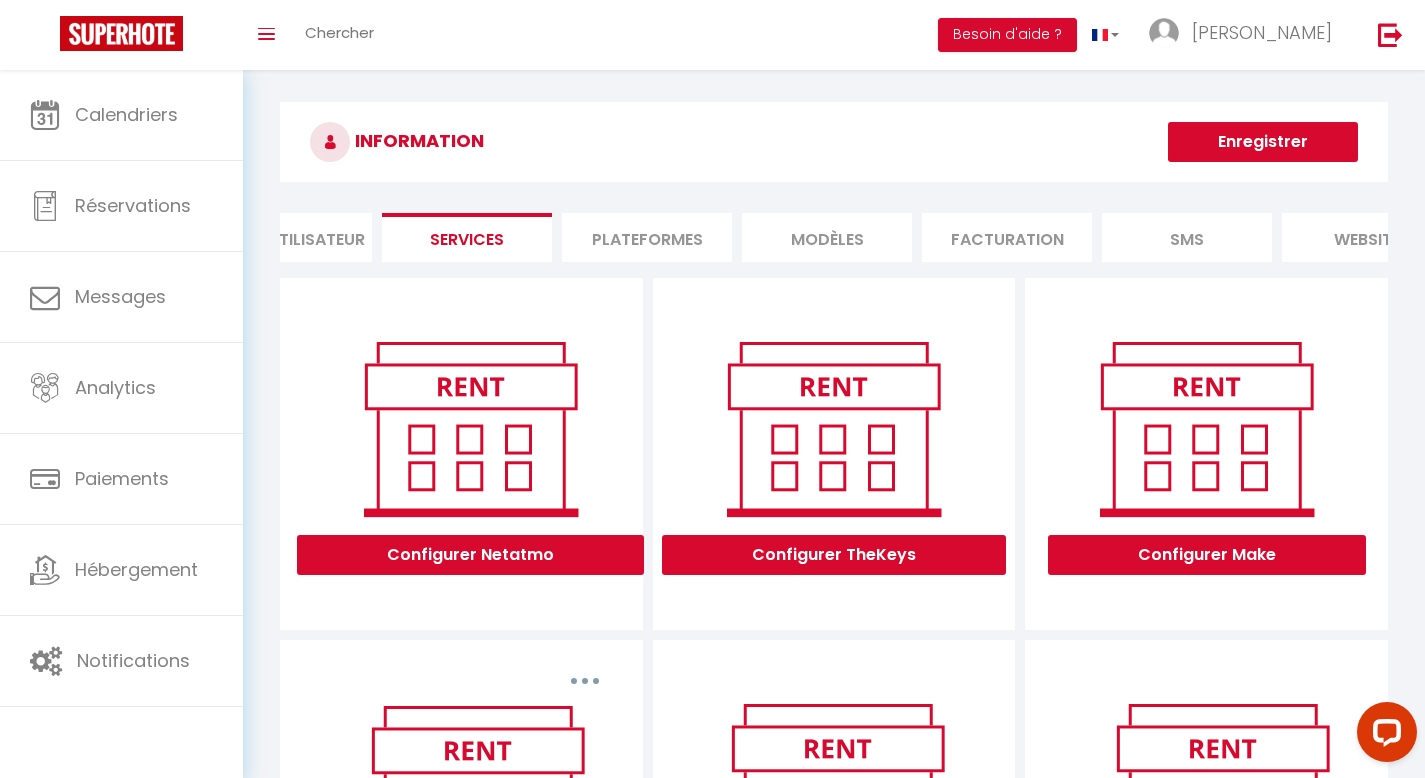 scroll, scrollTop: 0, scrollLeft: 0, axis: both 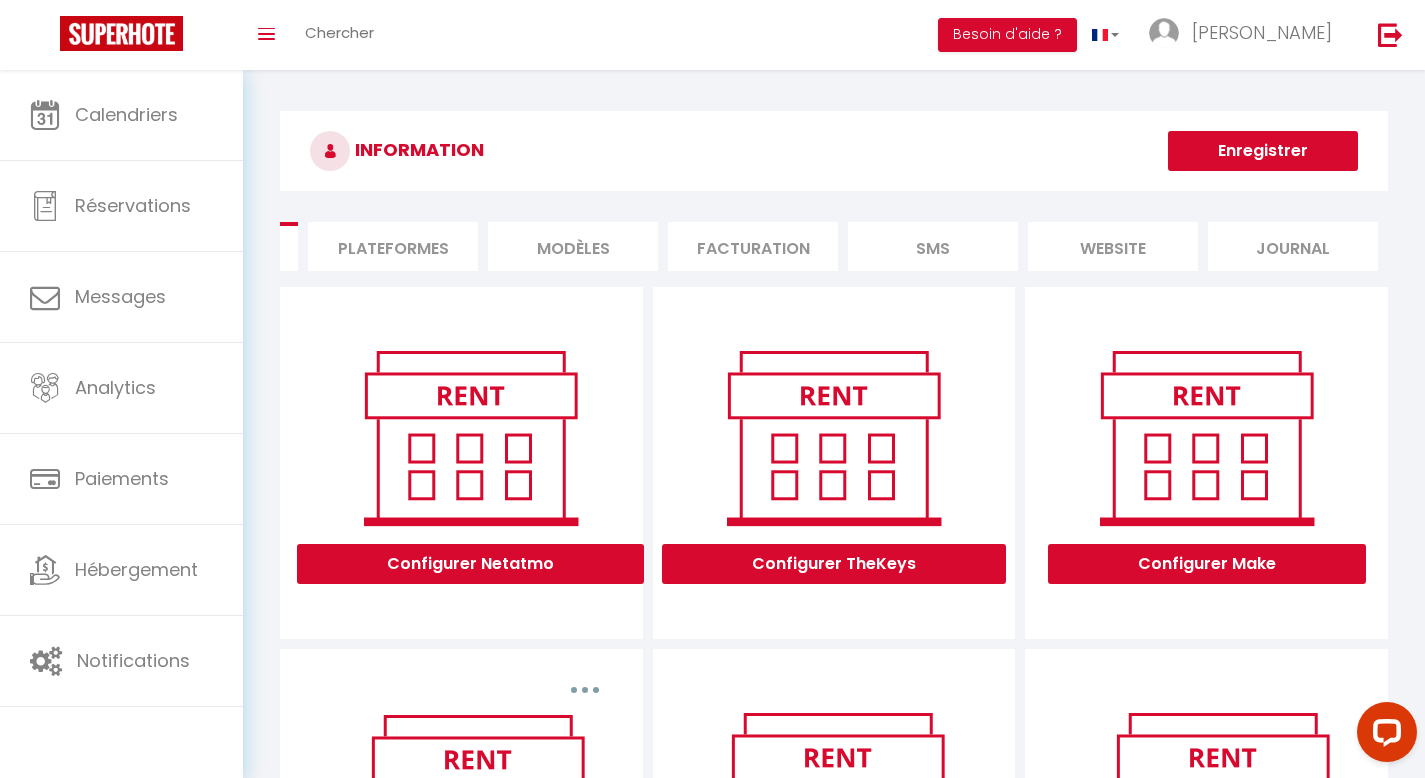 click on "INFORMATION" at bounding box center [834, 151] 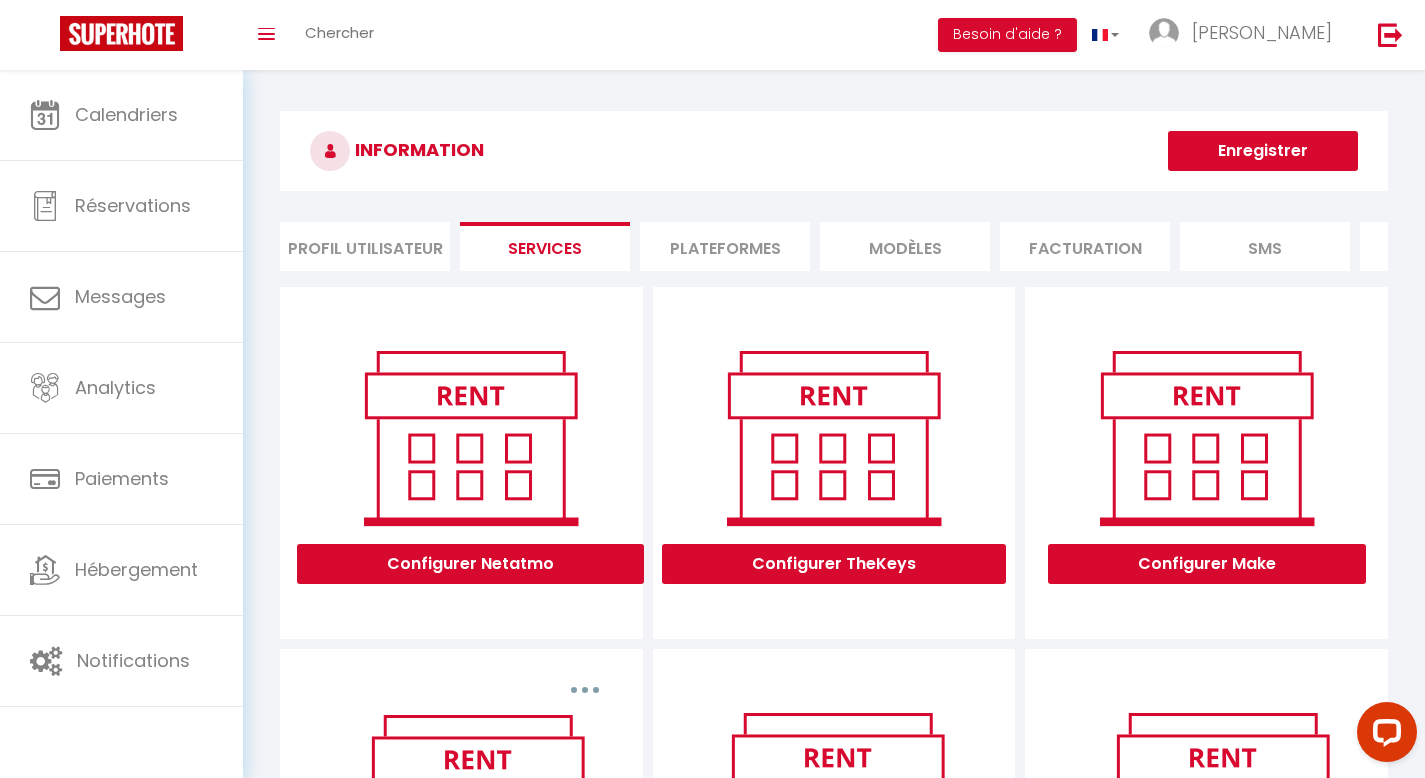 click on "INFORMATION" at bounding box center [834, 151] 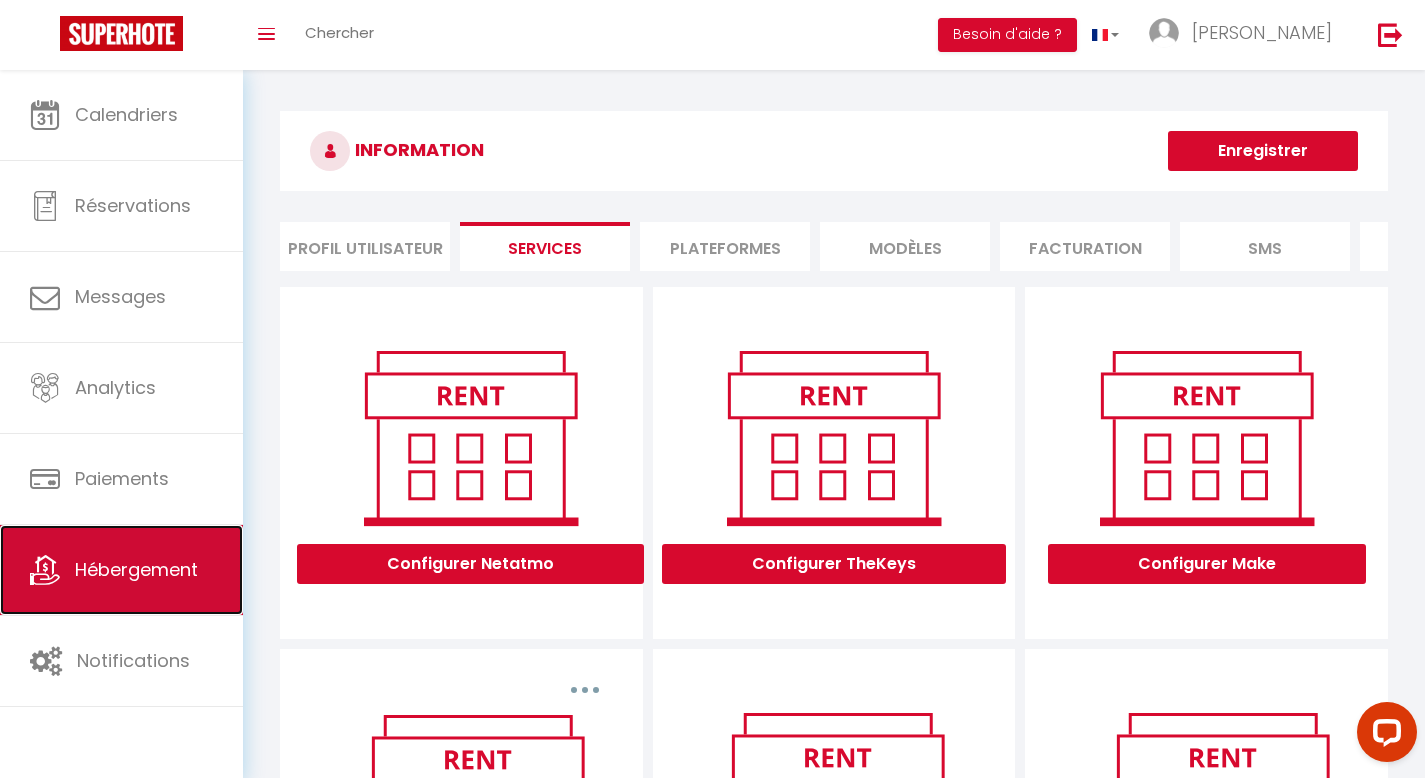 click on "Hébergement" at bounding box center (136, 569) 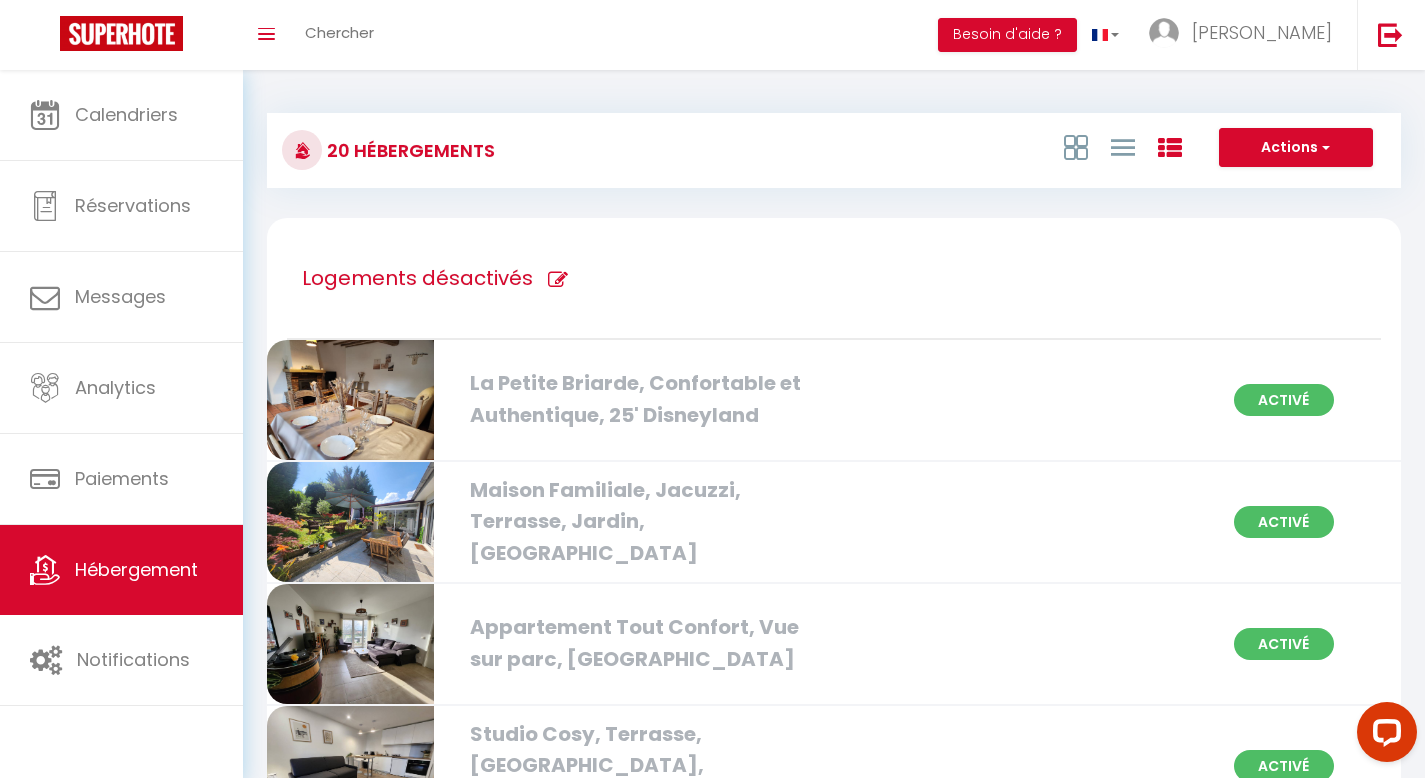 click on "20 Hébergements
Actions
Créer un Hébergement
Nouveau groupe" at bounding box center [834, 150] 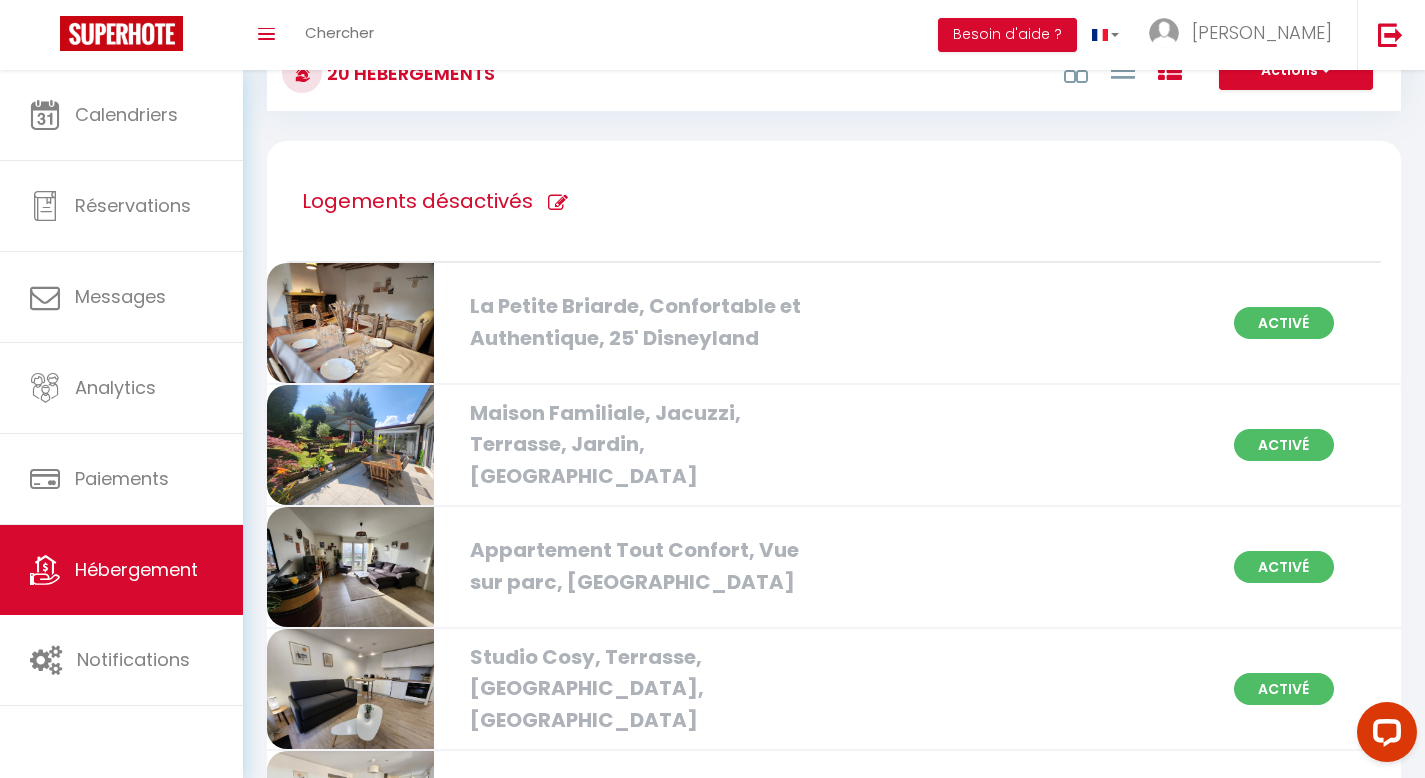 scroll, scrollTop: 0, scrollLeft: 0, axis: both 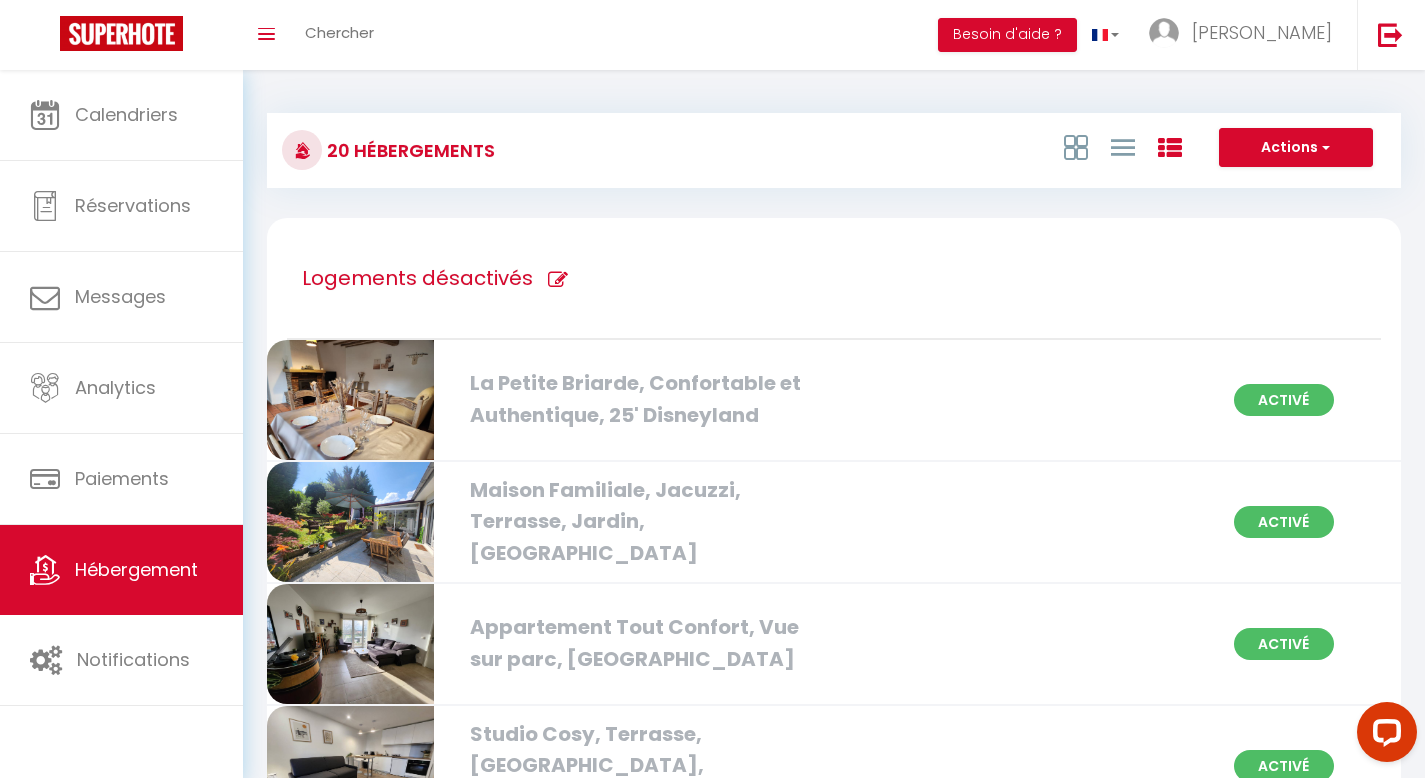 click on "20 Hébergements" at bounding box center (457, 150) 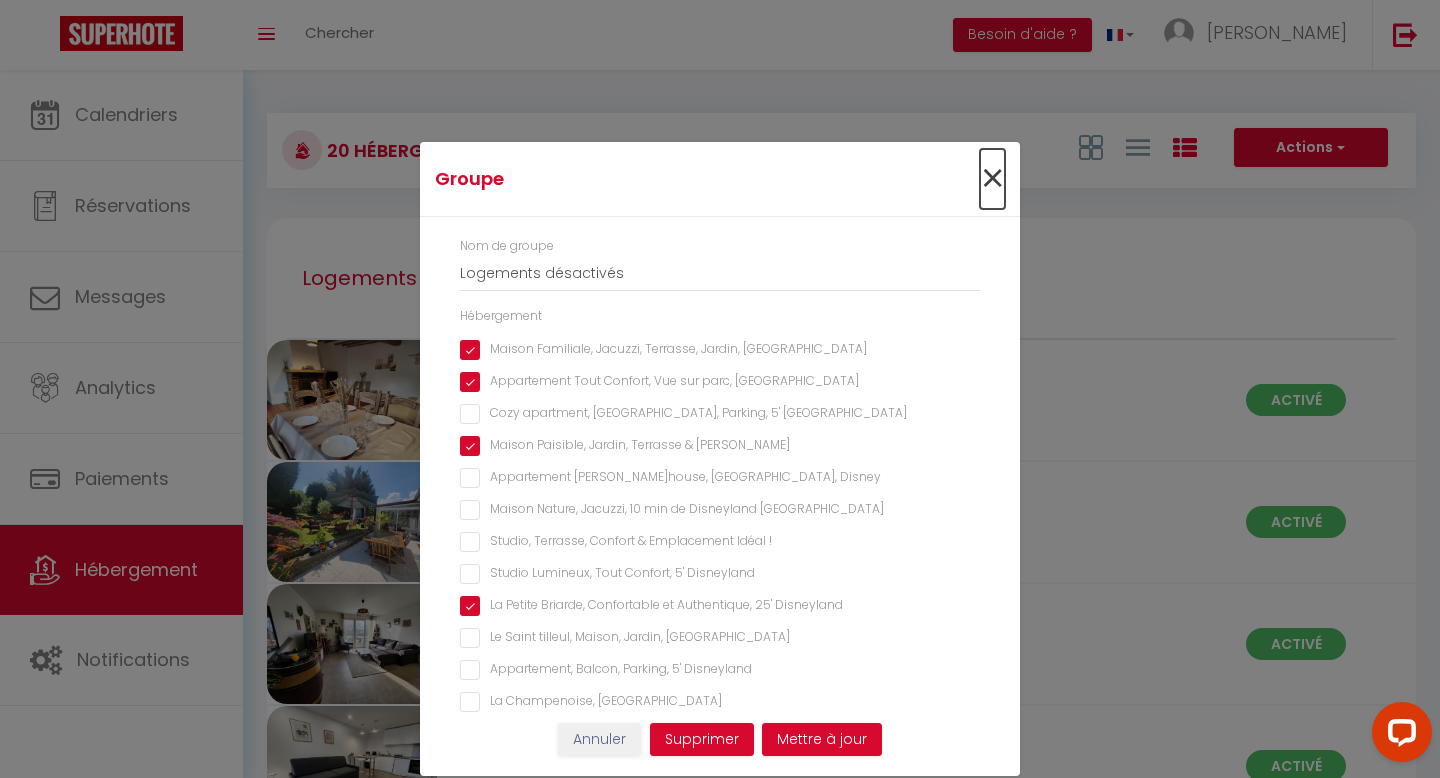click on "×" at bounding box center [992, 179] 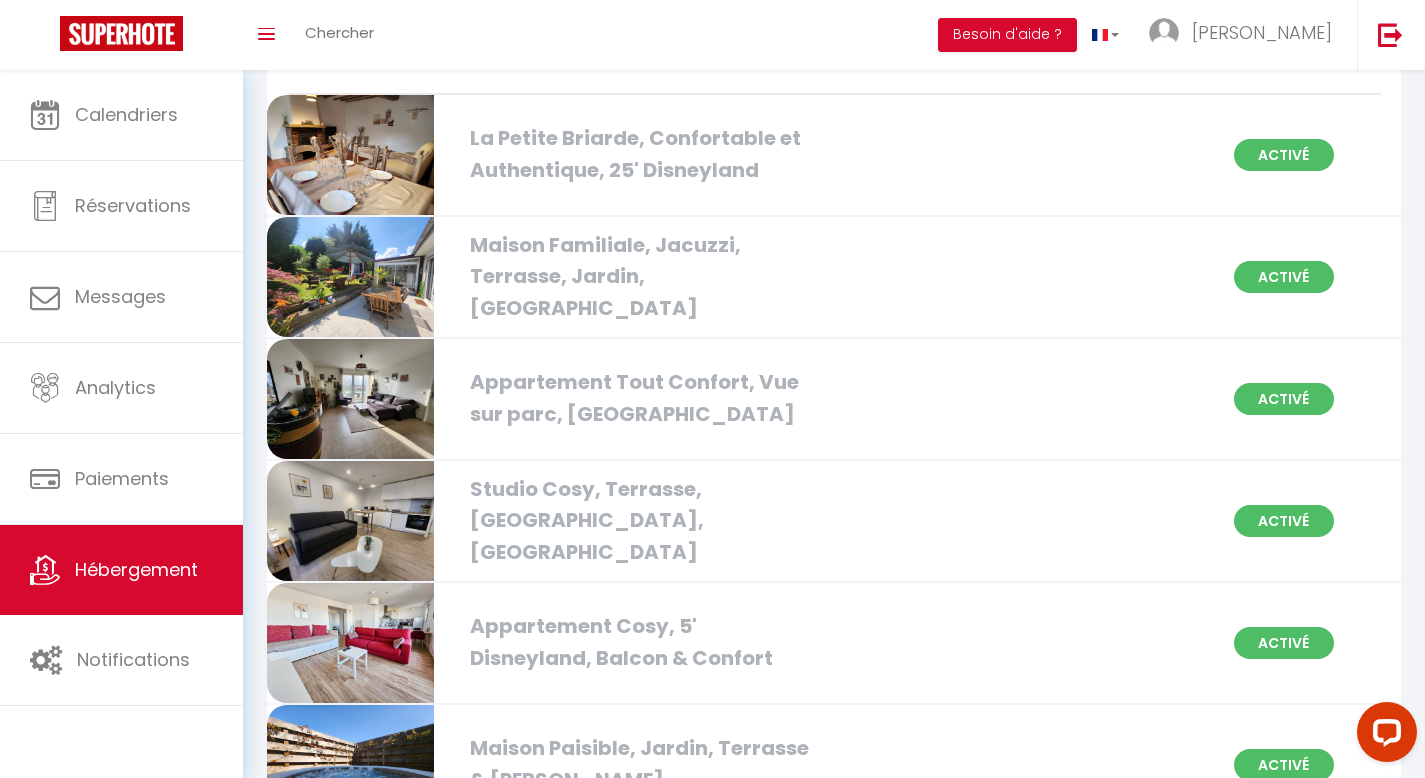 scroll, scrollTop: 0, scrollLeft: 0, axis: both 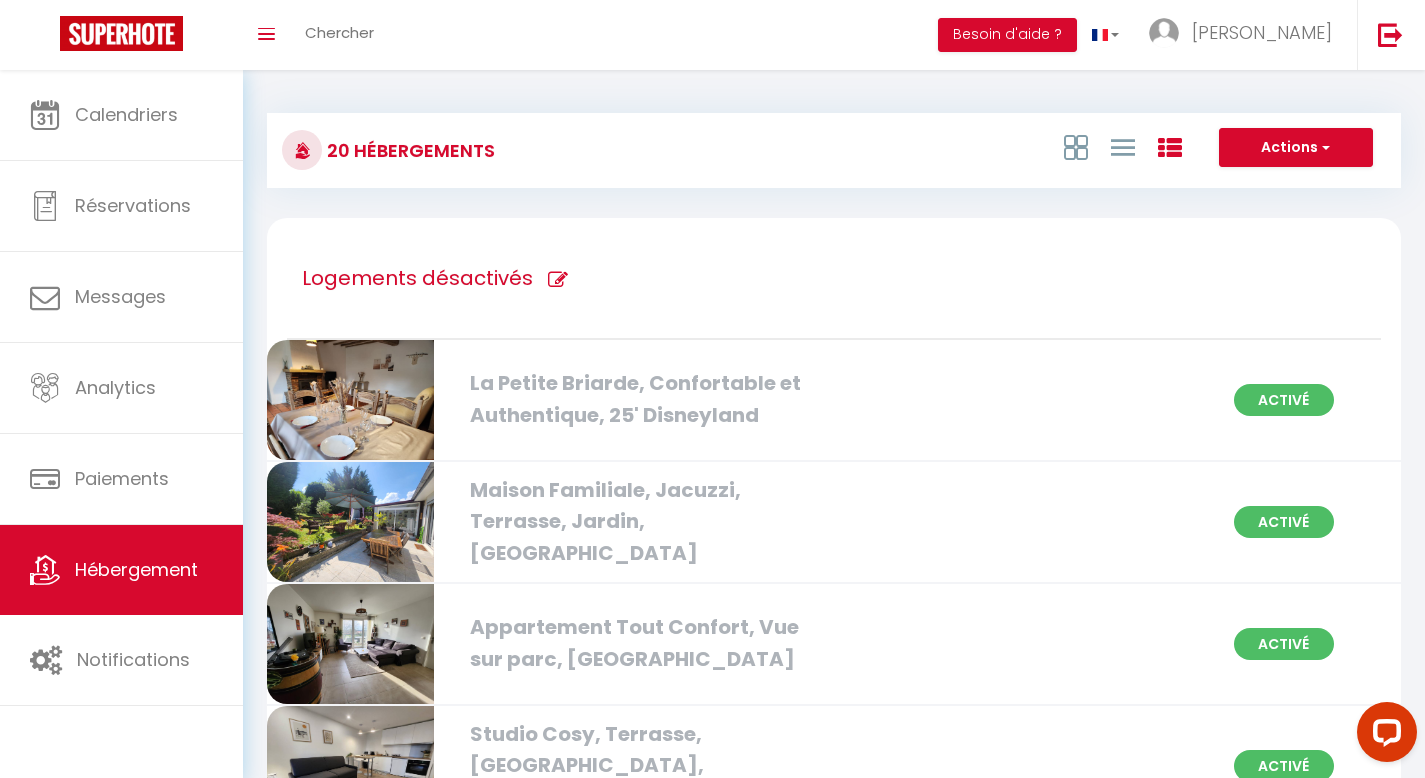 click on "Actions
Créer un Hébergement
Nouveau groupe" at bounding box center (1023, 150) 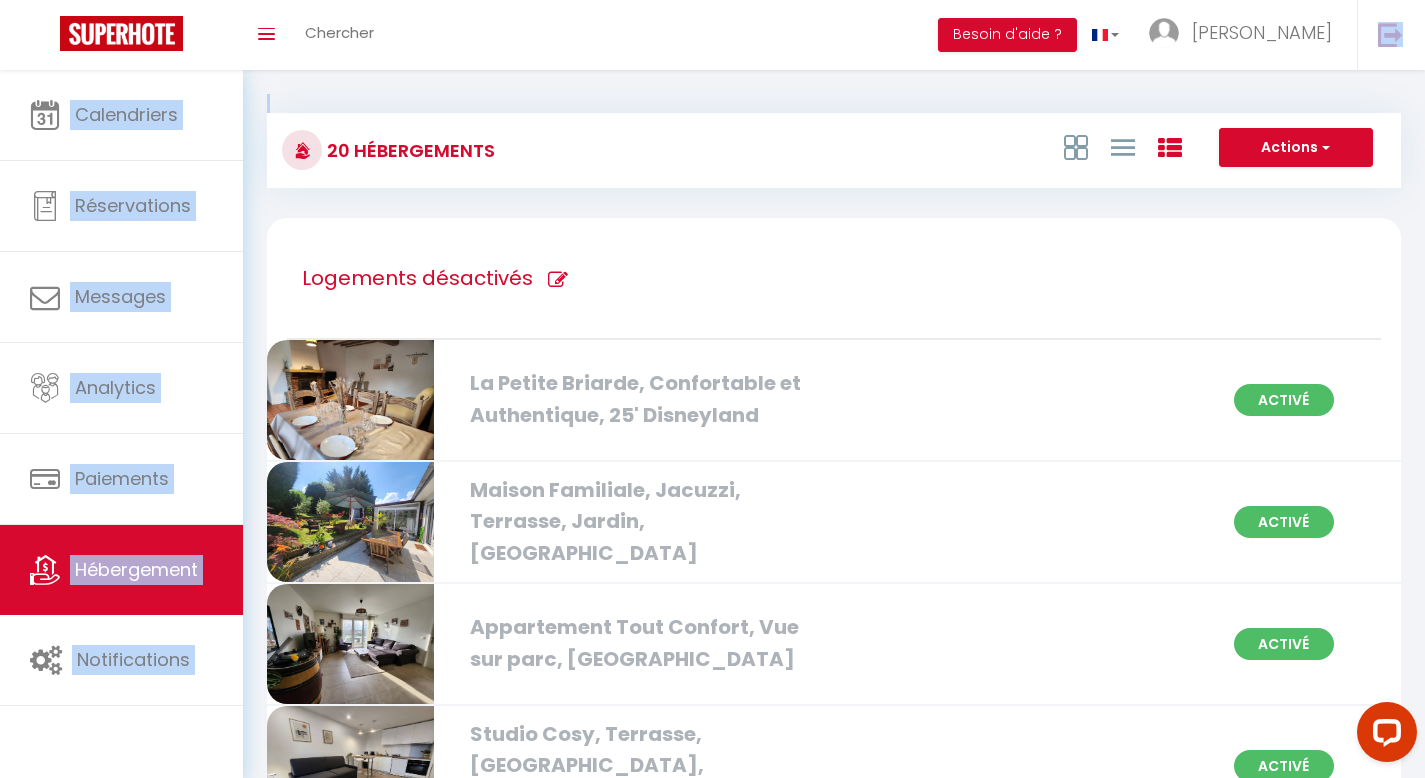 drag, startPoint x: 645, startPoint y: 32, endPoint x: 318, endPoint y: -58, distance: 339.15924 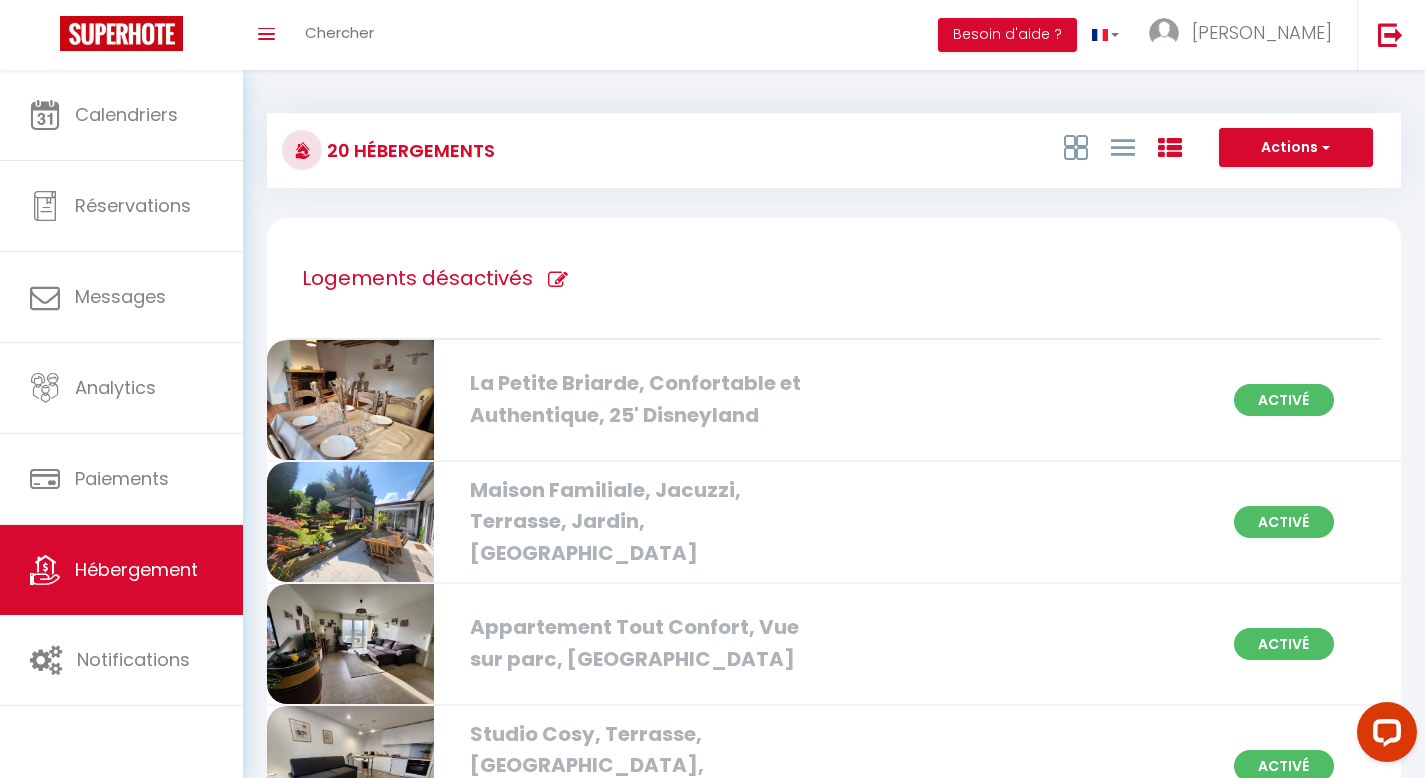 click on "20 Hébergements" at bounding box center (457, 150) 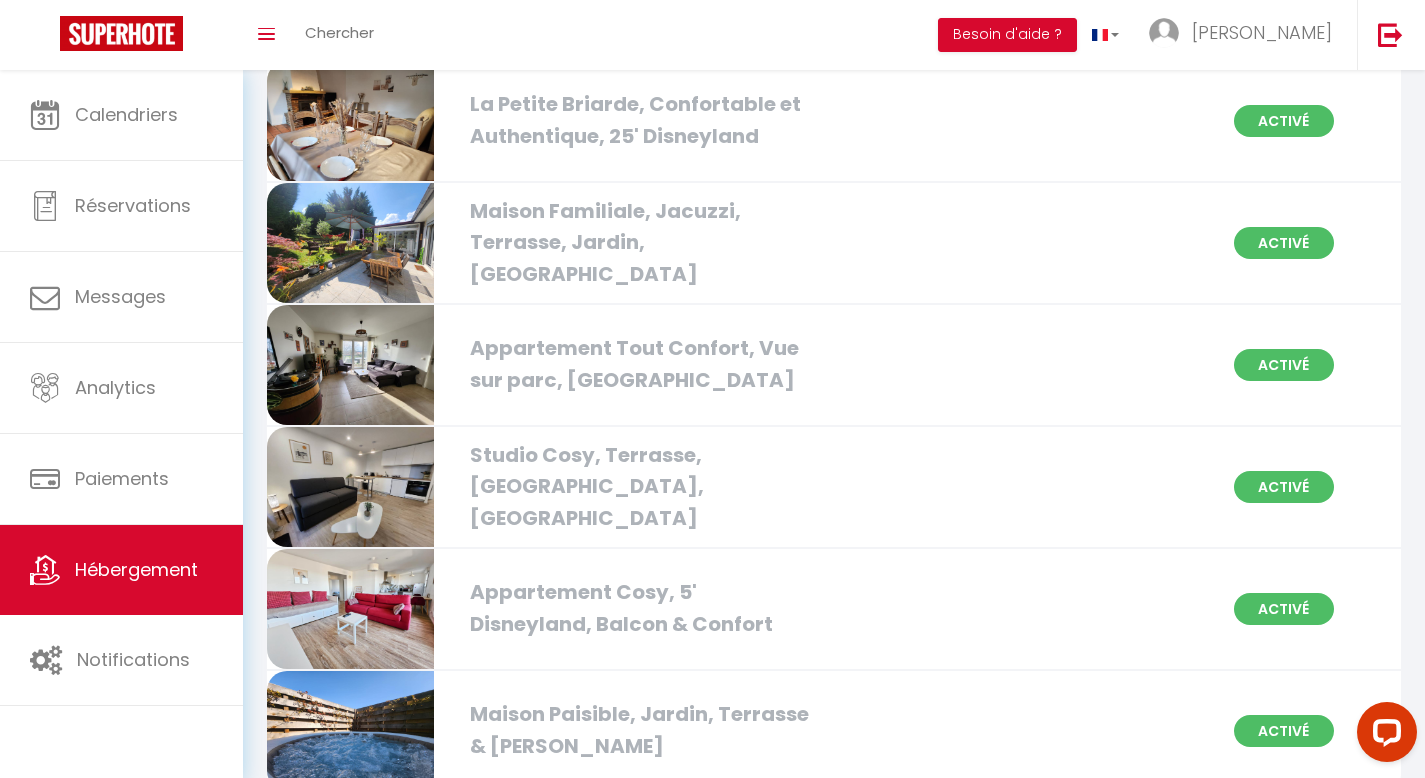 scroll, scrollTop: 0, scrollLeft: 0, axis: both 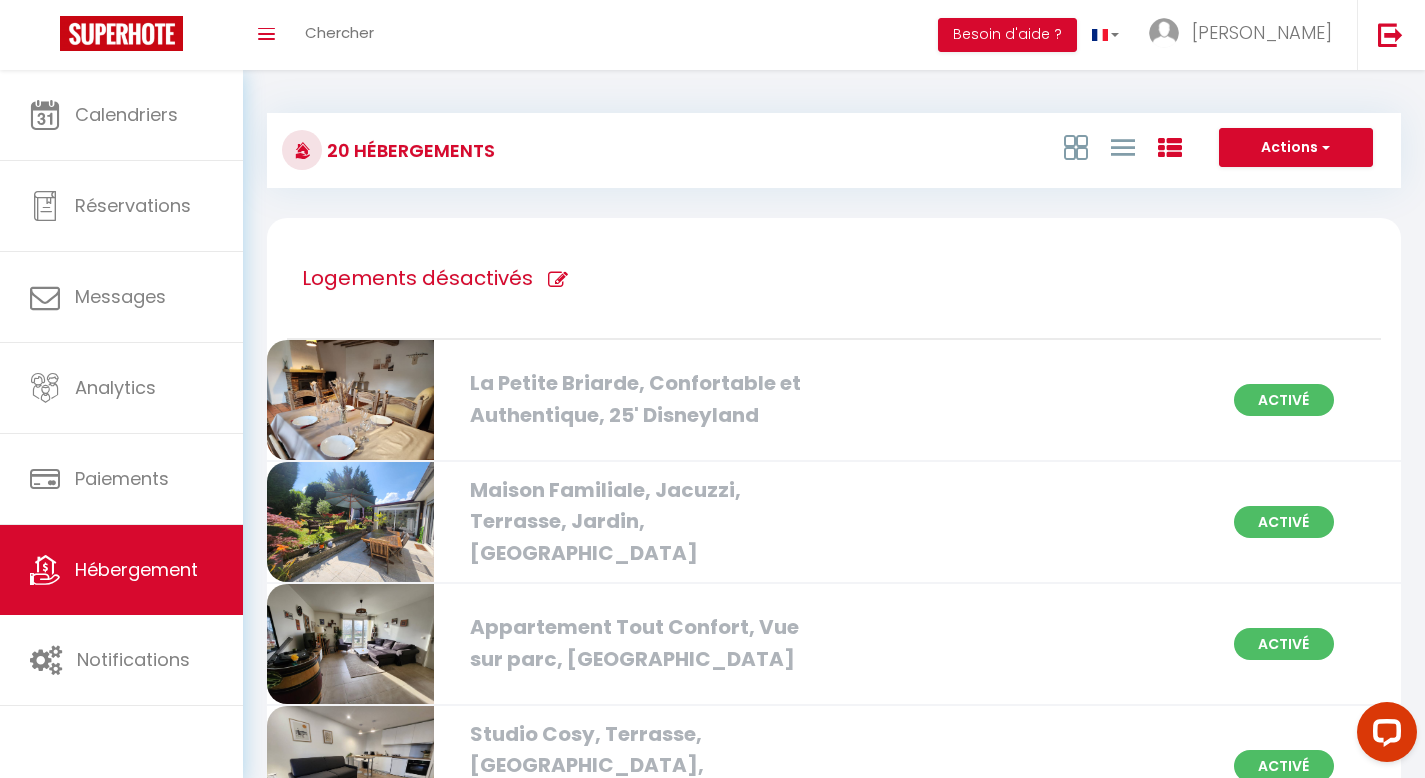 click on "20 Hébergements" at bounding box center (457, 150) 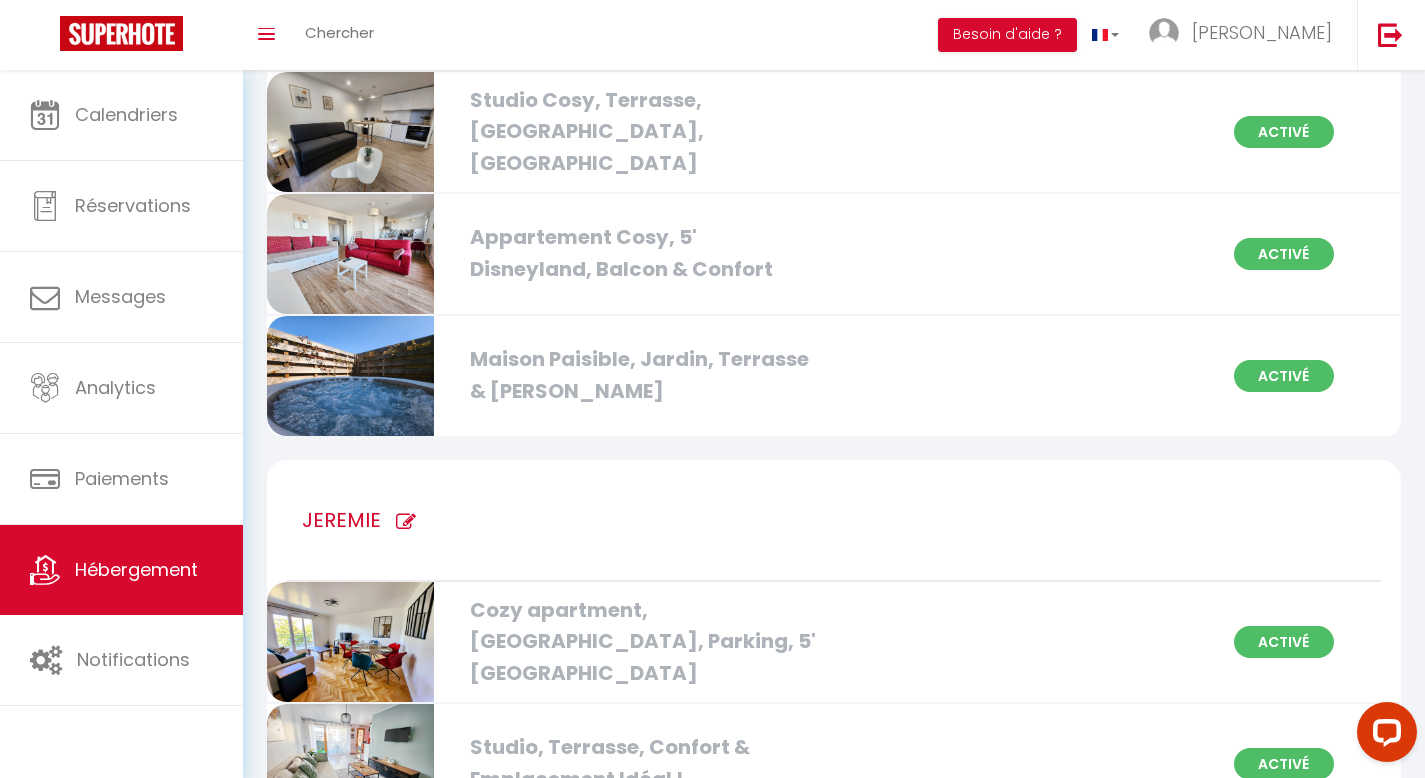 scroll, scrollTop: 0, scrollLeft: 0, axis: both 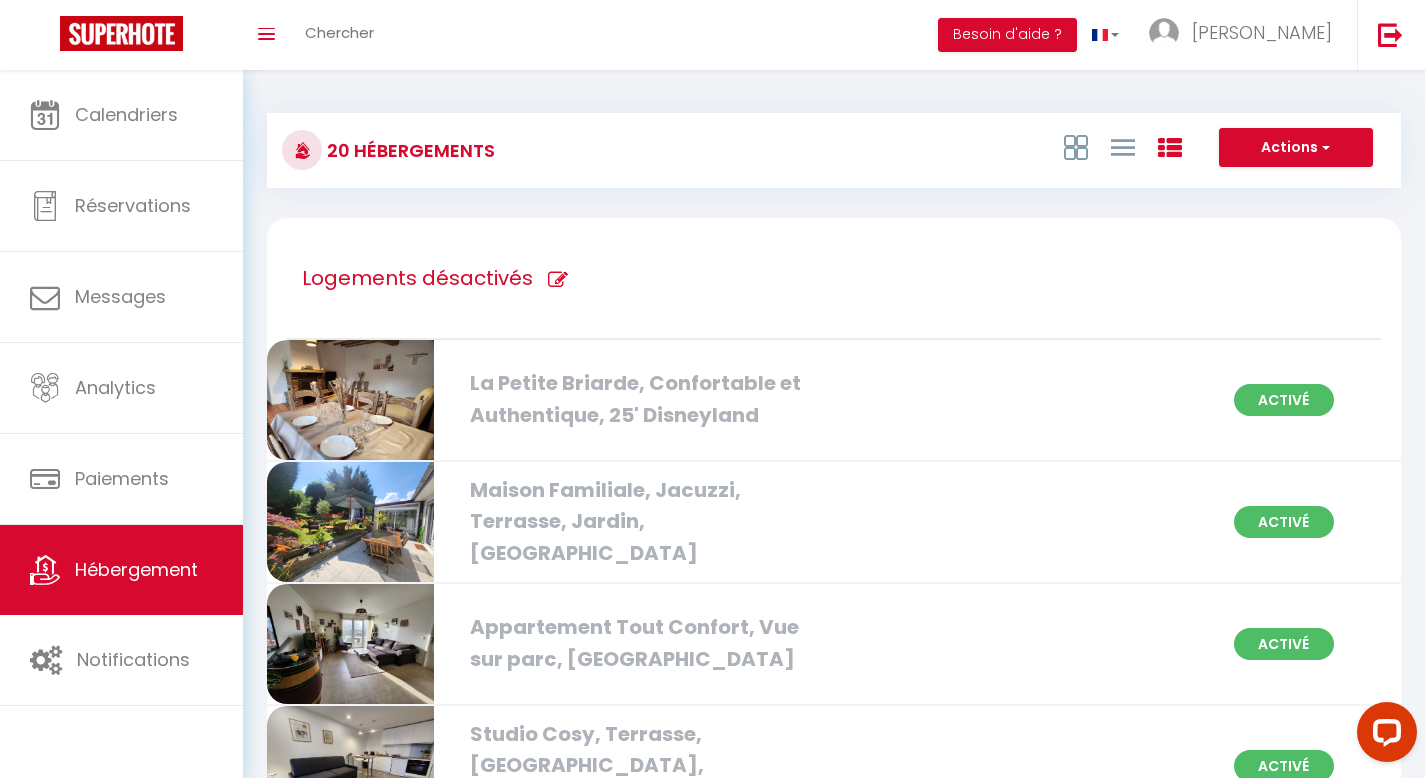 click on "Toggle menubar     Chercher   BUTTON
Besoin d'aide ?
[PERSON_NAME]        Équipe" at bounding box center (777, 35) 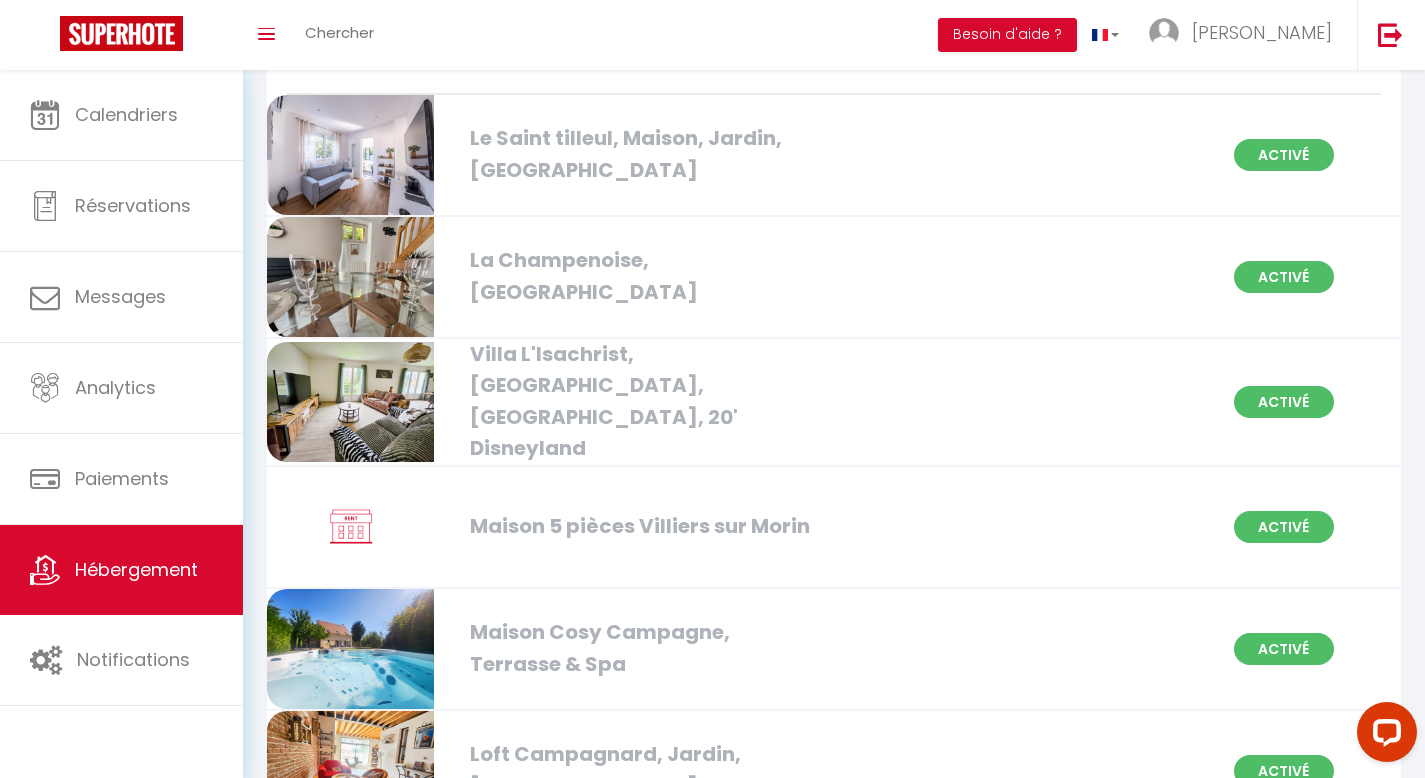 scroll, scrollTop: 2336, scrollLeft: 0, axis: vertical 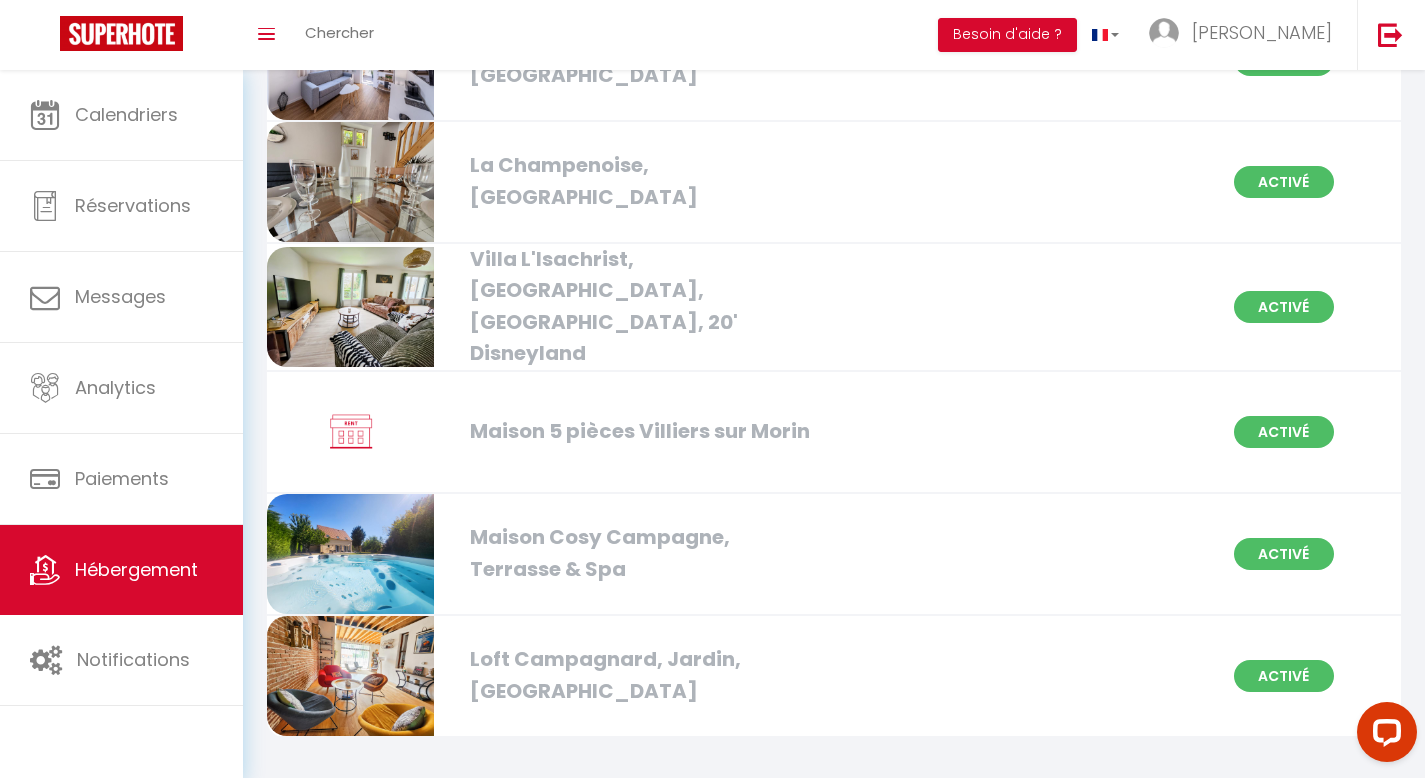 drag, startPoint x: 1439, startPoint y: 465, endPoint x: 73, endPoint y: 39, distance: 1430.885 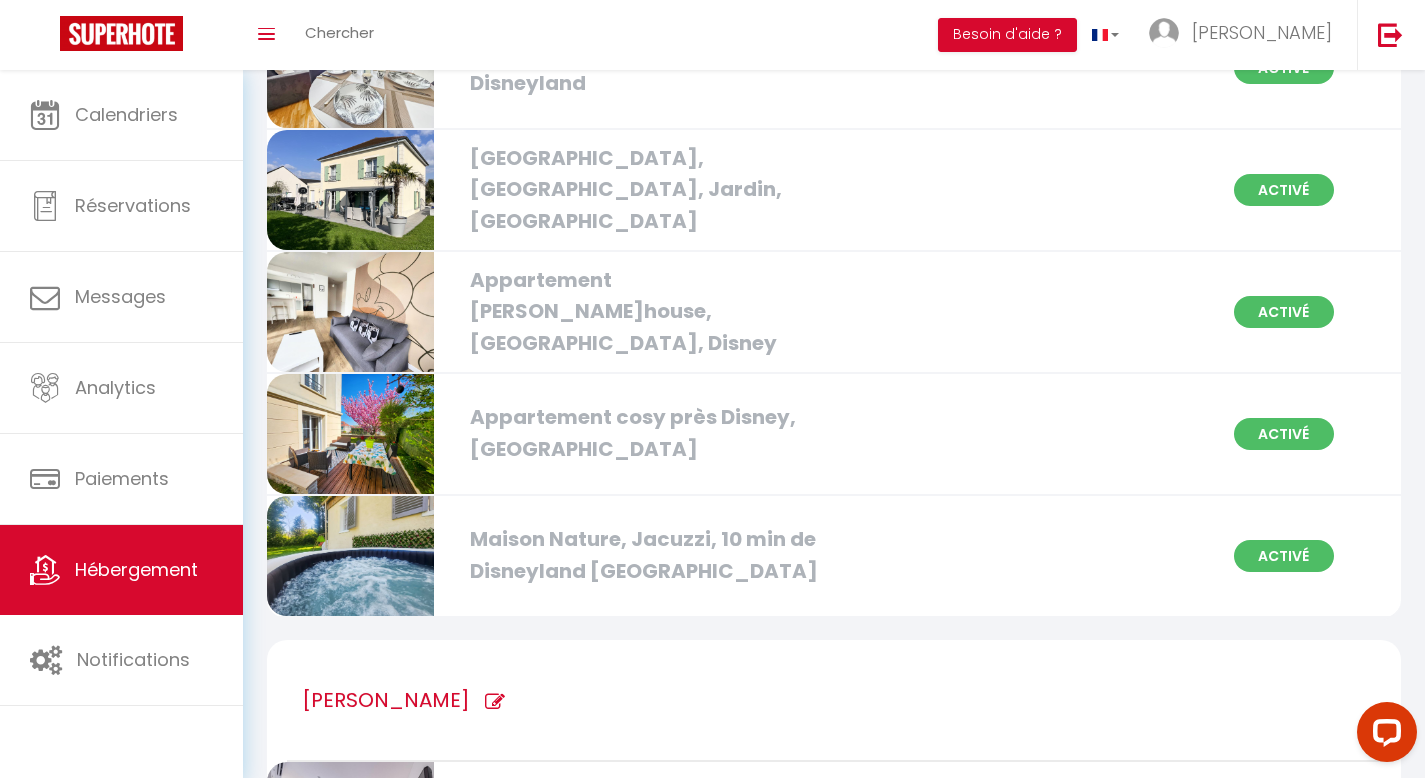 scroll, scrollTop: 1561, scrollLeft: 0, axis: vertical 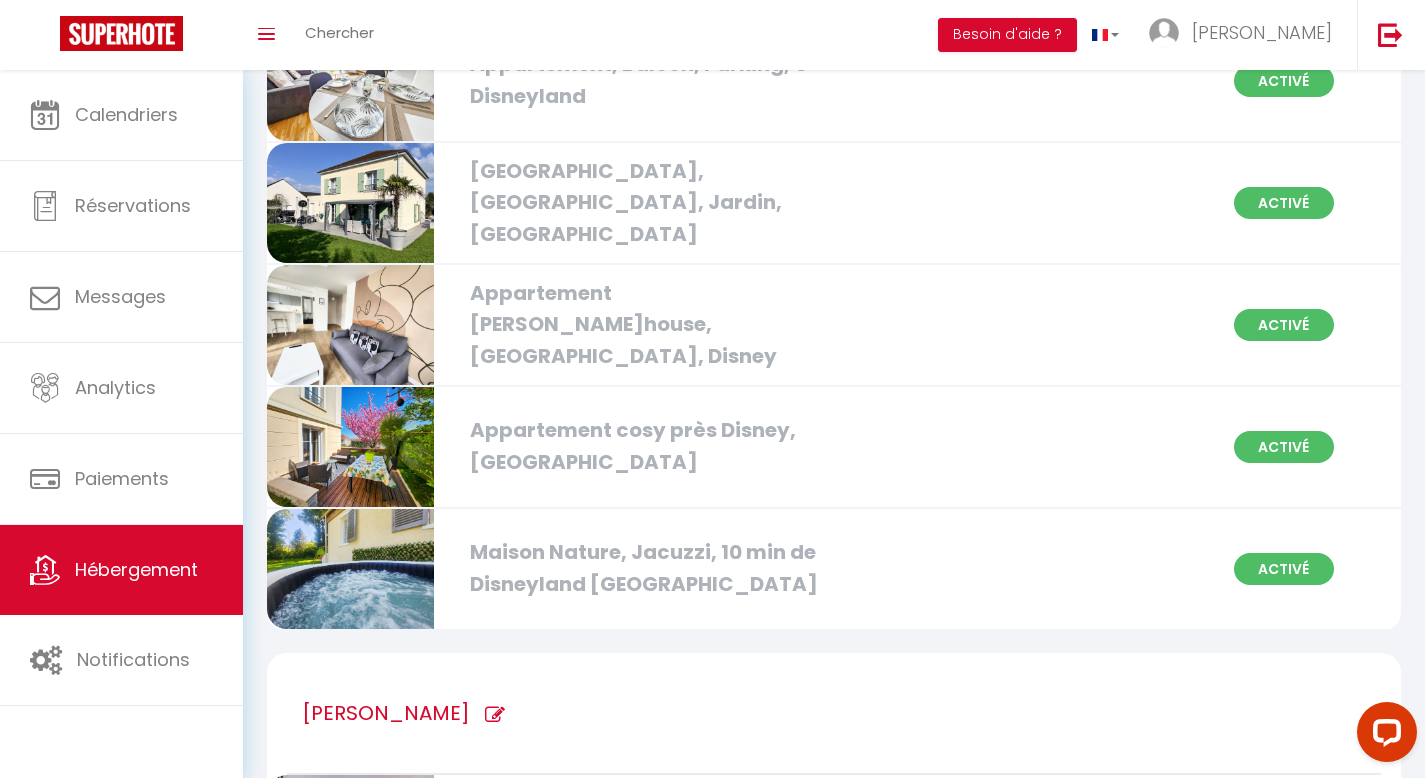 click on "Maison Nature, Jacuzzi, 10 min de Disneyland [GEOGRAPHIC_DATA]" at bounding box center (640, 568) 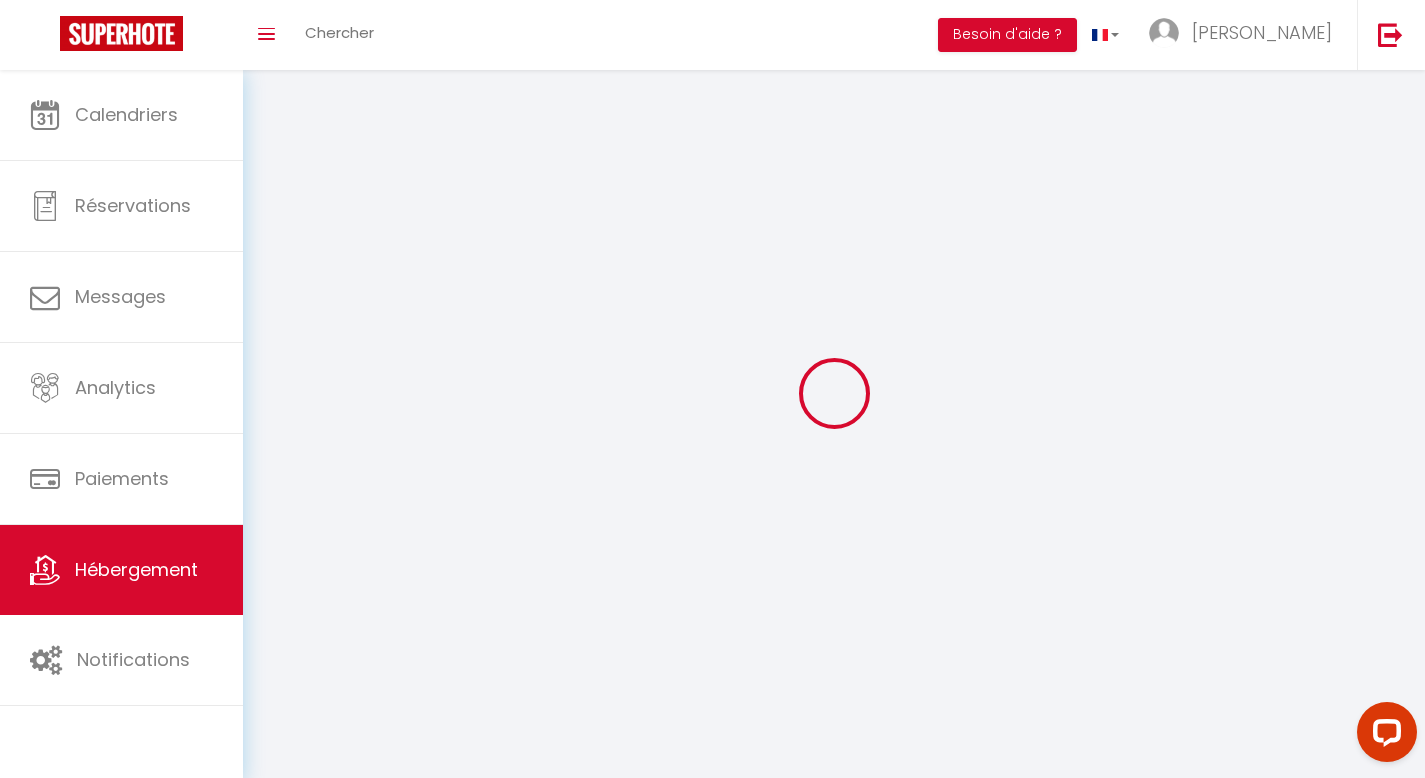 select on "1" 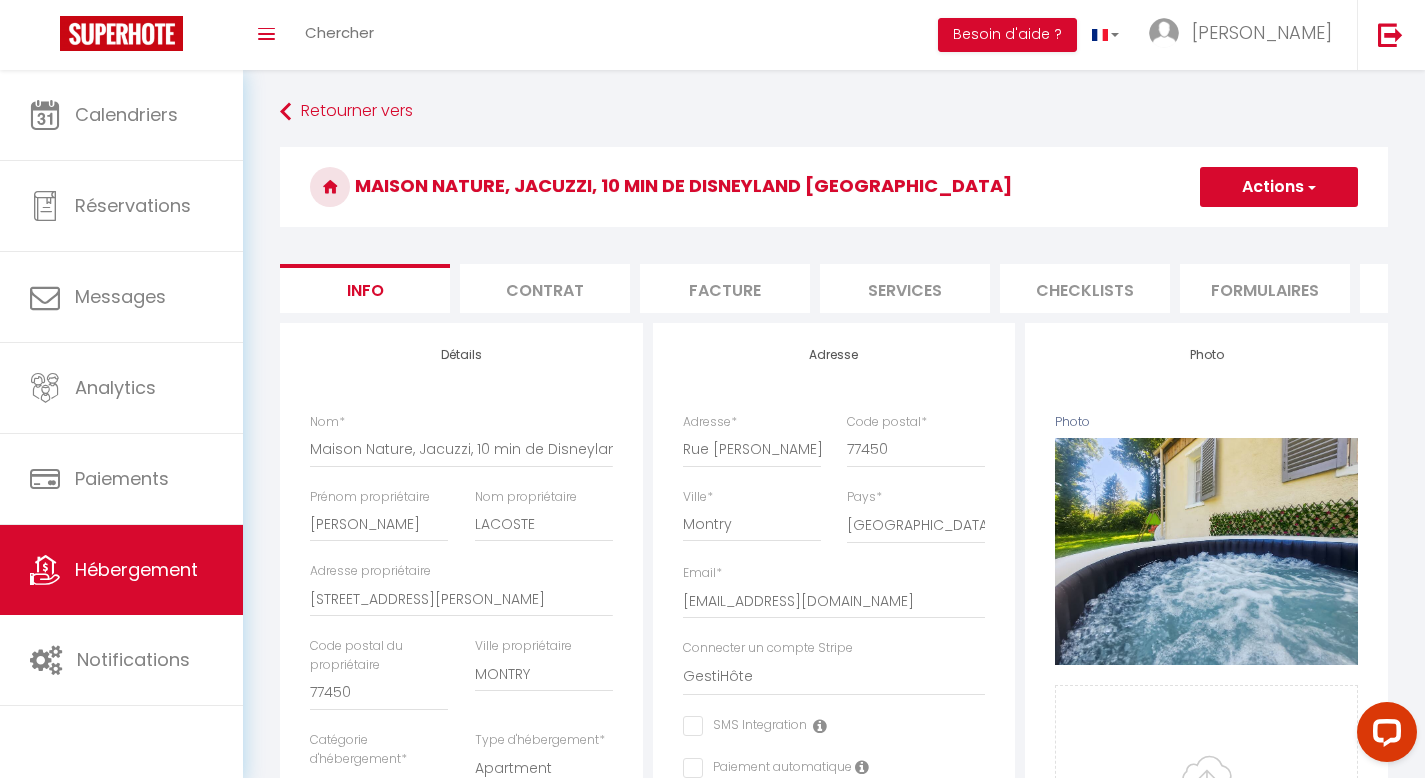 checkbox on "false" 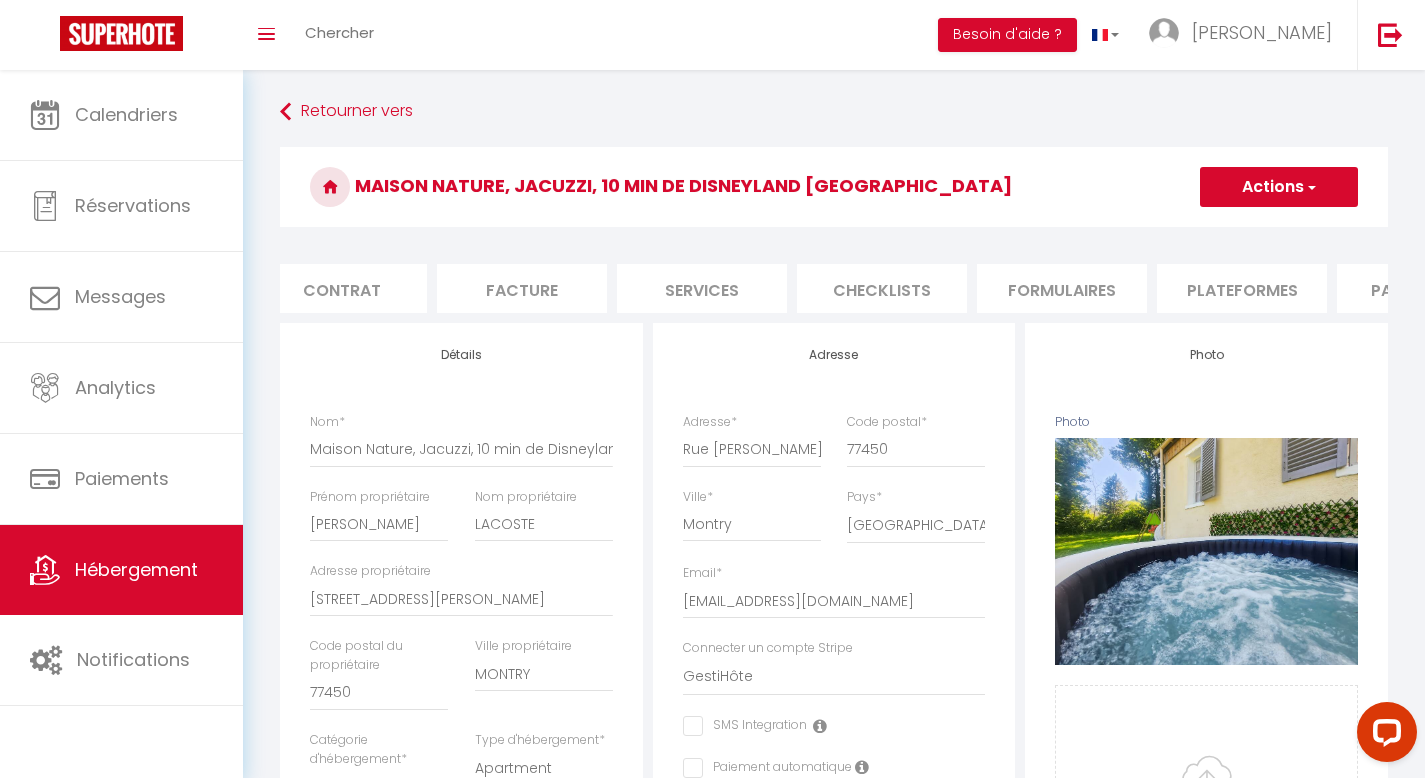 scroll, scrollTop: 0, scrollLeft: 213, axis: horizontal 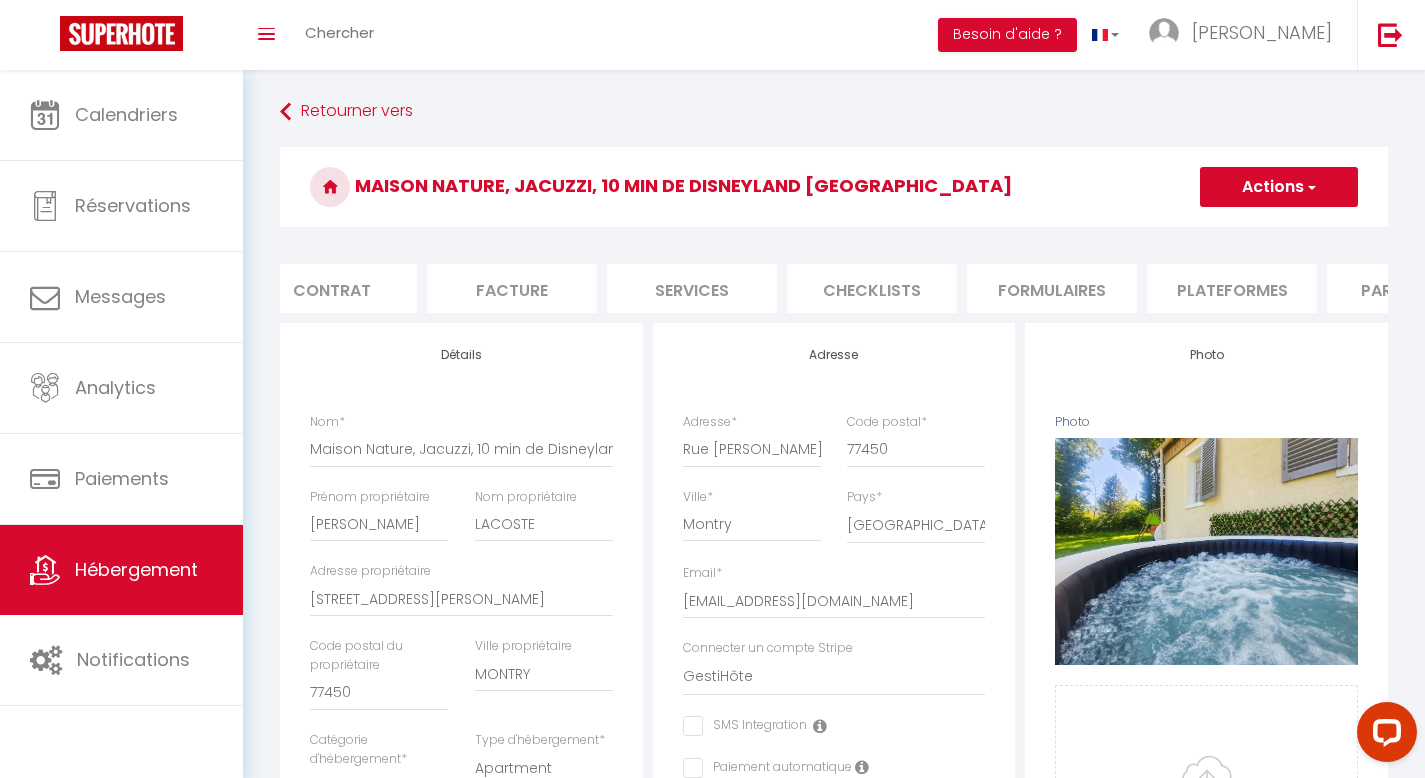 click on "Checklists" at bounding box center [872, 288] 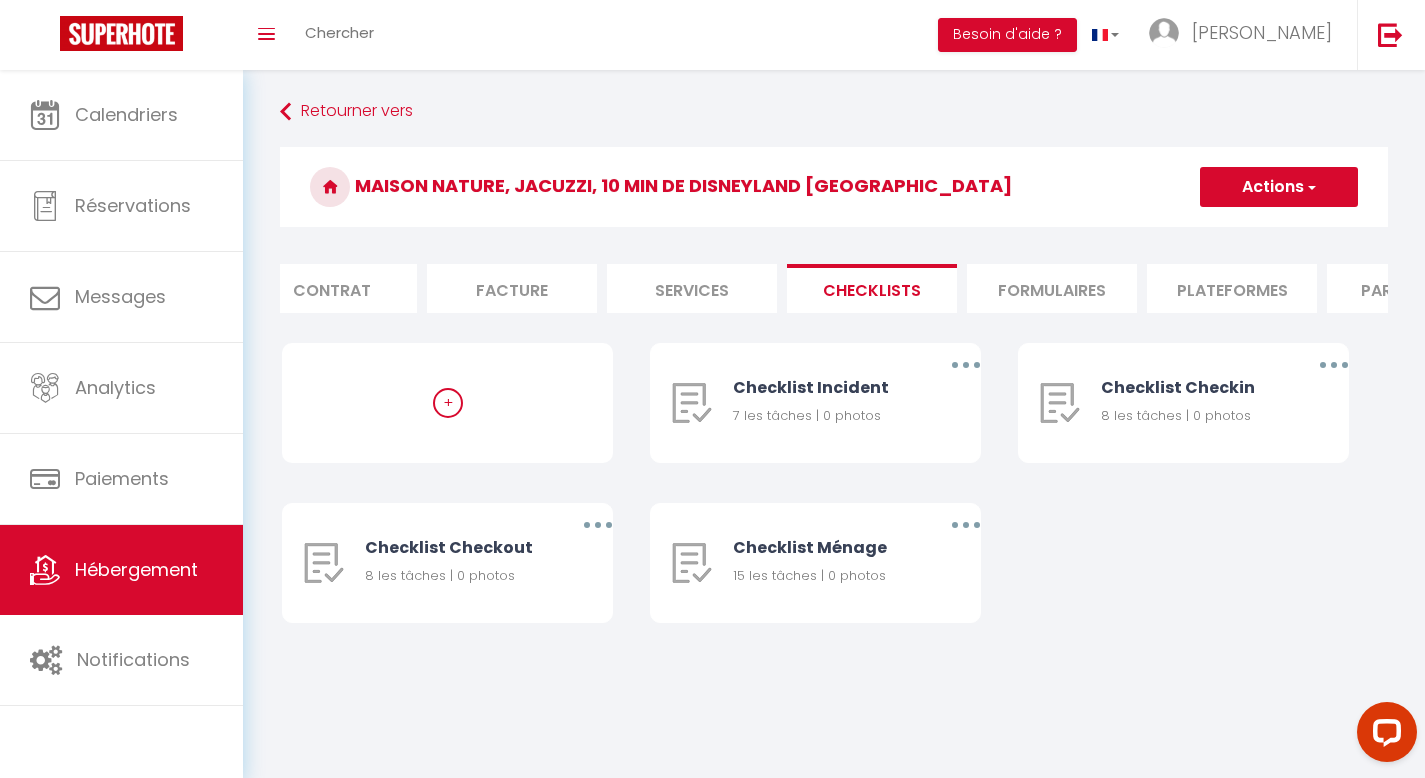 click on "Services" at bounding box center [692, 288] 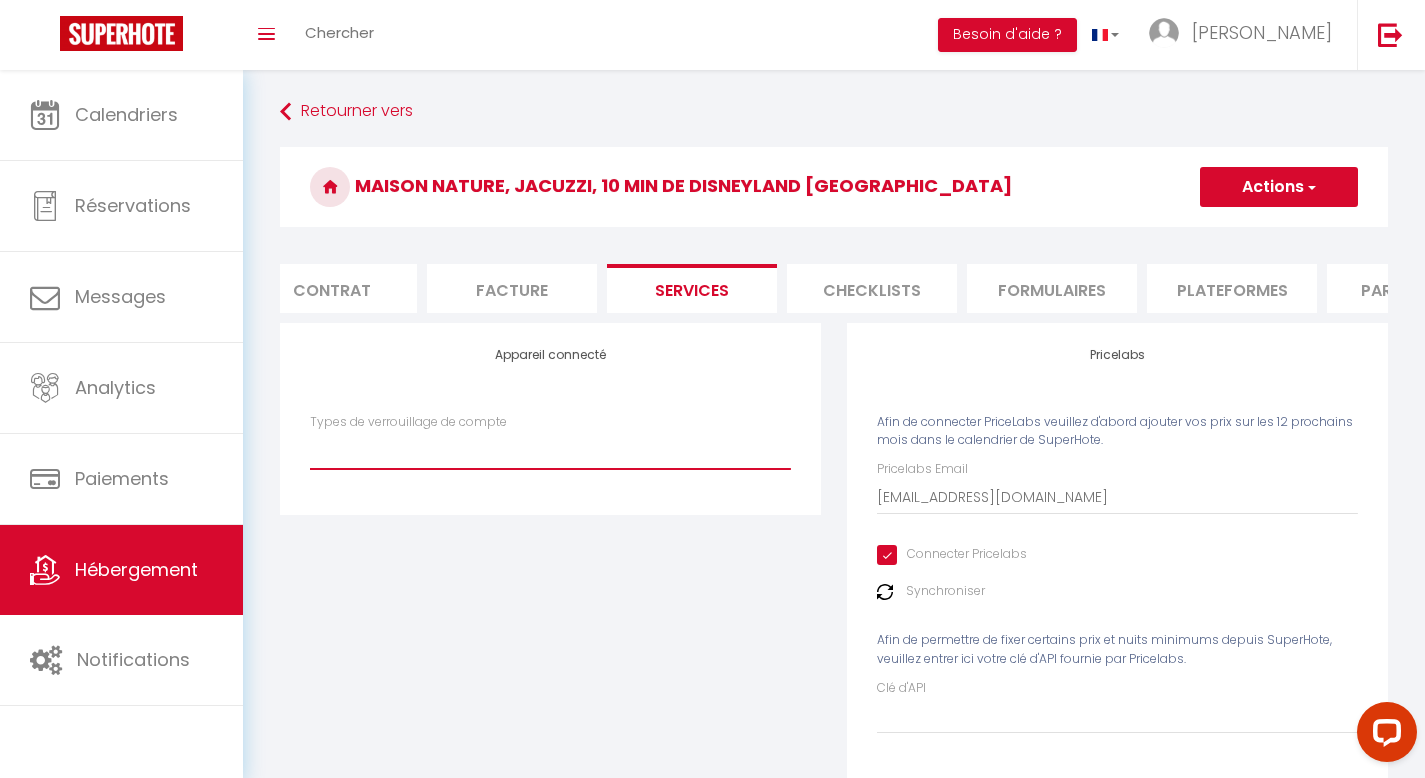 click on "SuperCheckin" at bounding box center (550, 450) 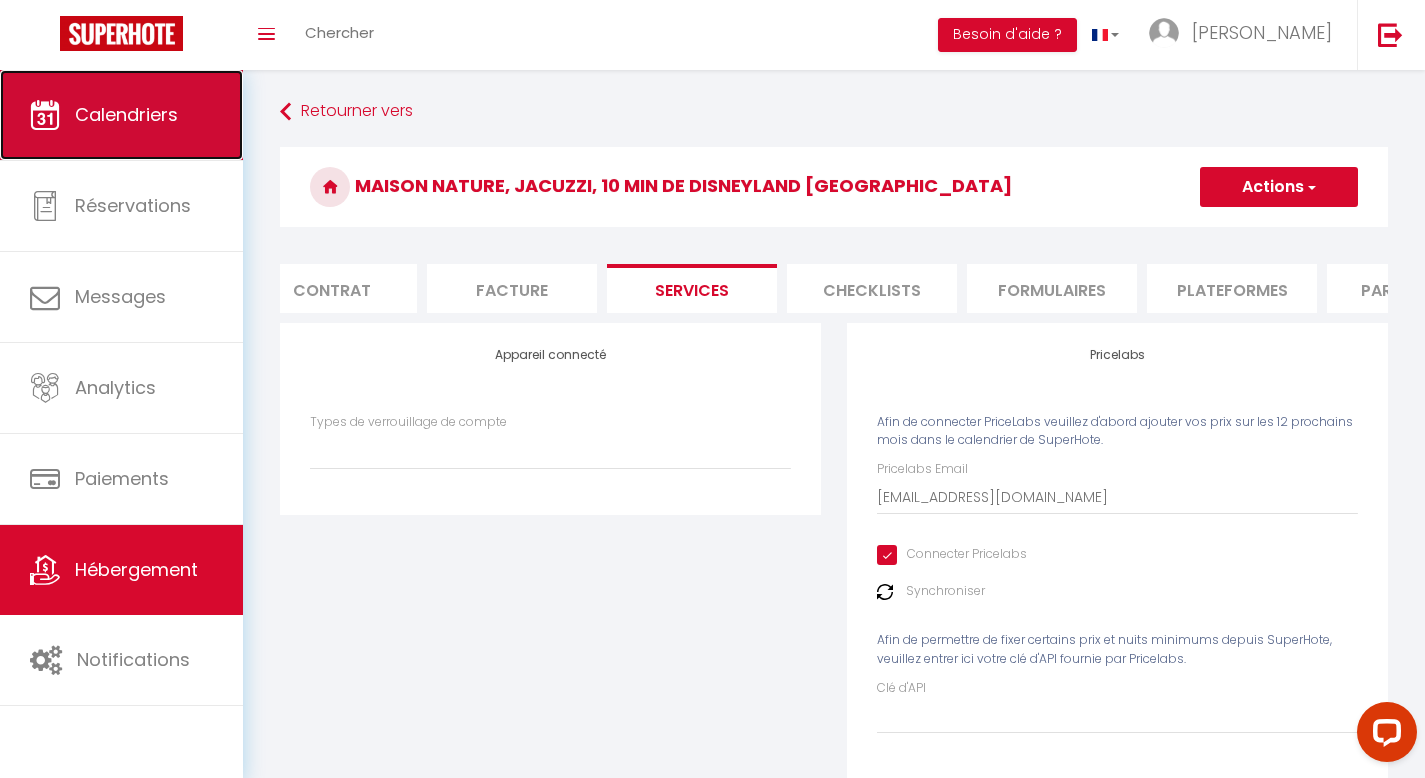 click on "Calendriers" at bounding box center (126, 114) 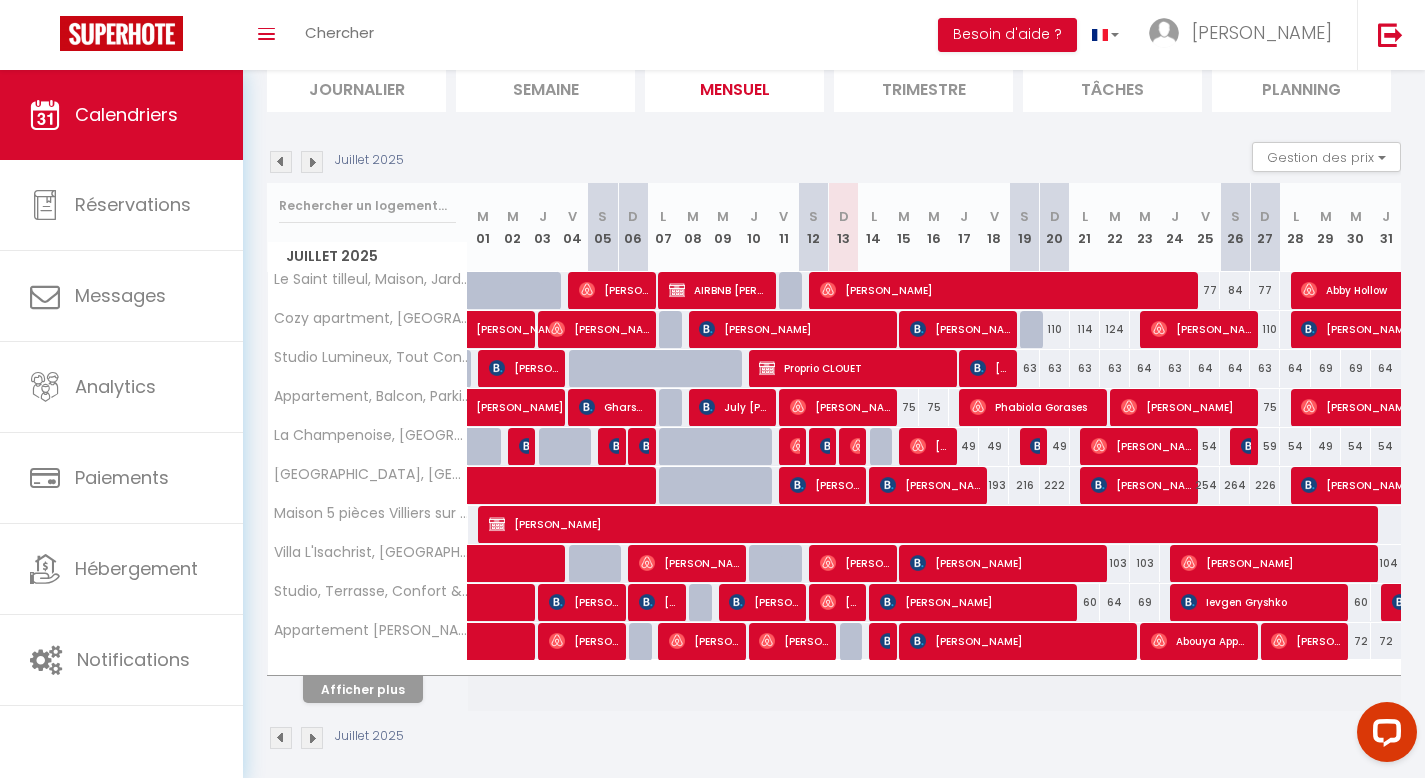 scroll, scrollTop: 147, scrollLeft: 0, axis: vertical 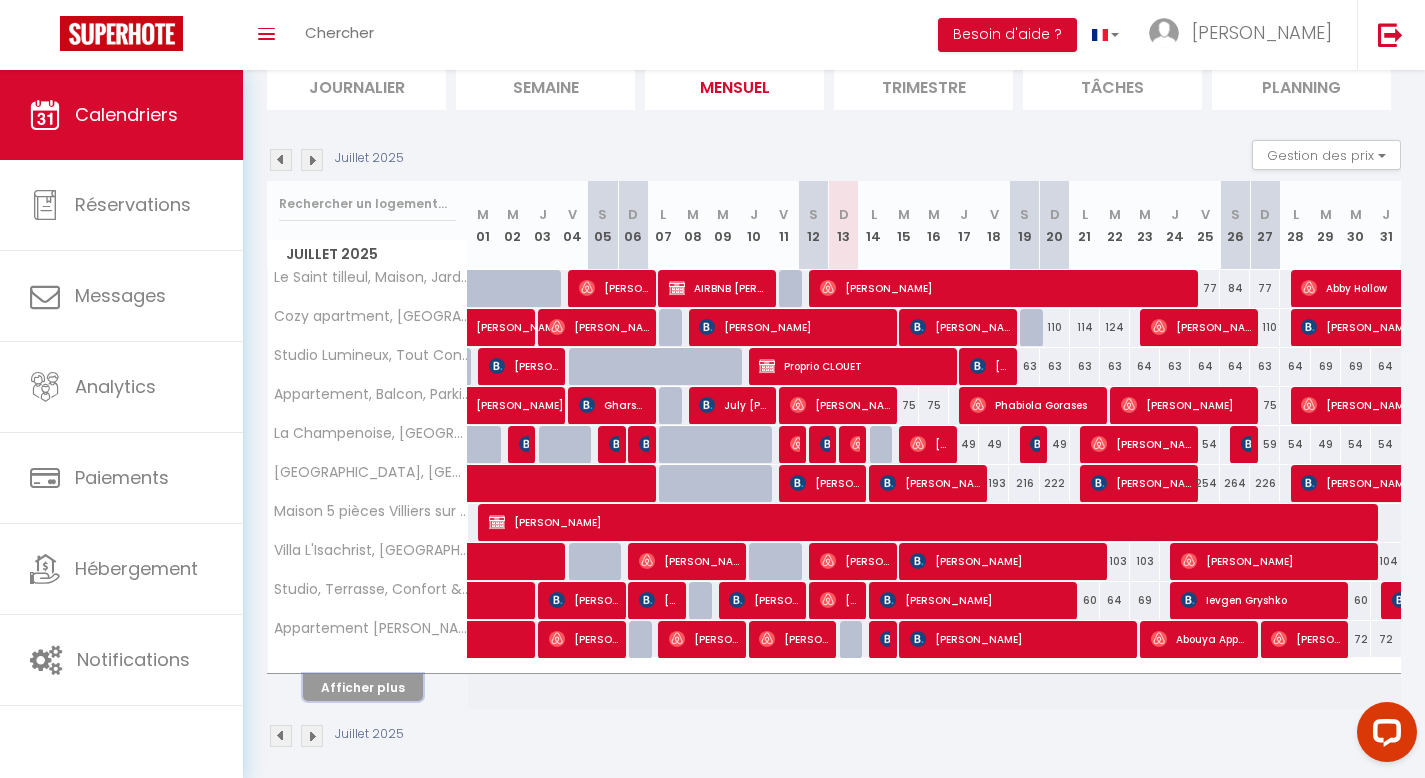 click on "Afficher plus" at bounding box center [363, 687] 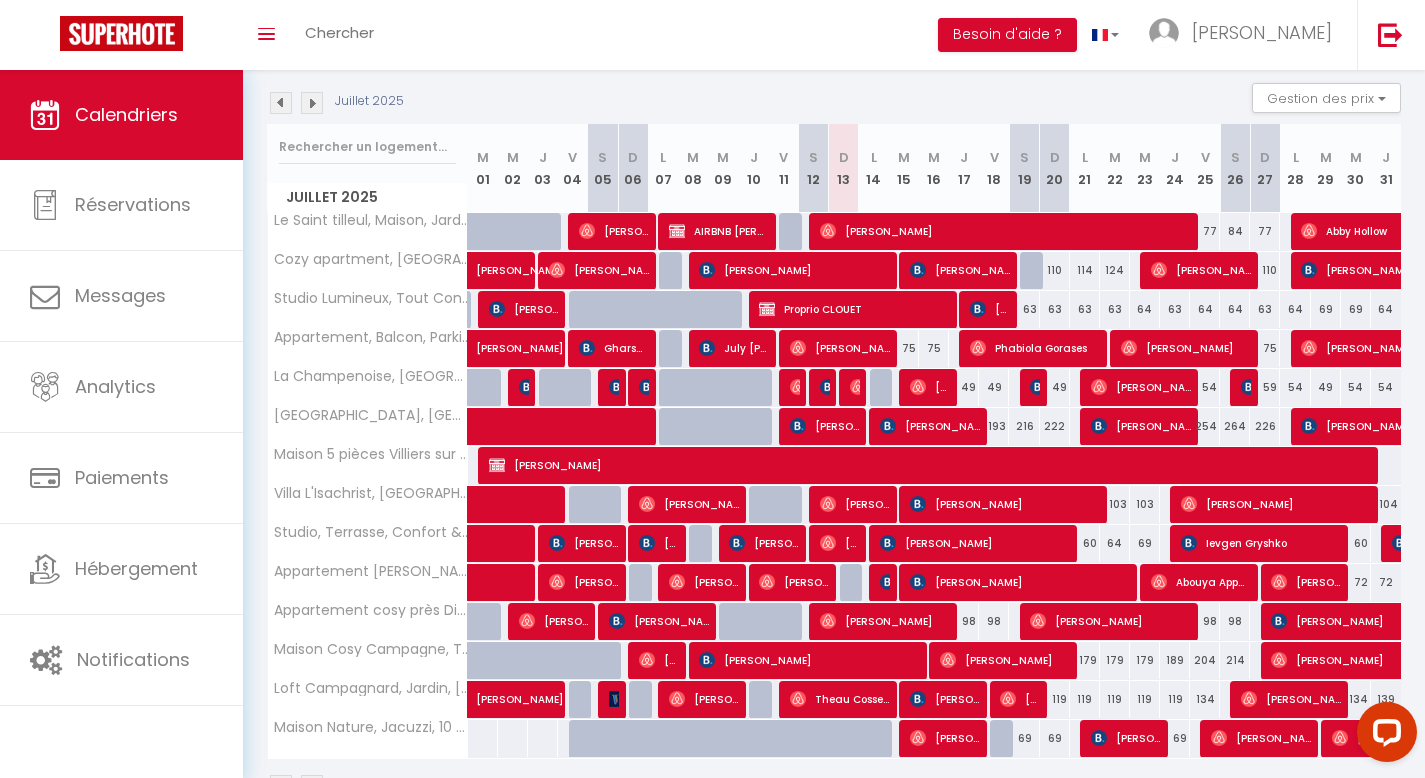 scroll, scrollTop: 203, scrollLeft: 0, axis: vertical 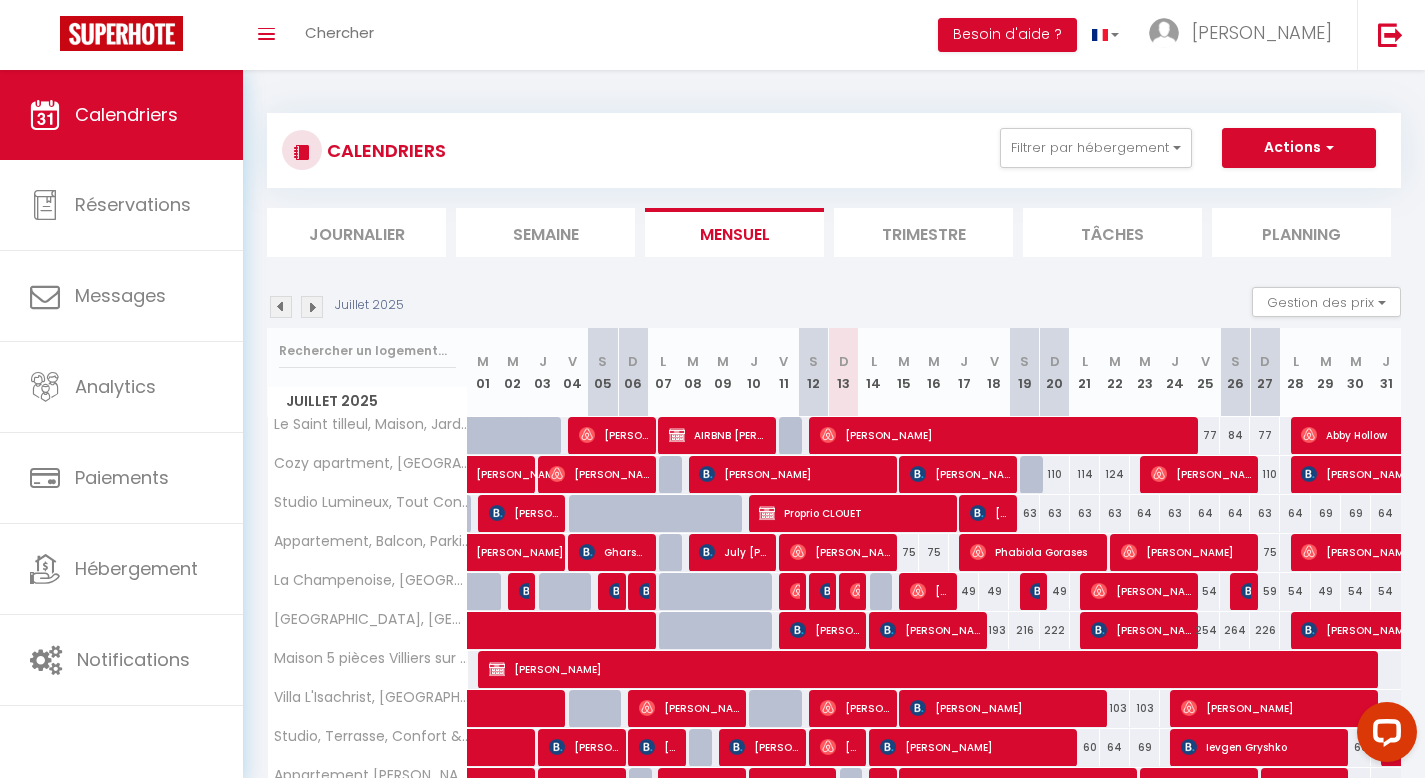 click on "CALENDRIERS
Filtrer par hébergement
Logements désactivés       [GEOGRAPHIC_DATA], Confortable et Authentique, [GEOGRAPHIC_DATA],  [GEOGRAPHIC_DATA], [GEOGRAPHIC_DATA], Jardin, 10' Disneyland     Appartement [GEOGRAPHIC_DATA], Vue sur parc, 5' [GEOGRAPHIC_DATA], [GEOGRAPHIC_DATA], [GEOGRAPHIC_DATA], 5 'Disneyland     Appartement Cosy, [GEOGRAPHIC_DATA], [GEOGRAPHIC_DATA]     Maison Paisible, Jardin, [GEOGRAPHIC_DATA]     [PERSON_NAME]       Cozy apartment, [GEOGRAPHIC_DATA], Parking, 5' [GEOGRAPHIC_DATA], [GEOGRAPHIC_DATA], Confort & Emplacement Idéal !     [GEOGRAPHIC_DATA], [GEOGRAPHIC_DATA], 5' Disneyland     Appartement, [GEOGRAPHIC_DATA], Parking, 5' [GEOGRAPHIC_DATA], [GEOGRAPHIC_DATA], [GEOGRAPHIC_DATA], [GEOGRAPHIC_DATA], [GEOGRAPHIC_DATA], [GEOGRAPHIC_DATA] près Disney, [GEOGRAPHIC_DATA], [GEOGRAPHIC_DATA], 10 min de [GEOGRAPHIC_DATA], Maison, Jardin, [GEOGRAPHIC_DATA], [GEOGRAPHIC_DATA]" at bounding box center [834, 150] 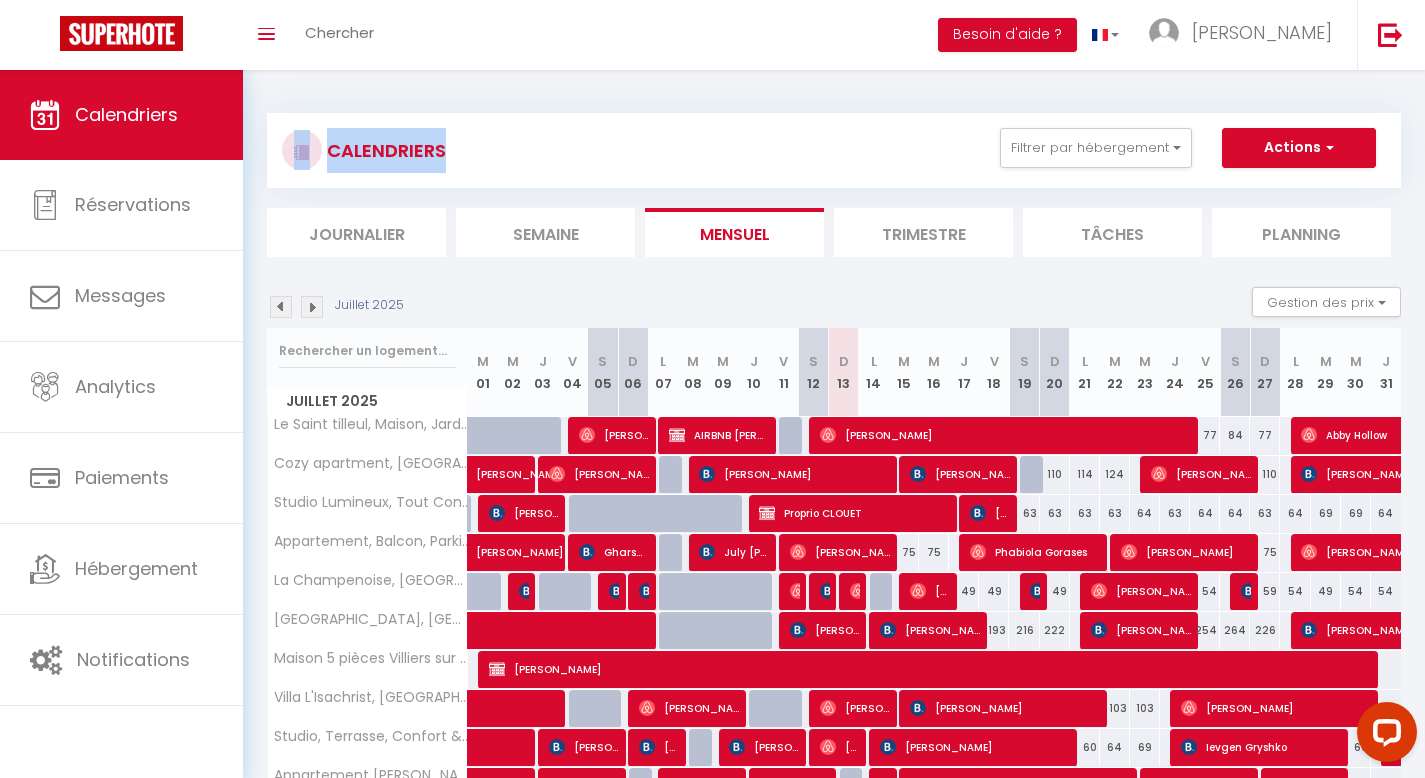 drag, startPoint x: 489, startPoint y: 147, endPoint x: 315, endPoint y: 146, distance: 174.00287 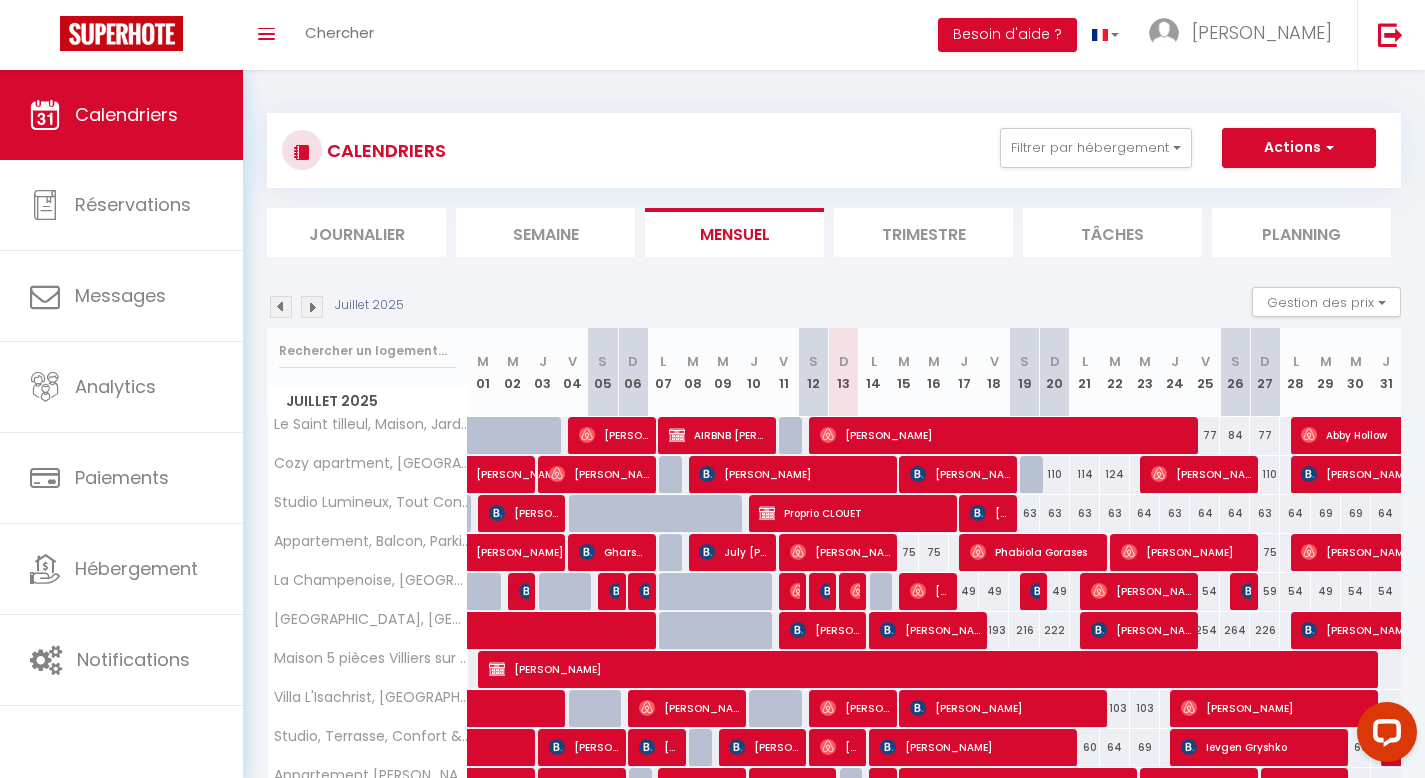 click on "CALENDRIERS
Filtrer par hébergement
Logements désactivés       [GEOGRAPHIC_DATA], Confortable et Authentique, [GEOGRAPHIC_DATA],  [GEOGRAPHIC_DATA], [GEOGRAPHIC_DATA], Jardin, 10' Disneyland     Appartement [GEOGRAPHIC_DATA], Vue sur parc, 5' [GEOGRAPHIC_DATA], [GEOGRAPHIC_DATA], [GEOGRAPHIC_DATA], 5 'Disneyland     Appartement Cosy, [GEOGRAPHIC_DATA], [GEOGRAPHIC_DATA]     Maison Paisible, Jardin, [GEOGRAPHIC_DATA]     [PERSON_NAME]       Cozy apartment, [GEOGRAPHIC_DATA], Parking, 5' [GEOGRAPHIC_DATA], [GEOGRAPHIC_DATA], Confort & Emplacement Idéal !     [GEOGRAPHIC_DATA], [GEOGRAPHIC_DATA], 5' Disneyland     Appartement, [GEOGRAPHIC_DATA], Parking, 5' [GEOGRAPHIC_DATA], [GEOGRAPHIC_DATA], [GEOGRAPHIC_DATA], [GEOGRAPHIC_DATA], [GEOGRAPHIC_DATA], [GEOGRAPHIC_DATA] près Disney, [GEOGRAPHIC_DATA], [GEOGRAPHIC_DATA], 10 min de [GEOGRAPHIC_DATA], Maison, Jardin, [GEOGRAPHIC_DATA], [GEOGRAPHIC_DATA]" at bounding box center (834, 150) 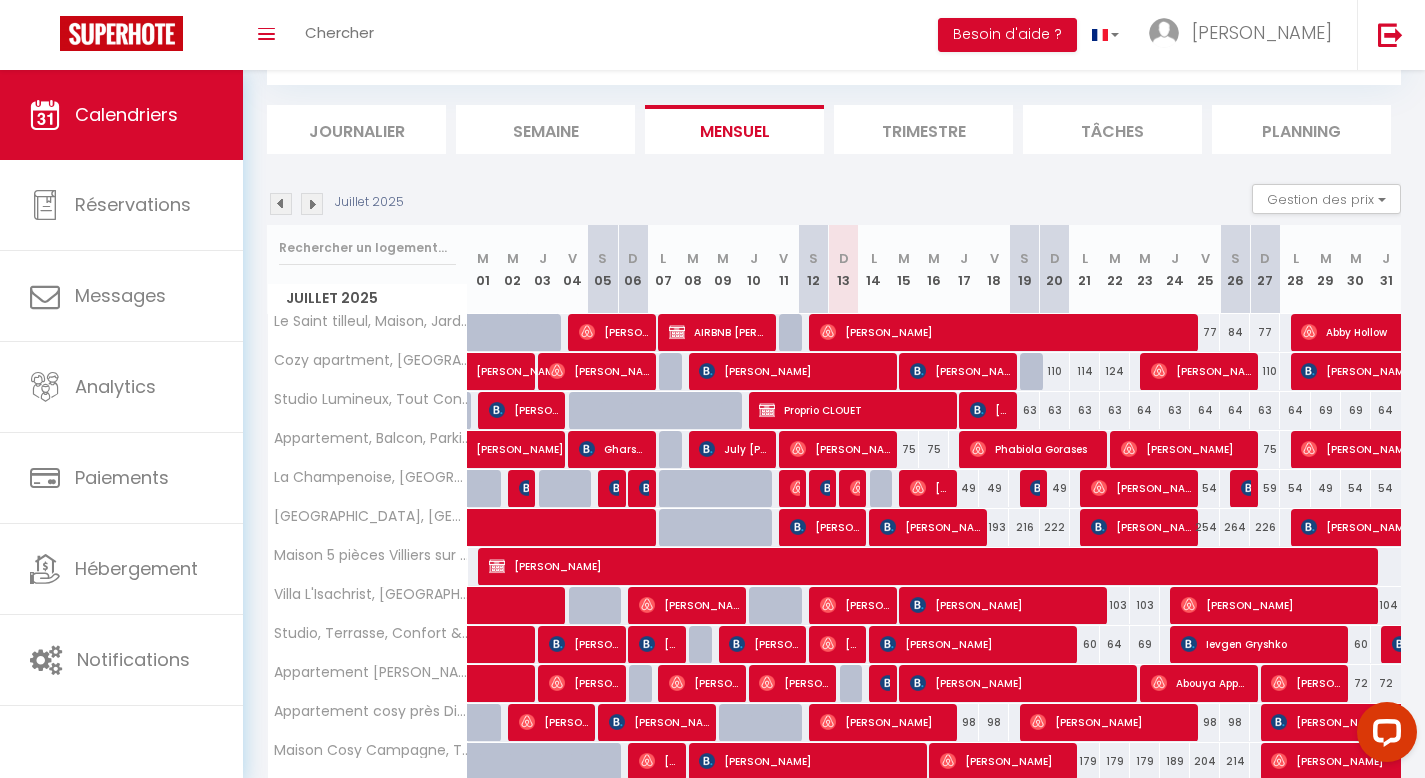 scroll, scrollTop: 14, scrollLeft: 0, axis: vertical 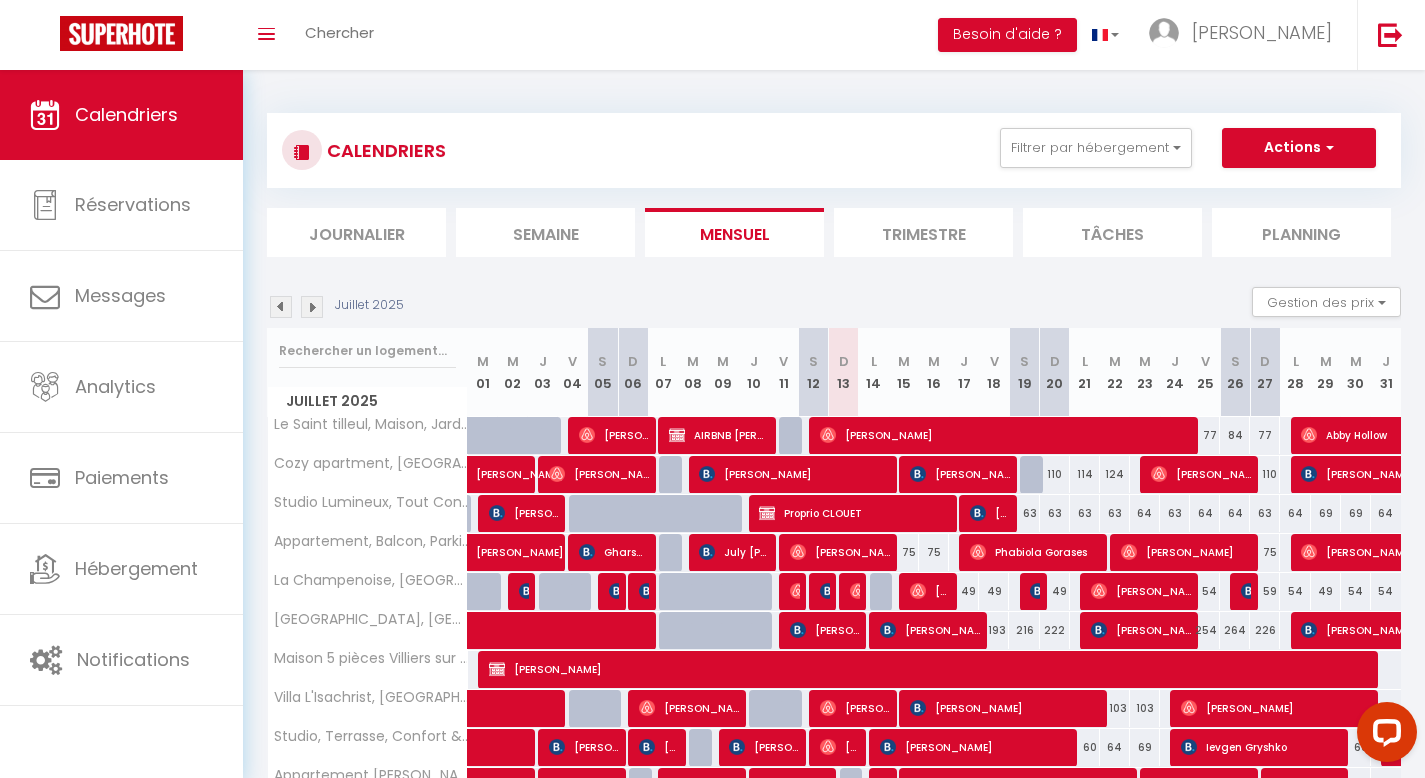 click on "Toggle menubar     Chercher   BUTTON
Besoin d'aide ?
[PERSON_NAME]        Équipe" at bounding box center (777, 35) 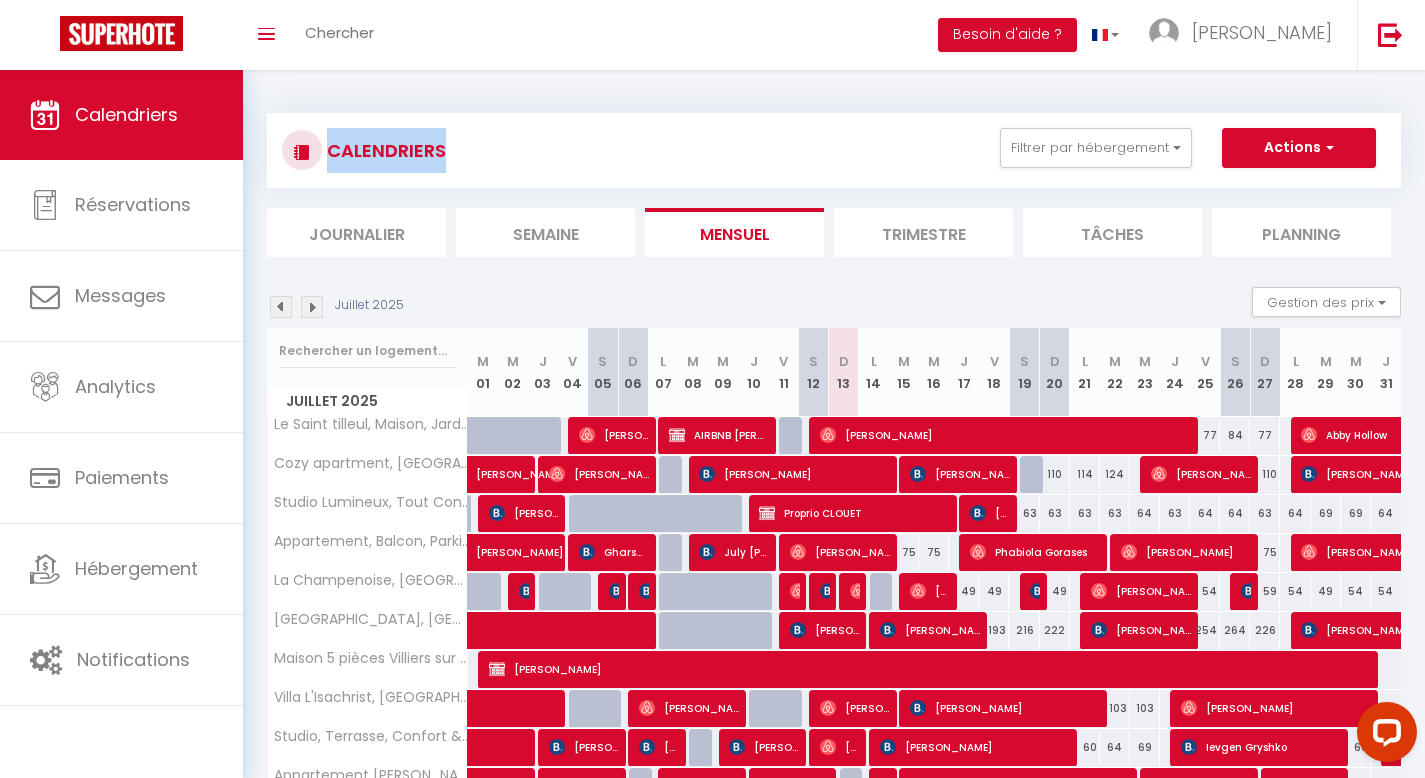 drag, startPoint x: 464, startPoint y: 154, endPoint x: 323, endPoint y: 130, distance: 143.02797 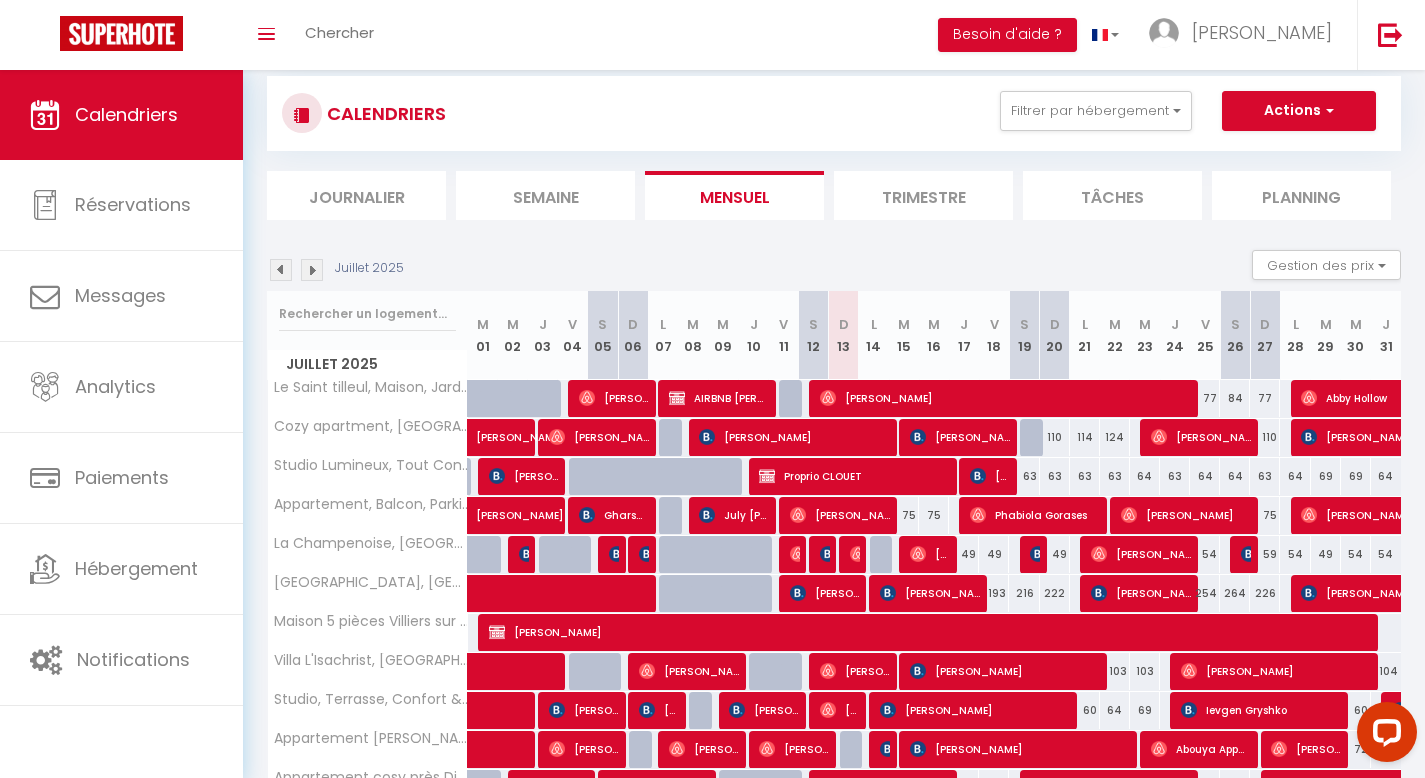 scroll, scrollTop: 0, scrollLeft: 0, axis: both 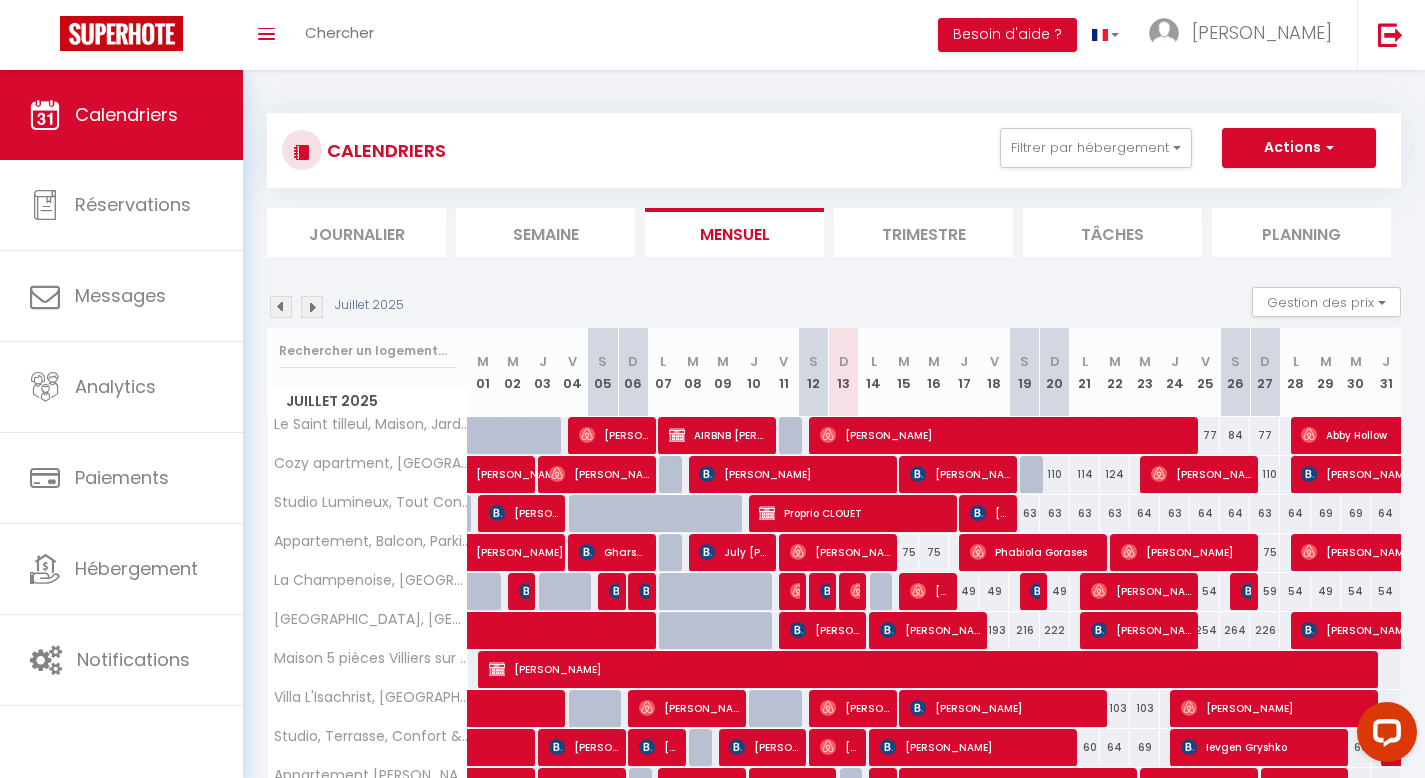 click on "CALENDRIERS
Filtrer par hébergement
Logements désactivés       [GEOGRAPHIC_DATA], Confortable et Authentique, [GEOGRAPHIC_DATA],  [GEOGRAPHIC_DATA], [GEOGRAPHIC_DATA], Jardin, 10' Disneyland     Appartement [GEOGRAPHIC_DATA], Vue sur parc, 5' [GEOGRAPHIC_DATA], [GEOGRAPHIC_DATA], [GEOGRAPHIC_DATA], 5 'Disneyland     Appartement Cosy, [GEOGRAPHIC_DATA], [GEOGRAPHIC_DATA]     Maison Paisible, Jardin, [GEOGRAPHIC_DATA]     [PERSON_NAME]       Cozy apartment, [GEOGRAPHIC_DATA], Parking, 5' [GEOGRAPHIC_DATA], [GEOGRAPHIC_DATA], Confort & Emplacement Idéal !     [GEOGRAPHIC_DATA], [GEOGRAPHIC_DATA], 5' Disneyland     Appartement, [GEOGRAPHIC_DATA], Parking, 5' [GEOGRAPHIC_DATA], [GEOGRAPHIC_DATA], [GEOGRAPHIC_DATA], [GEOGRAPHIC_DATA], [GEOGRAPHIC_DATA], [GEOGRAPHIC_DATA] près Disney, [GEOGRAPHIC_DATA], [GEOGRAPHIC_DATA], 10 min de [GEOGRAPHIC_DATA], Maison, Jardin, [GEOGRAPHIC_DATA], [GEOGRAPHIC_DATA]" at bounding box center [834, 150] 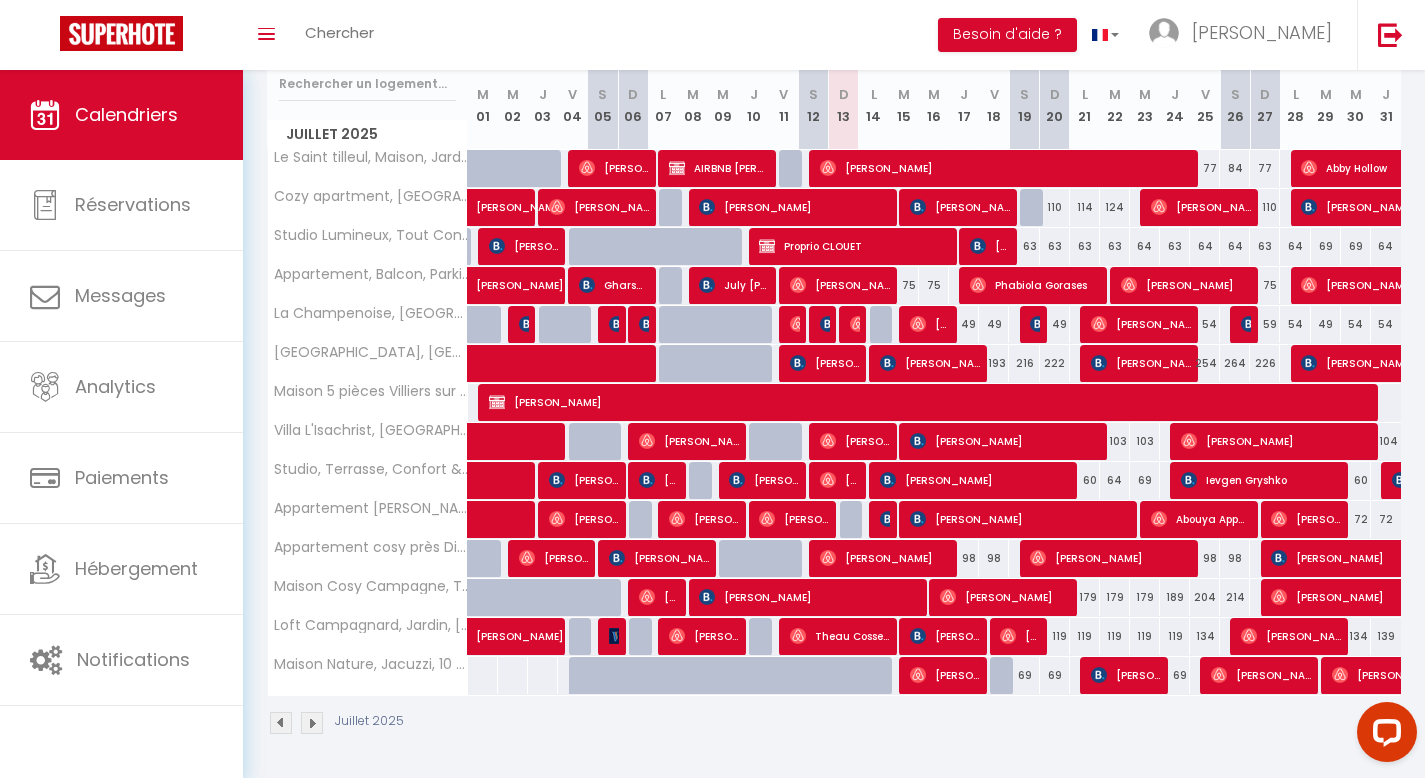 scroll, scrollTop: 0, scrollLeft: 0, axis: both 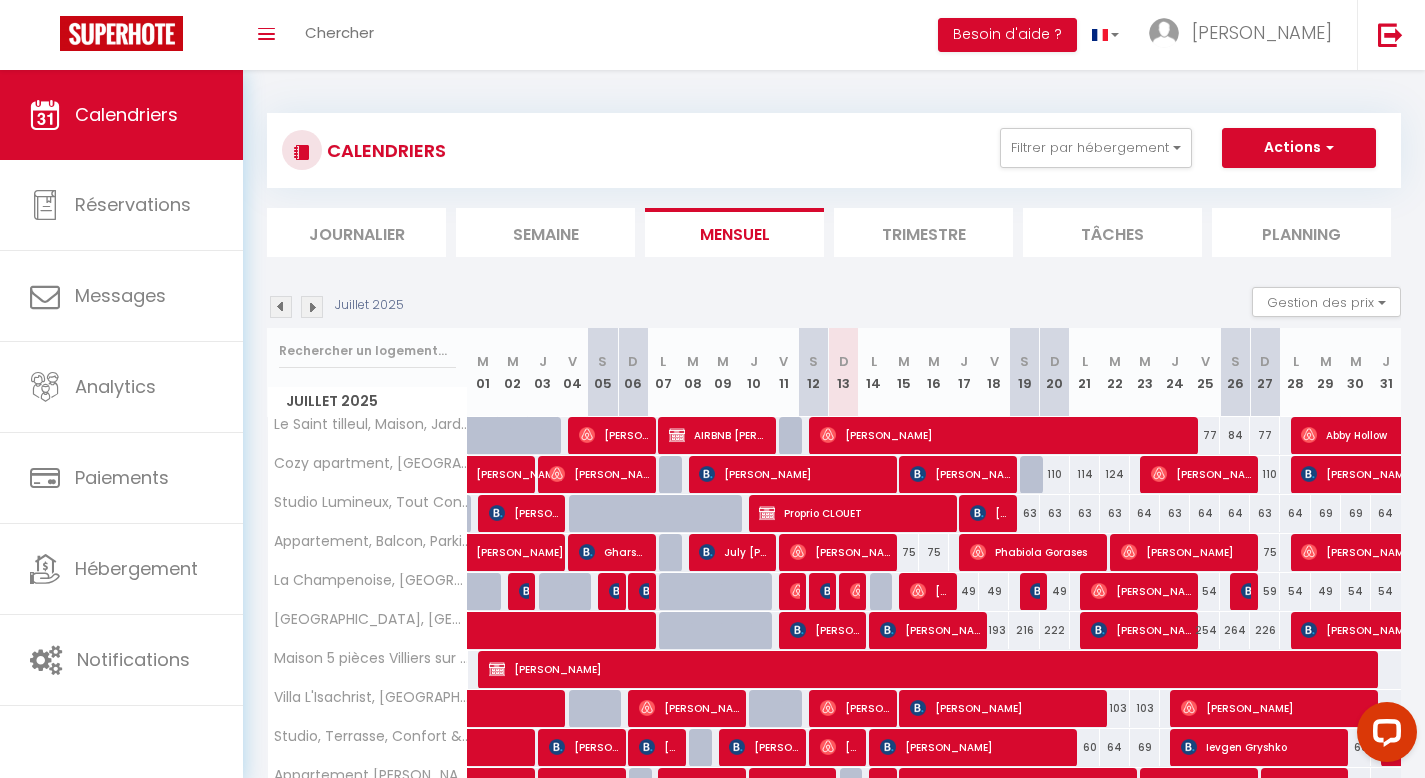 click on "CALENDRIERS
Filtrer par hébergement
Logements désactivés       [GEOGRAPHIC_DATA], Confortable et Authentique, [GEOGRAPHIC_DATA],  [GEOGRAPHIC_DATA], [GEOGRAPHIC_DATA], Jardin, 10' Disneyland     Appartement [GEOGRAPHIC_DATA], Vue sur parc, 5' [GEOGRAPHIC_DATA], [GEOGRAPHIC_DATA], [GEOGRAPHIC_DATA], 5 'Disneyland     Appartement Cosy, [GEOGRAPHIC_DATA], [GEOGRAPHIC_DATA]     Maison Paisible, Jardin, [GEOGRAPHIC_DATA]     [PERSON_NAME]       Cozy apartment, [GEOGRAPHIC_DATA], Parking, 5' [GEOGRAPHIC_DATA], [GEOGRAPHIC_DATA], Confort & Emplacement Idéal !     [GEOGRAPHIC_DATA], [GEOGRAPHIC_DATA], 5' Disneyland     Appartement, [GEOGRAPHIC_DATA], Parking, 5' [GEOGRAPHIC_DATA], [GEOGRAPHIC_DATA], [GEOGRAPHIC_DATA], [GEOGRAPHIC_DATA], [GEOGRAPHIC_DATA], [GEOGRAPHIC_DATA] près Disney, [GEOGRAPHIC_DATA], [GEOGRAPHIC_DATA], 10 min de [GEOGRAPHIC_DATA], Maison, Jardin, [GEOGRAPHIC_DATA], [GEOGRAPHIC_DATA]" at bounding box center [834, 558] 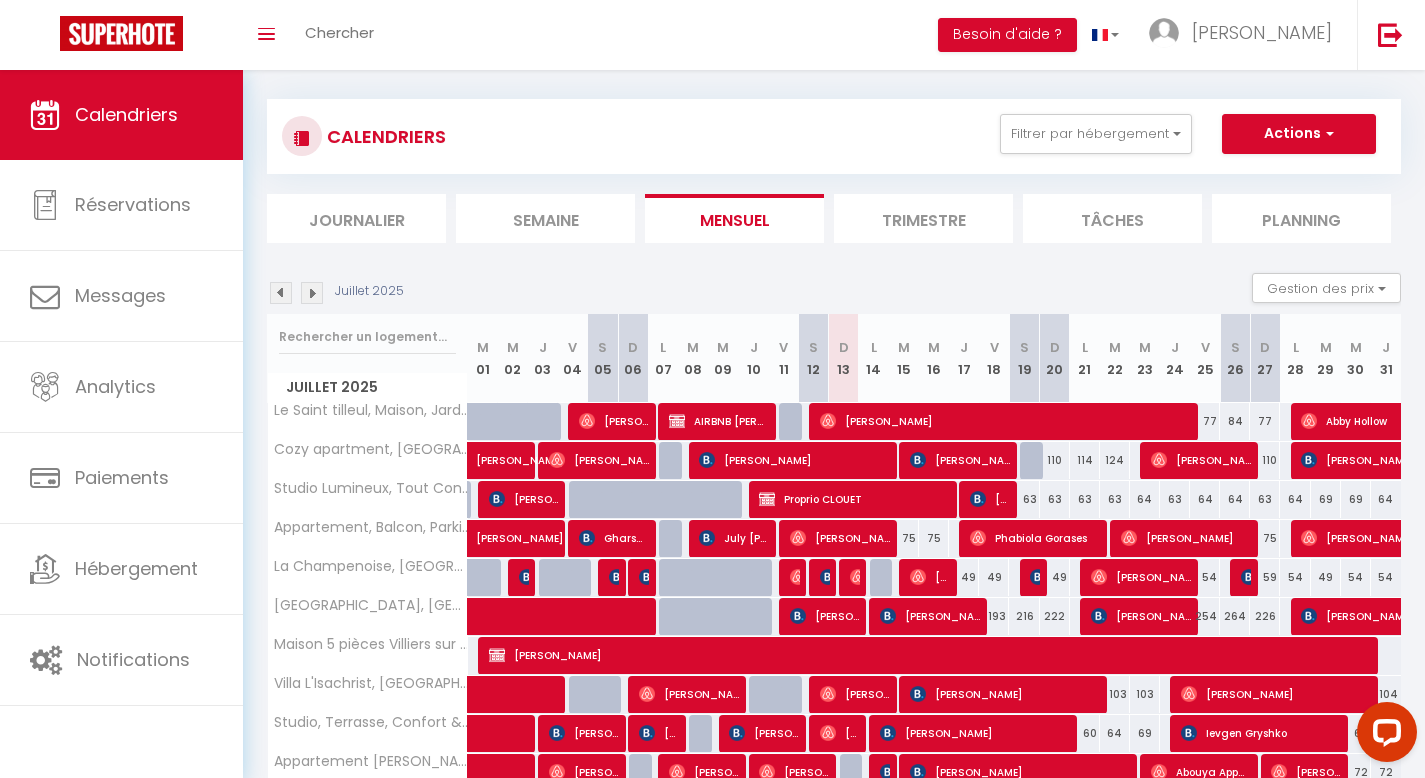 scroll, scrollTop: 12, scrollLeft: 0, axis: vertical 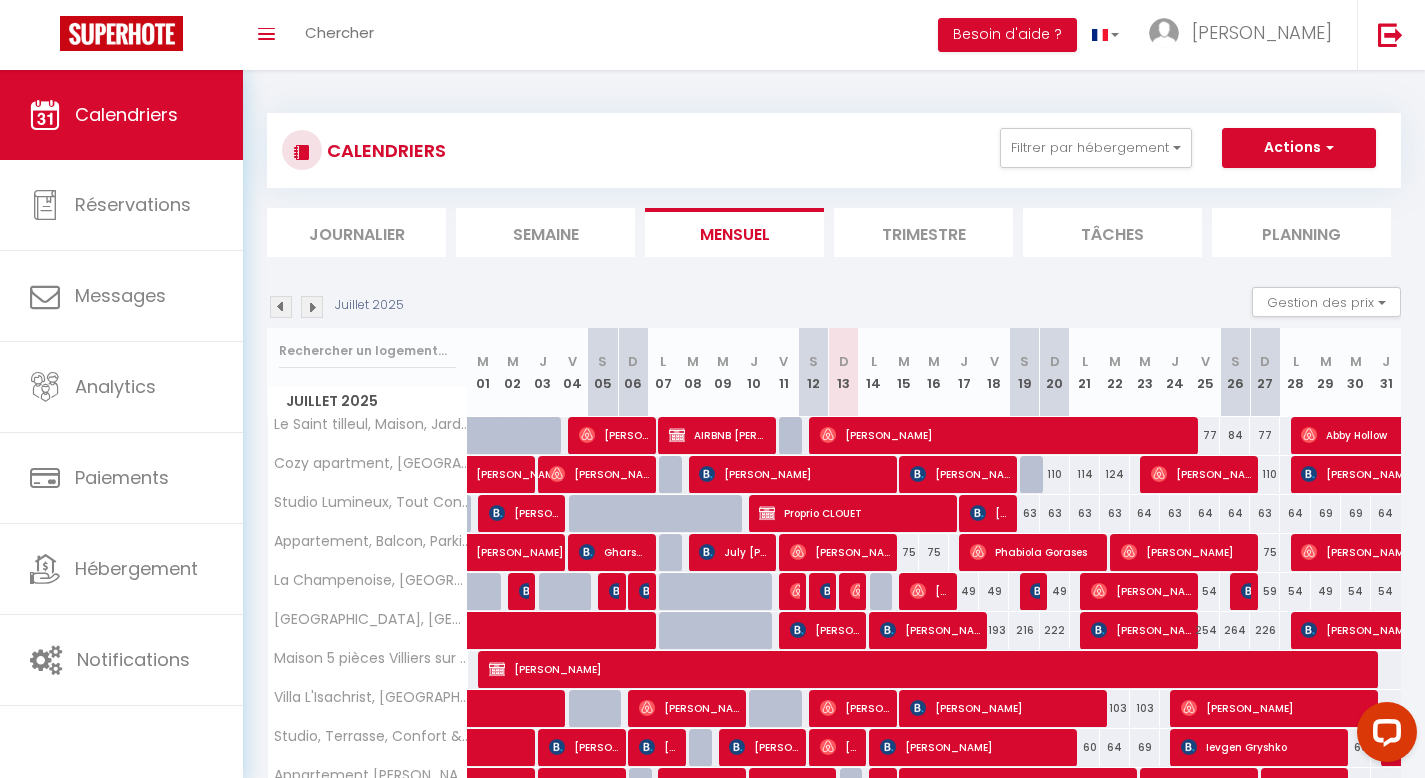 click on "CALENDRIERS
Filtrer par hébergement
Logements désactivés       [GEOGRAPHIC_DATA], Confortable et Authentique, [GEOGRAPHIC_DATA],  [GEOGRAPHIC_DATA], [GEOGRAPHIC_DATA], Jardin, 10' Disneyland     Appartement [GEOGRAPHIC_DATA], Vue sur parc, 5' [GEOGRAPHIC_DATA], [GEOGRAPHIC_DATA], [GEOGRAPHIC_DATA], 5 'Disneyland     Appartement Cosy, [GEOGRAPHIC_DATA], [GEOGRAPHIC_DATA]     Maison Paisible, Jardin, [GEOGRAPHIC_DATA]     [PERSON_NAME]       Cozy apartment, [GEOGRAPHIC_DATA], Parking, 5' [GEOGRAPHIC_DATA], [GEOGRAPHIC_DATA], Confort & Emplacement Idéal !     [GEOGRAPHIC_DATA], [GEOGRAPHIC_DATA], 5' Disneyland     Appartement, [GEOGRAPHIC_DATA], Parking, 5' [GEOGRAPHIC_DATA], [GEOGRAPHIC_DATA], [GEOGRAPHIC_DATA], [GEOGRAPHIC_DATA], [GEOGRAPHIC_DATA], [GEOGRAPHIC_DATA] près Disney, [GEOGRAPHIC_DATA], [GEOGRAPHIC_DATA], 10 min de [GEOGRAPHIC_DATA], Maison, Jardin, [GEOGRAPHIC_DATA], [GEOGRAPHIC_DATA]" at bounding box center (834, 150) 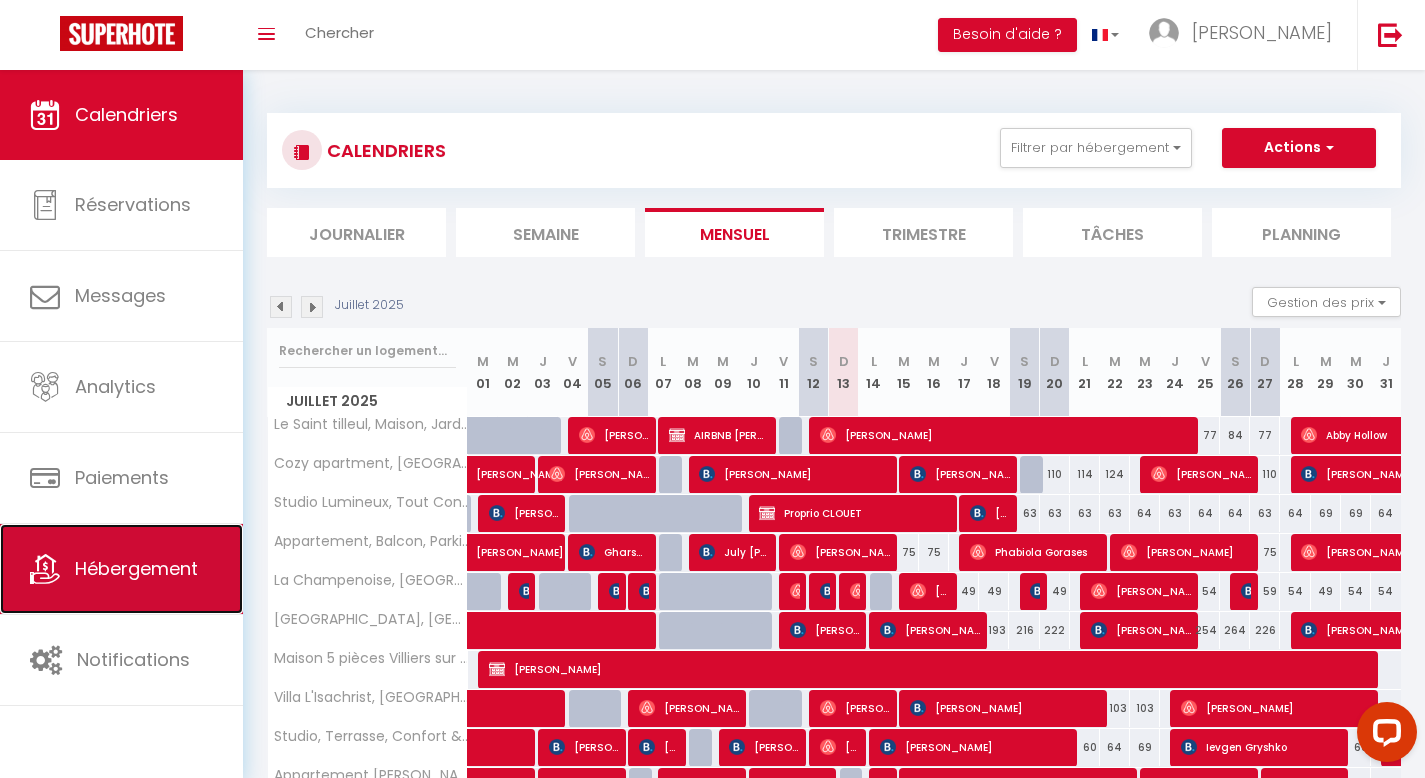 click on "Hébergement" at bounding box center (121, 569) 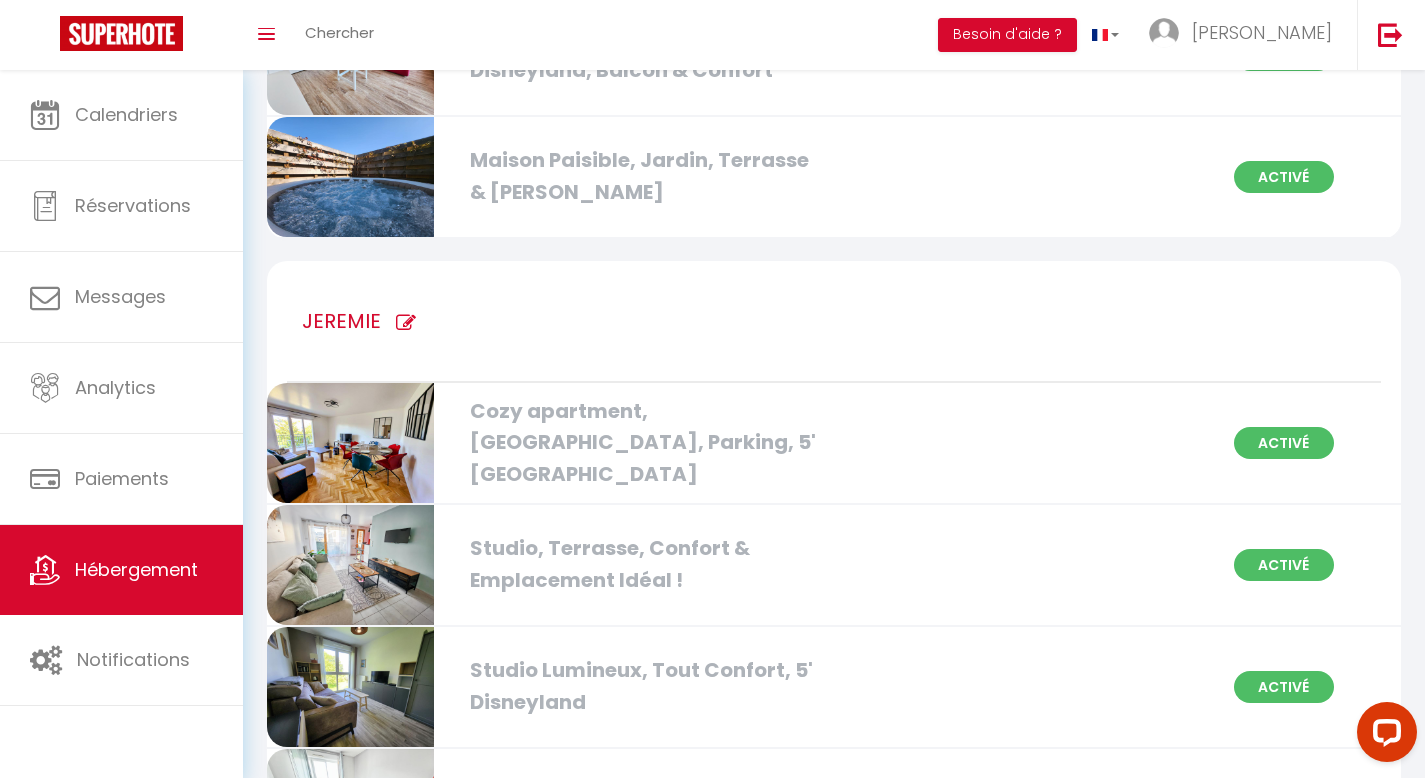 scroll, scrollTop: 1005, scrollLeft: 0, axis: vertical 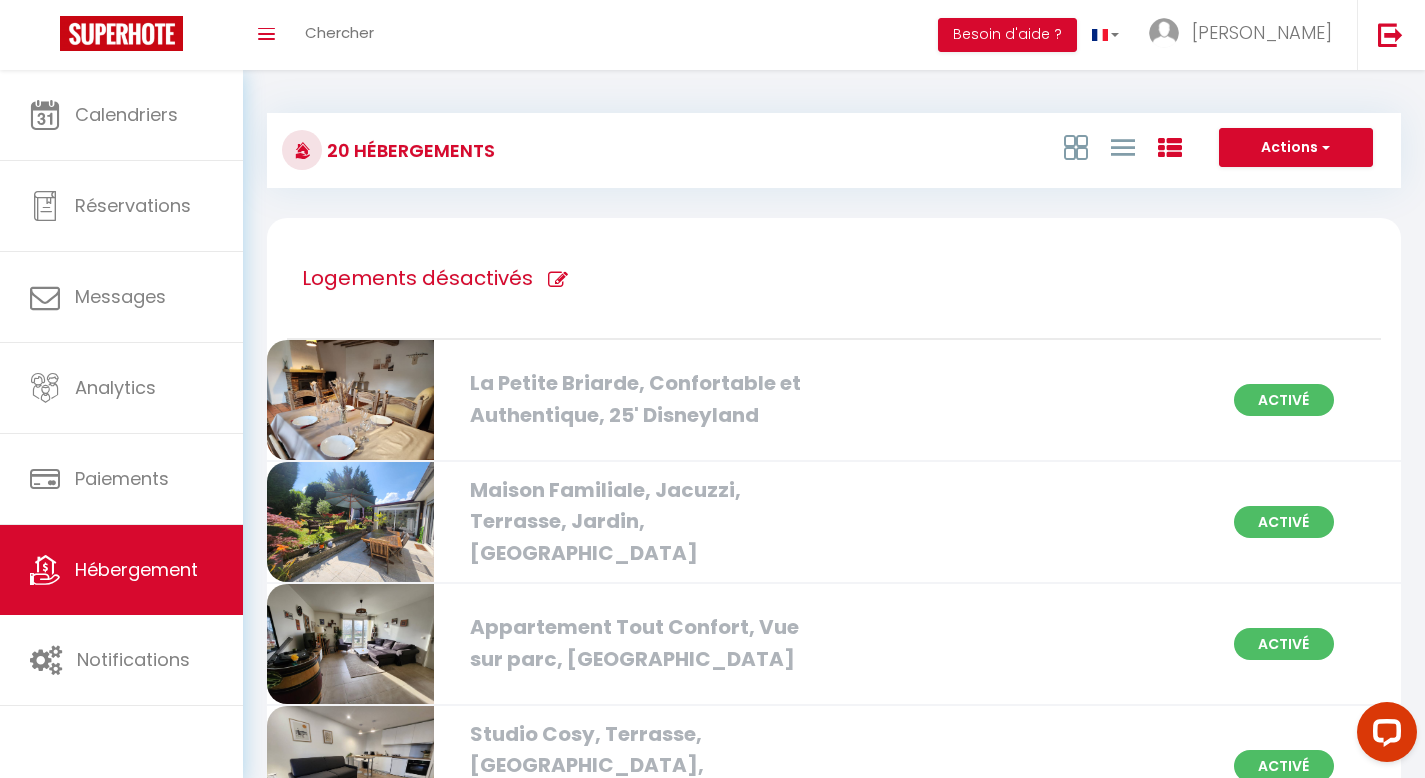 click on "Actions
Créer un Hébergement
Nouveau groupe" at bounding box center (1023, 150) 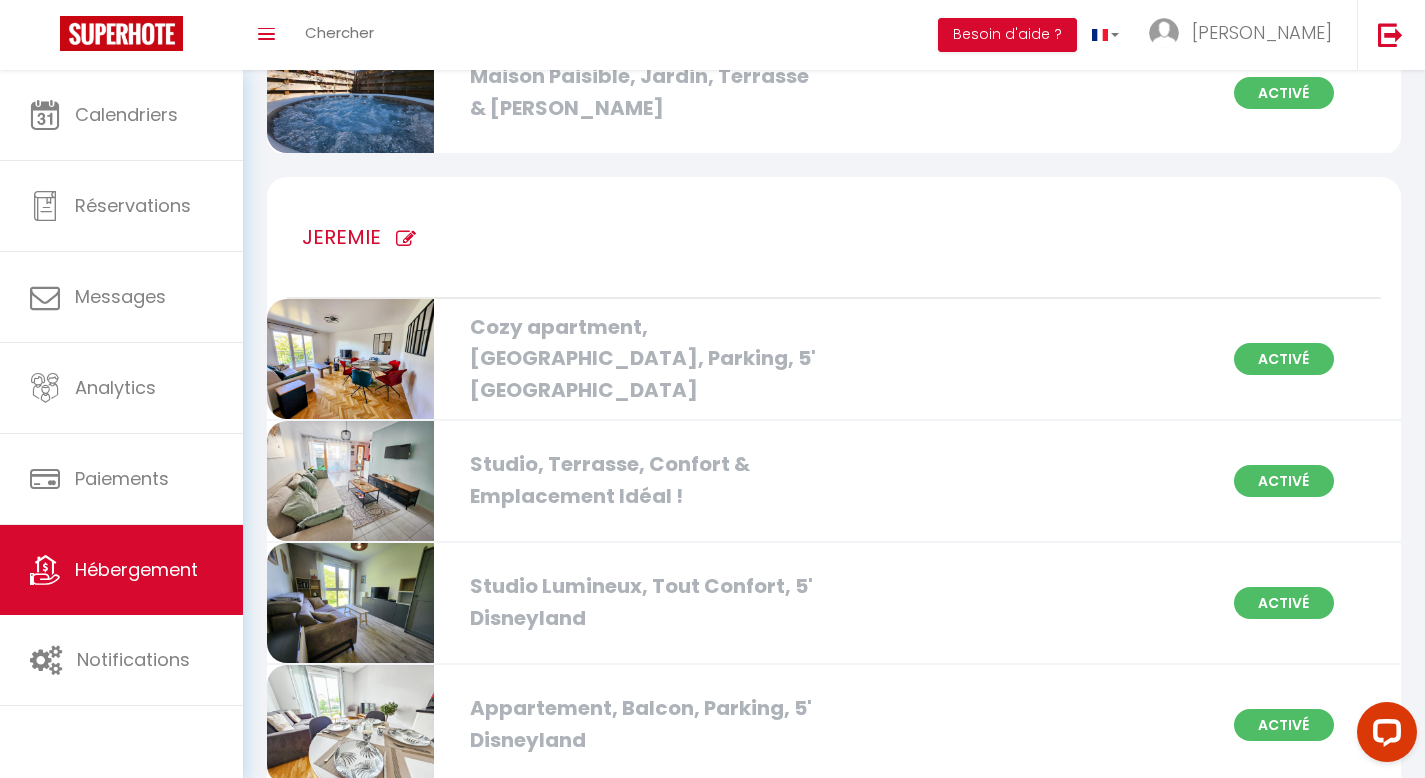 scroll, scrollTop: 0, scrollLeft: 0, axis: both 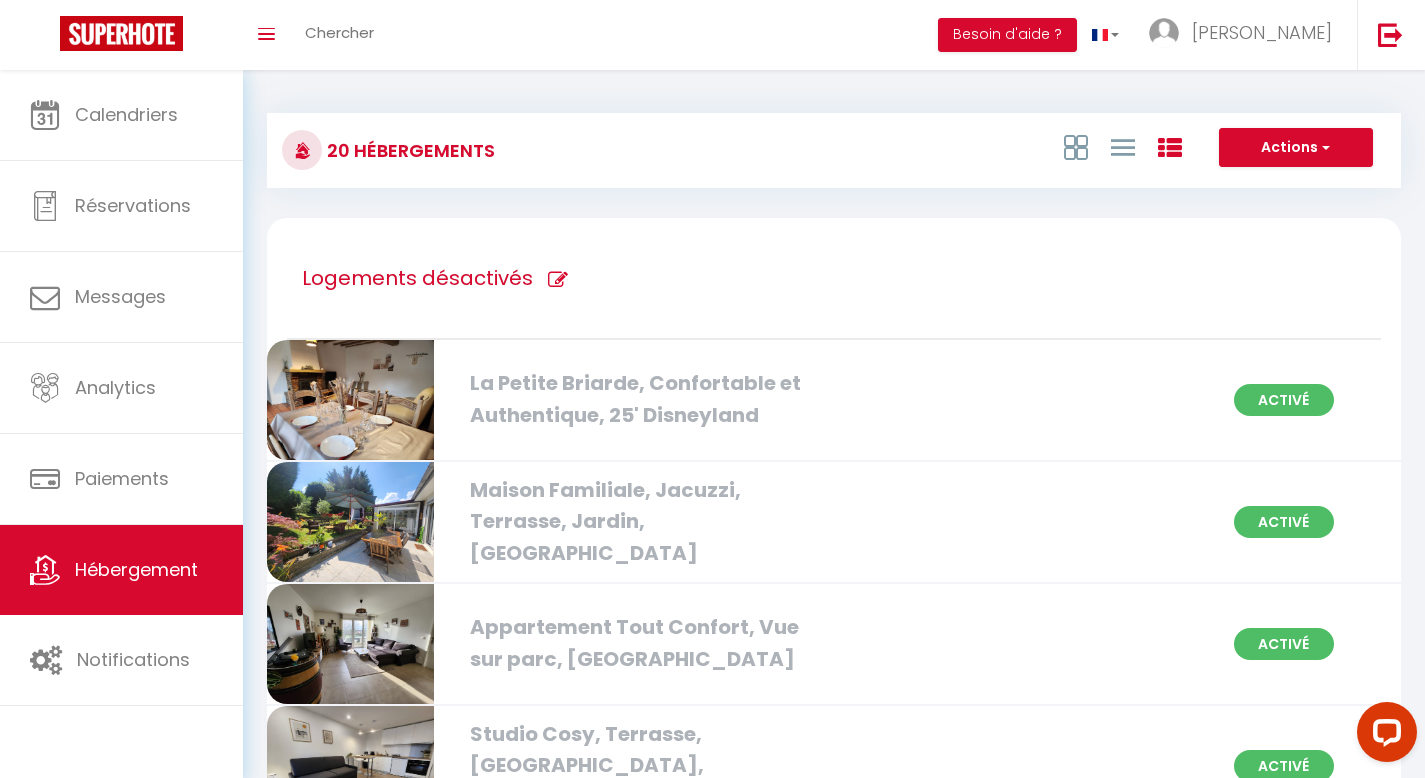 click on "Toggle menubar     Chercher   BUTTON
Besoin d'aide ?
[PERSON_NAME]        Équipe" at bounding box center (777, 35) 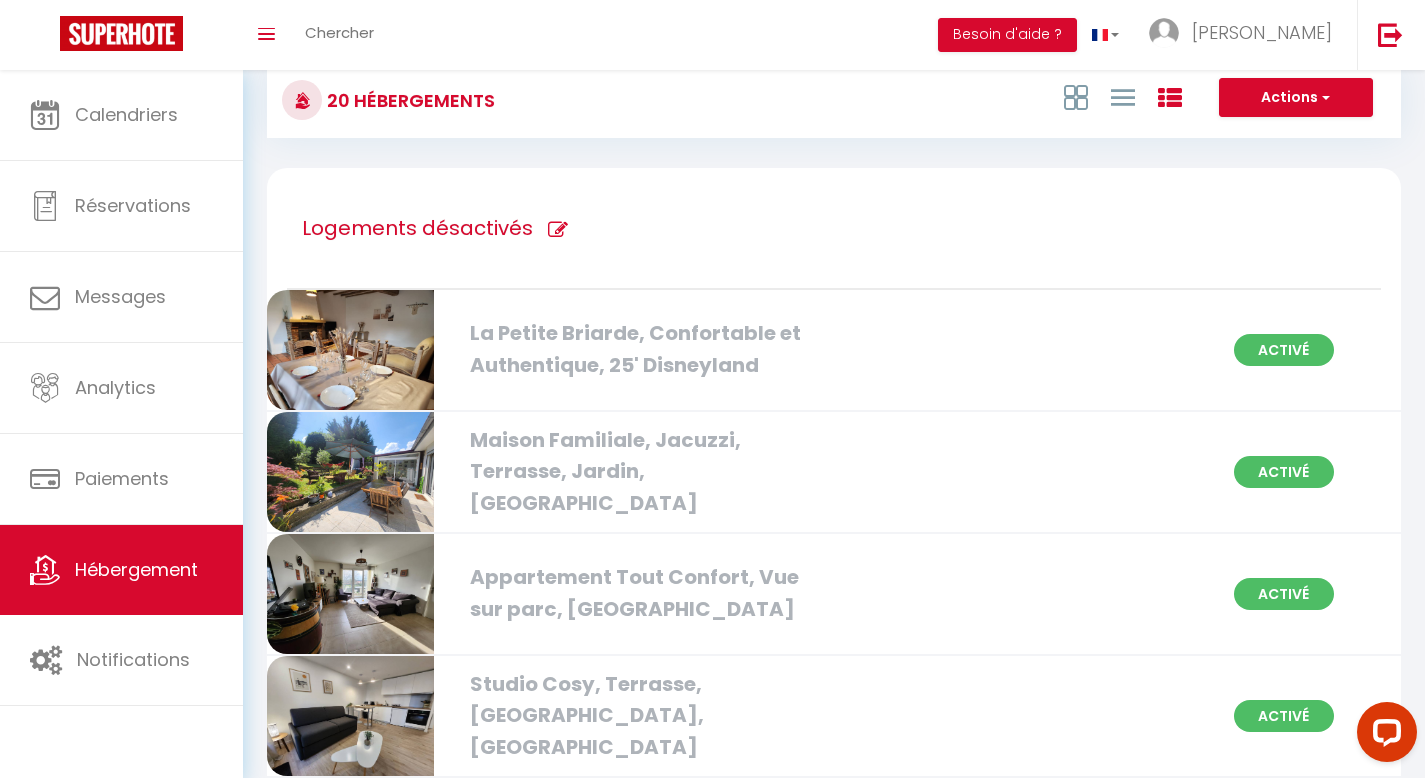 scroll, scrollTop: 0, scrollLeft: 0, axis: both 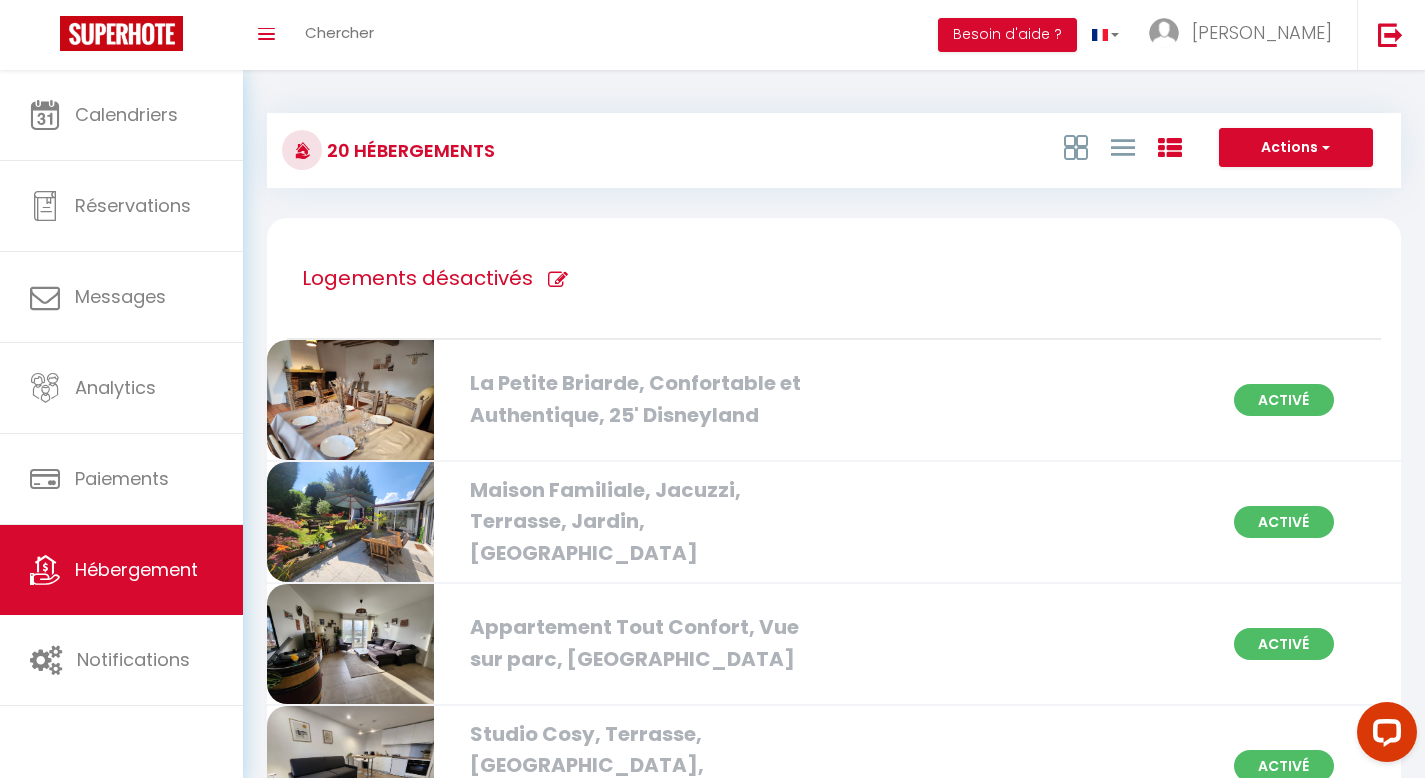 click on "Actions
Créer un Hébergement
Nouveau groupe" at bounding box center [1023, 150] 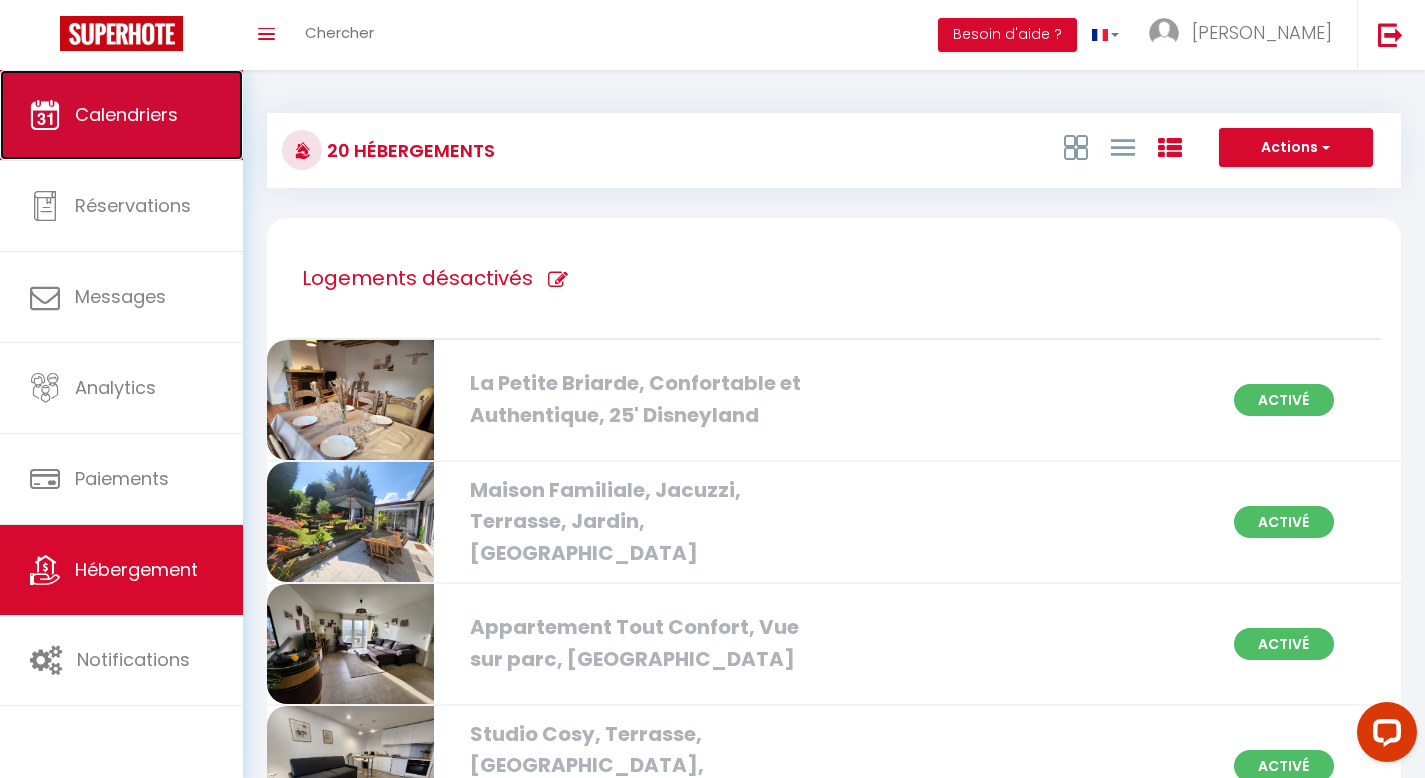 click on "Calendriers" at bounding box center [126, 114] 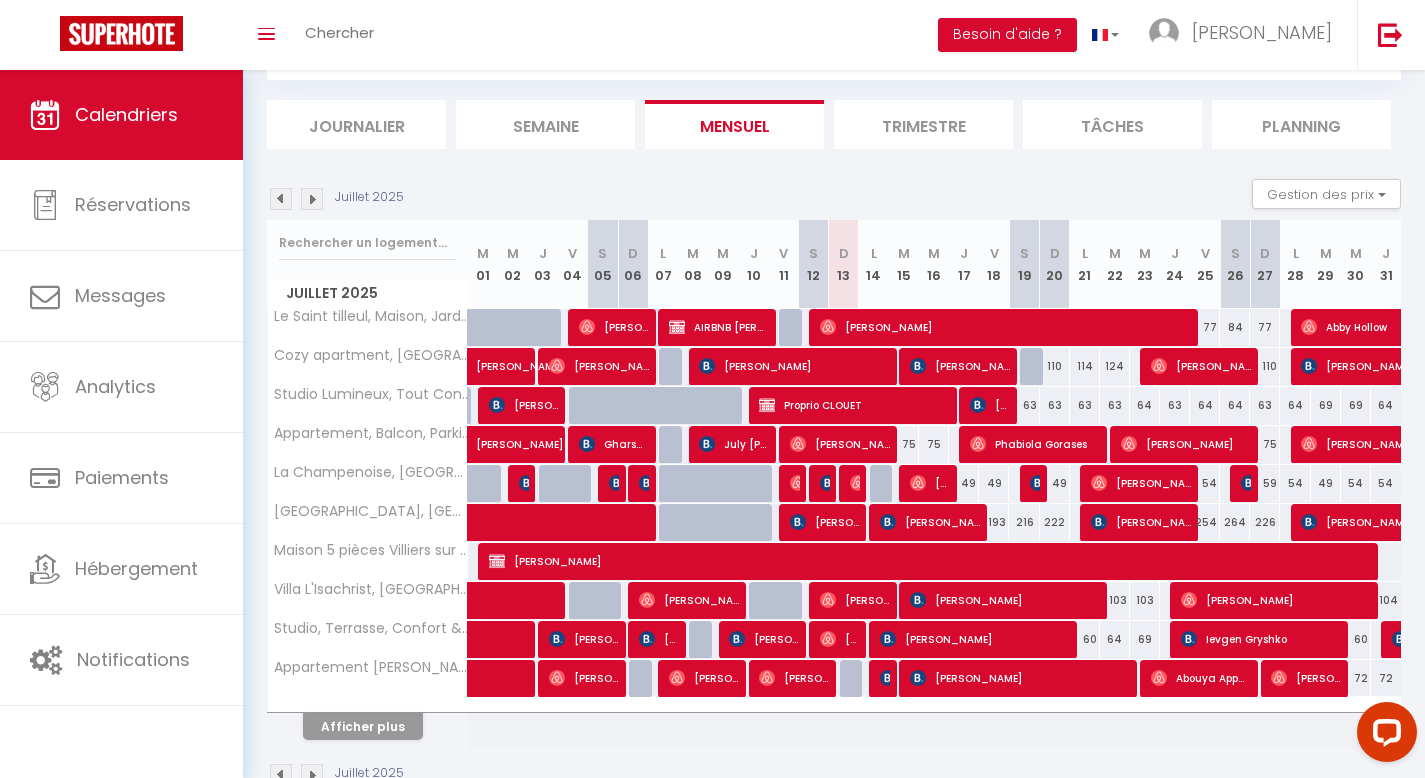 scroll, scrollTop: 109, scrollLeft: 0, axis: vertical 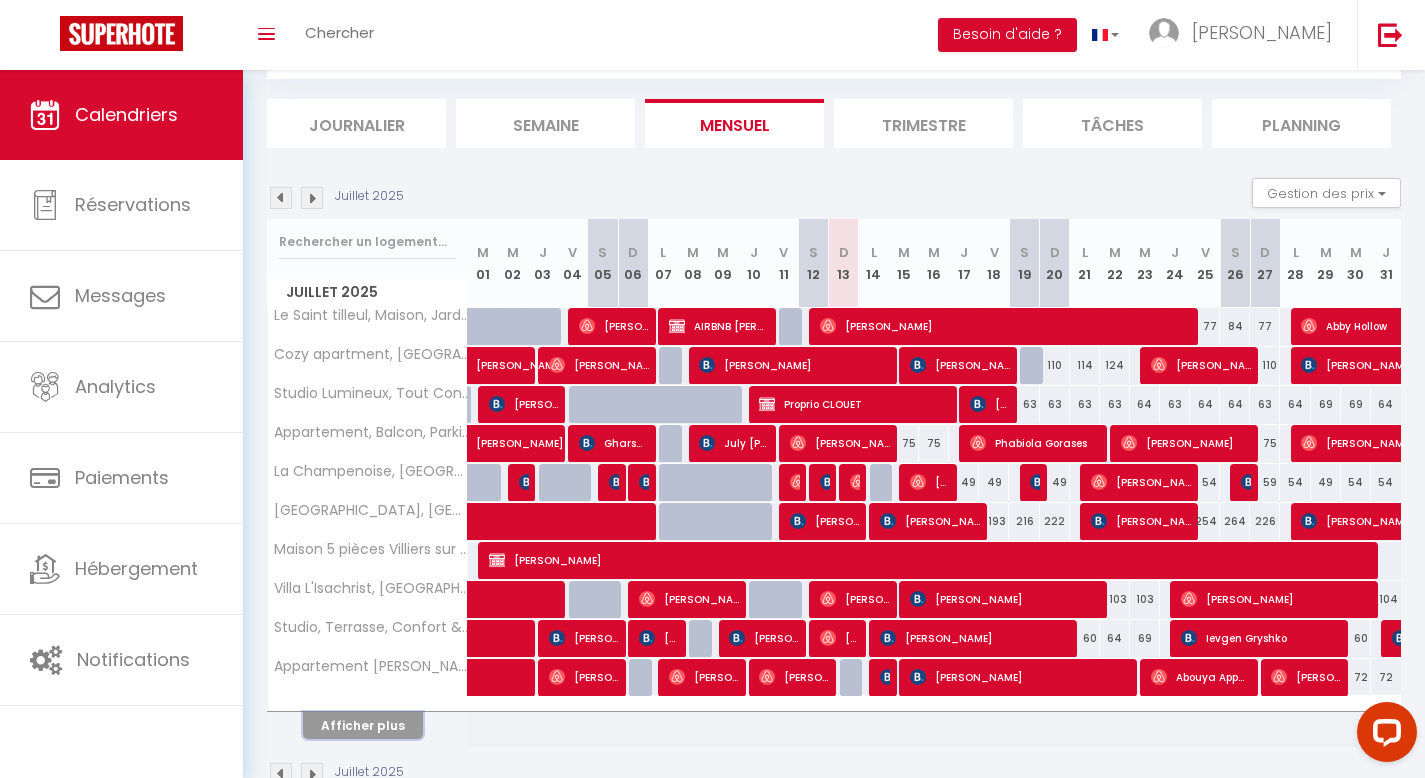 click on "Afficher plus" at bounding box center [363, 725] 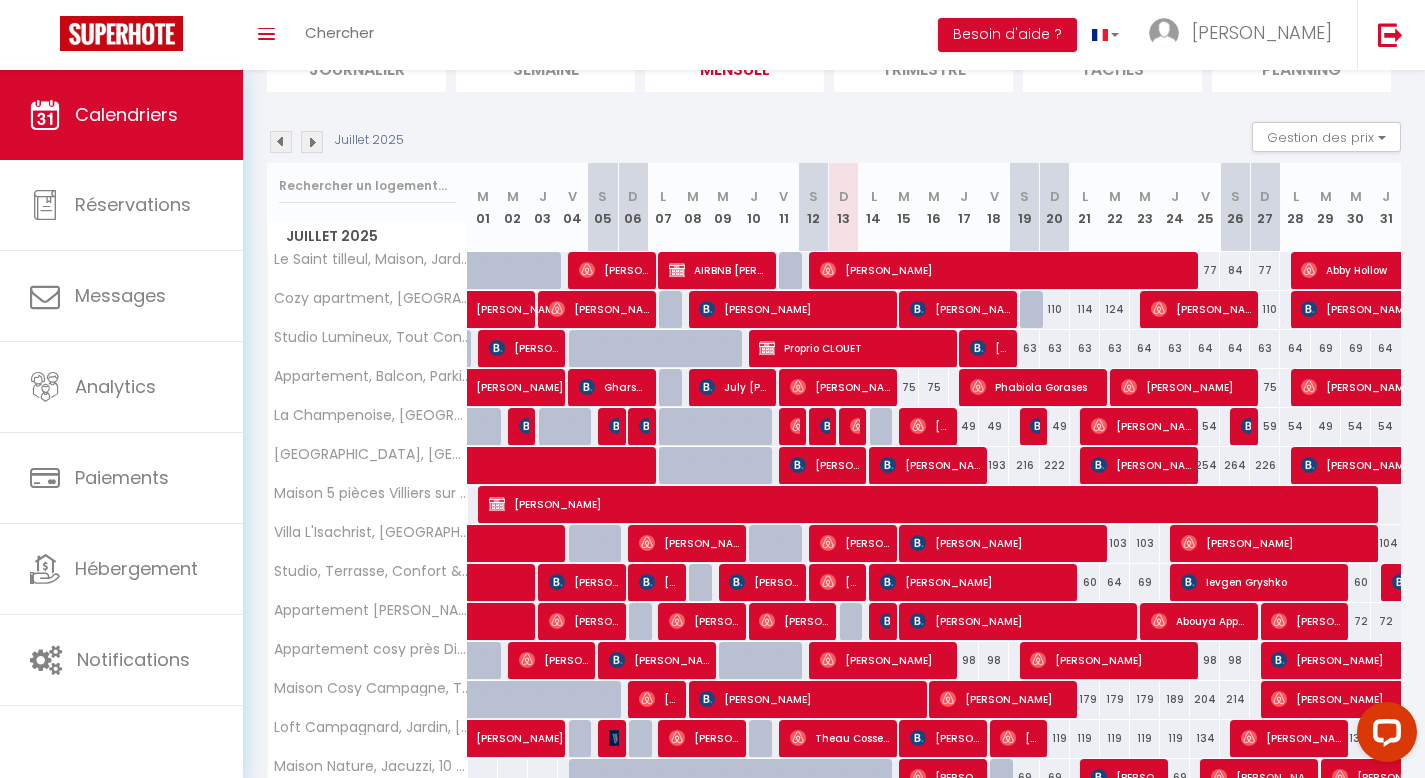 scroll, scrollTop: 170, scrollLeft: 0, axis: vertical 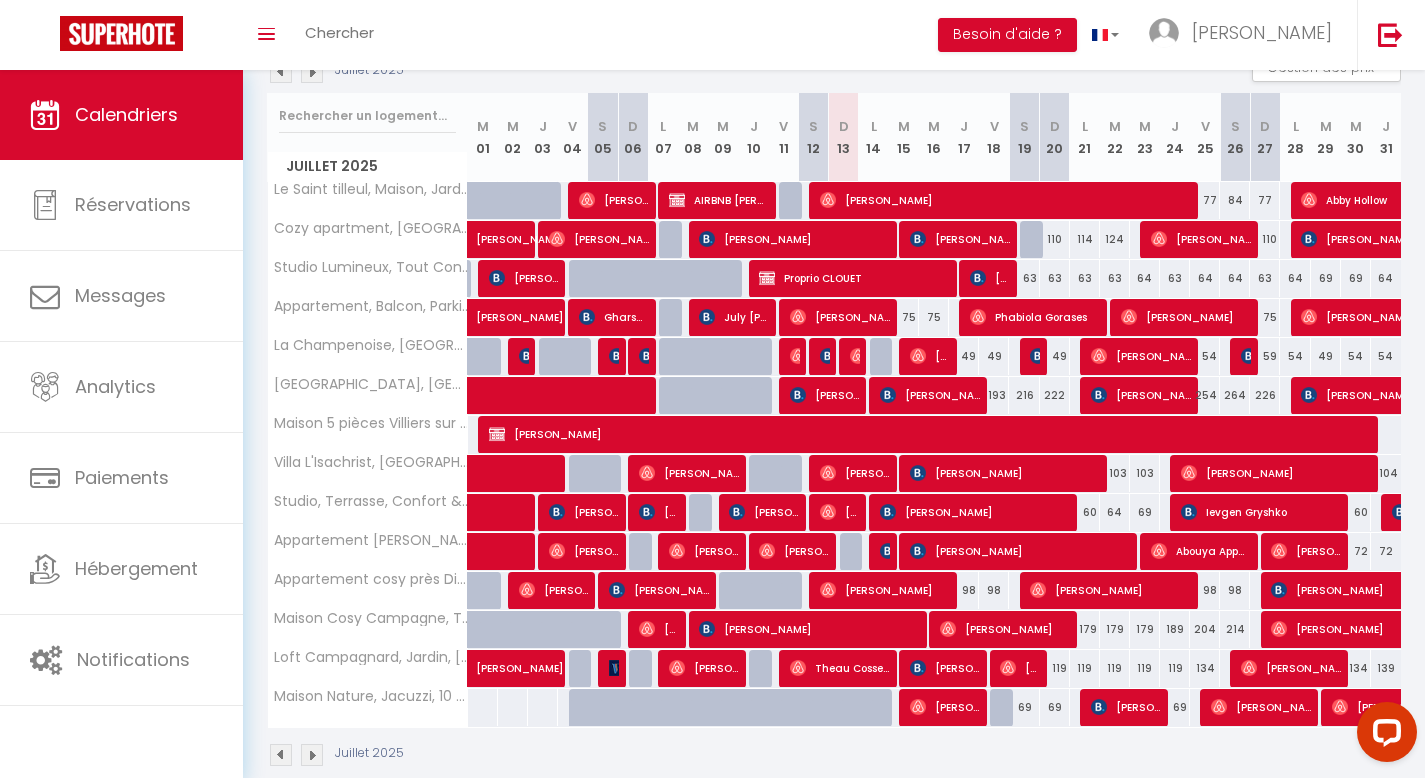 click on "Toggle menubar     Chercher   BUTTON
Besoin d'aide ?
[PERSON_NAME]        Équipe" at bounding box center [777, 35] 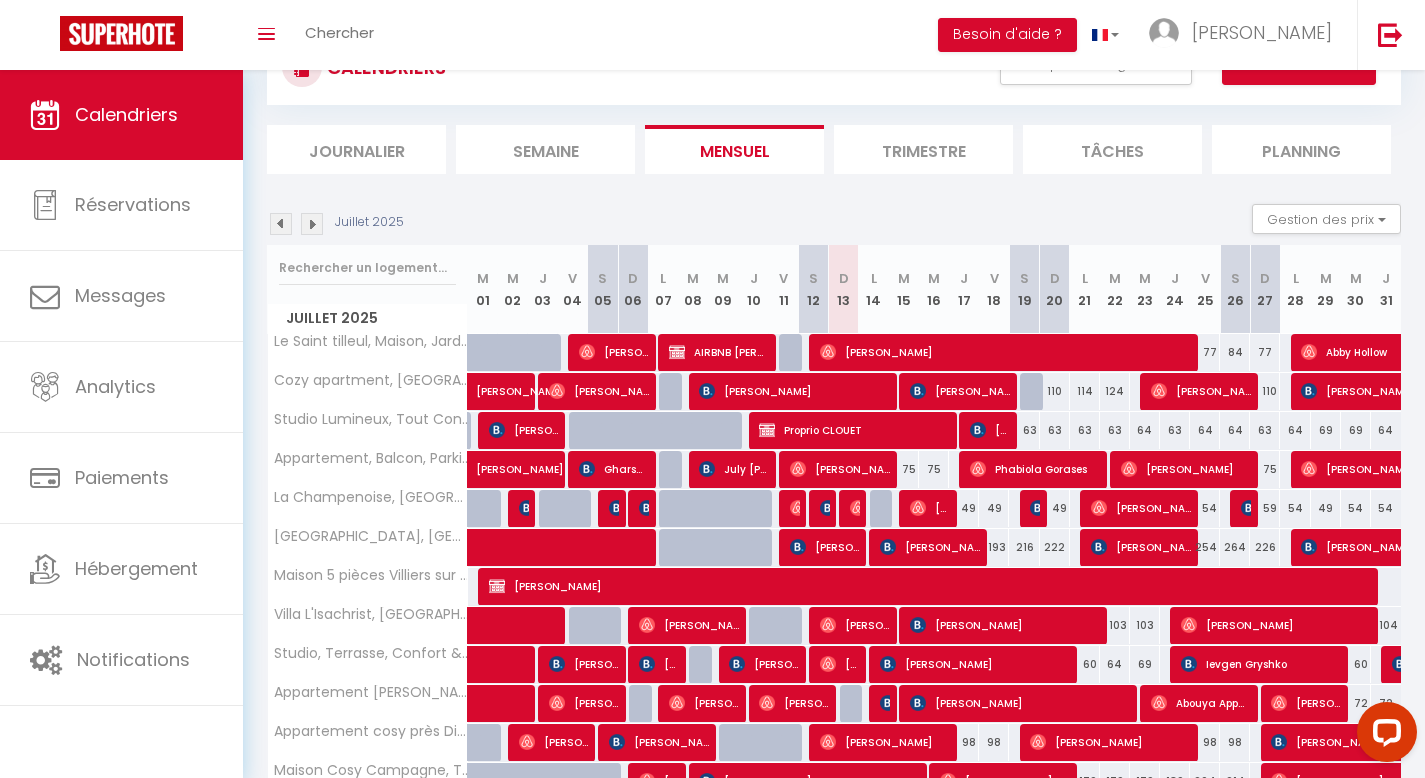 scroll, scrollTop: 0, scrollLeft: 0, axis: both 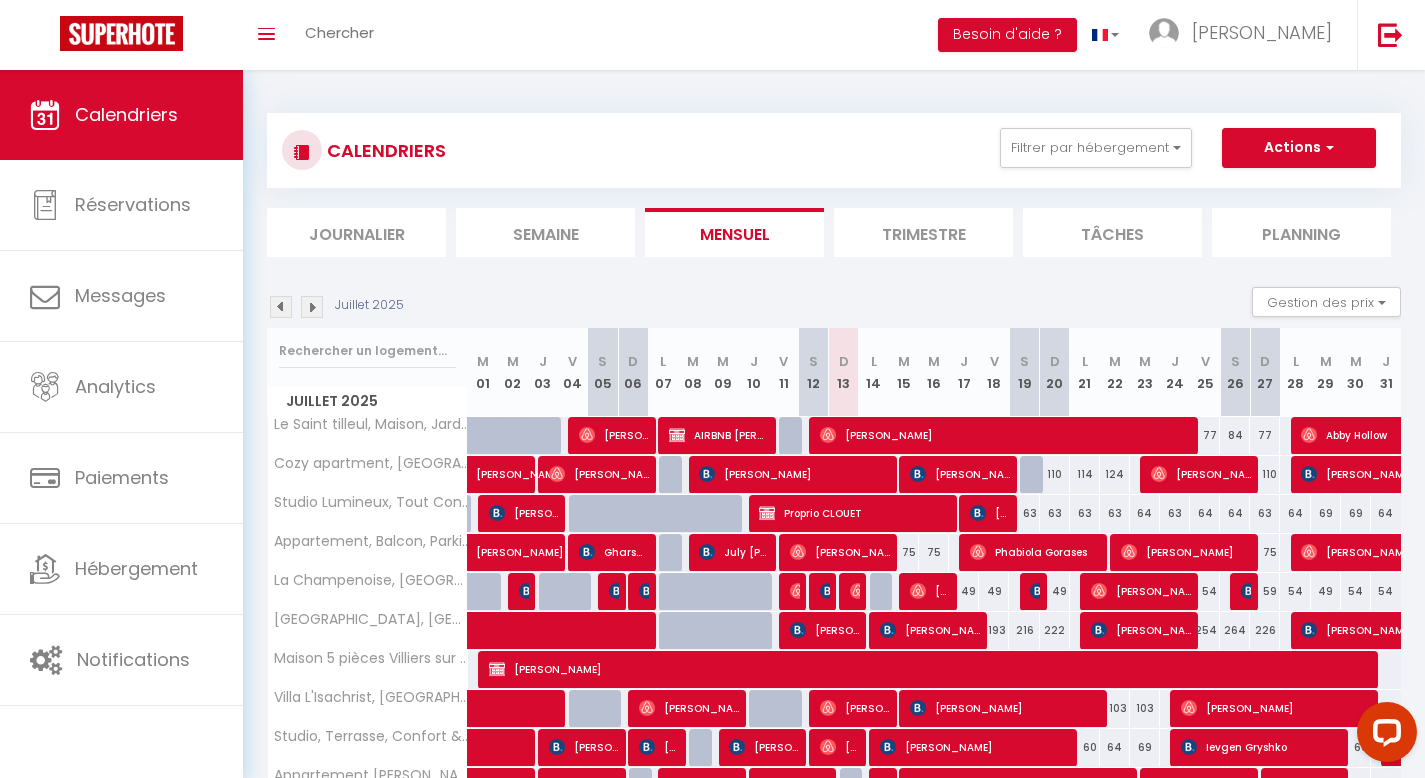 click on "Toggle menubar     Chercher   BUTTON
Besoin d'aide ?
[PERSON_NAME]        Équipe" at bounding box center (777, 35) 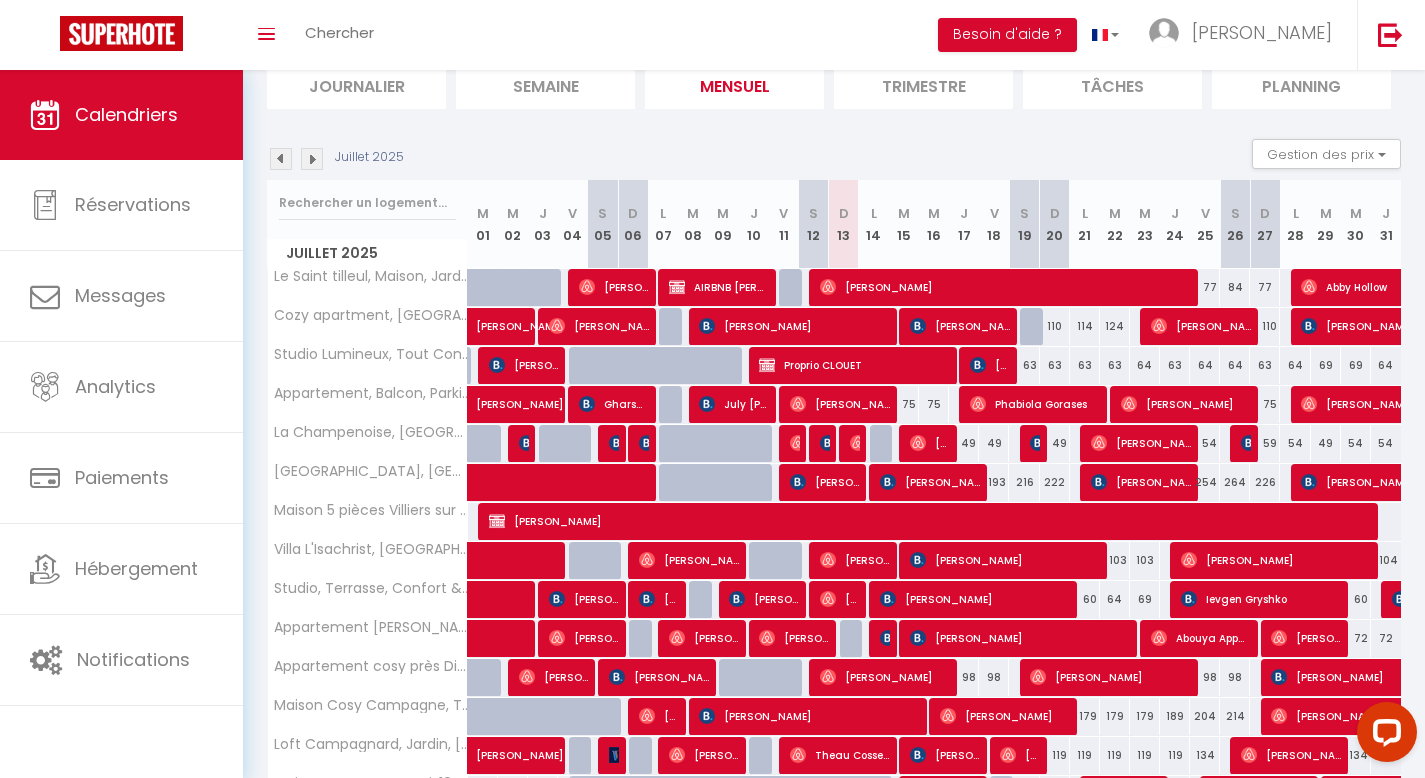 scroll, scrollTop: 146, scrollLeft: 0, axis: vertical 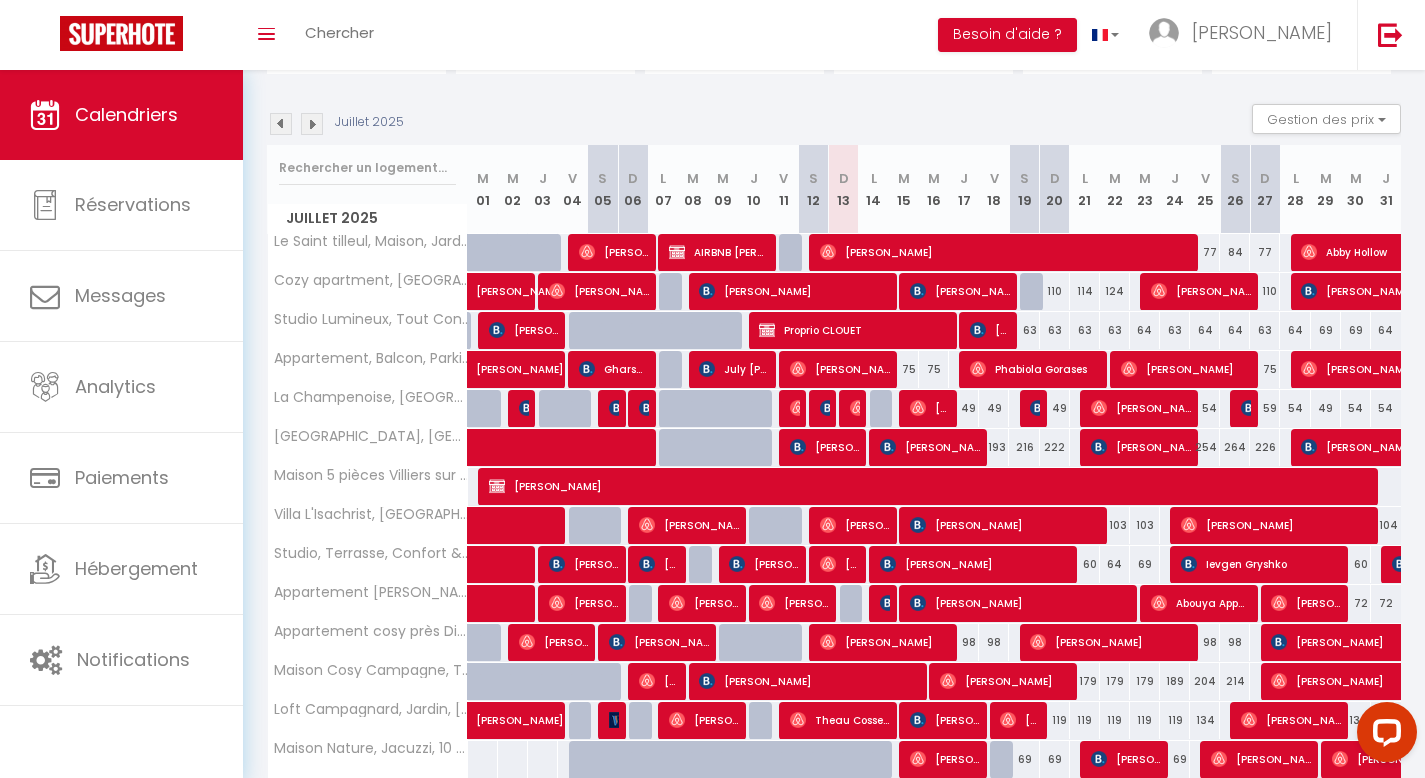 click at bounding box center (312, 124) 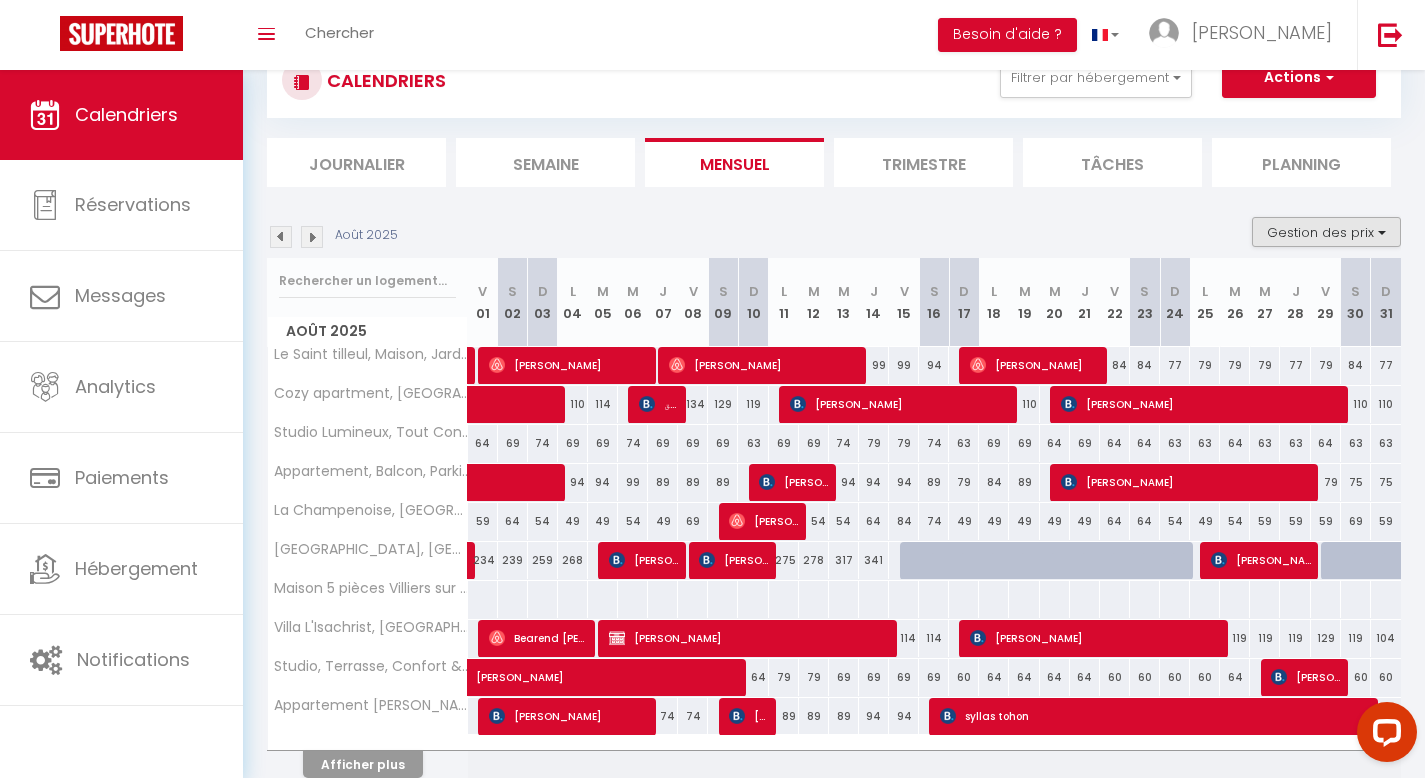 scroll, scrollTop: 160, scrollLeft: 0, axis: vertical 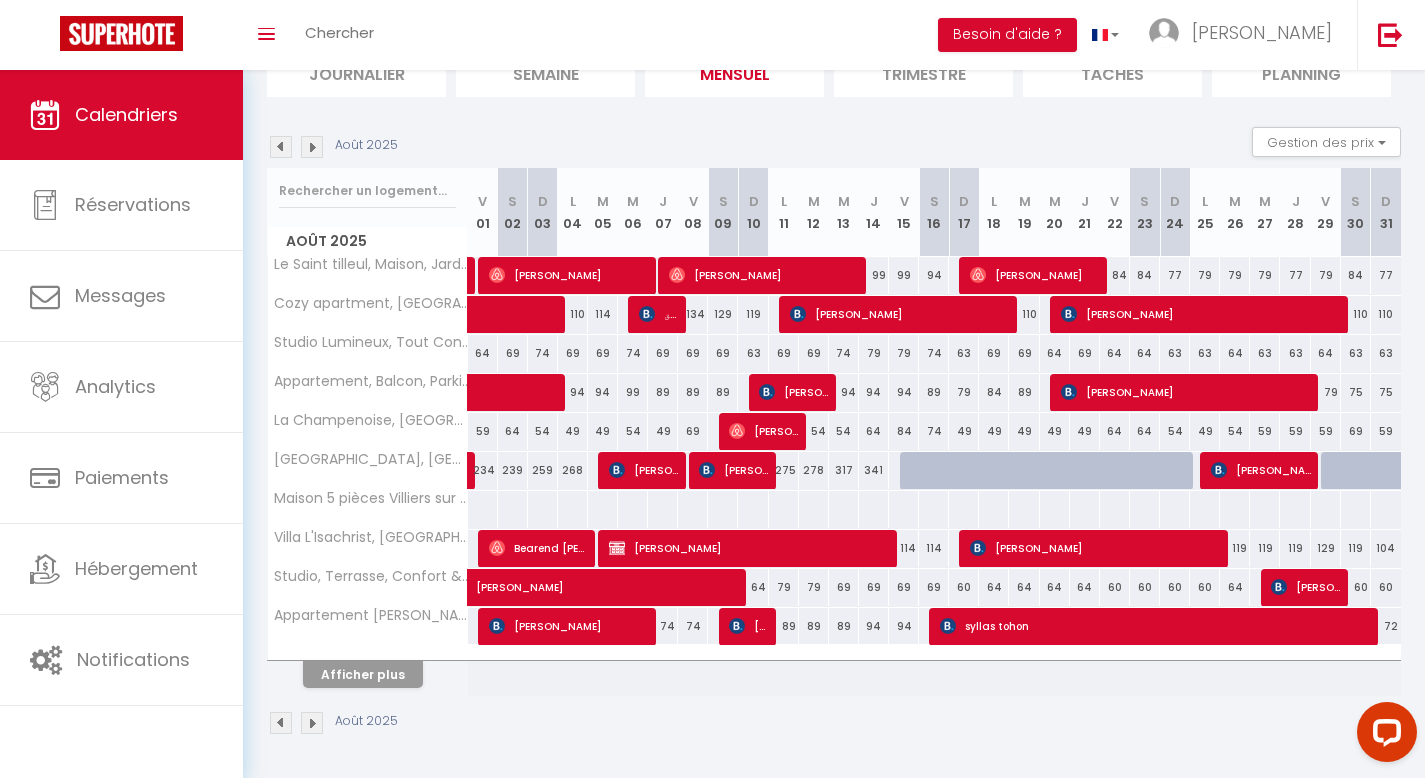 click at bounding box center [312, 147] 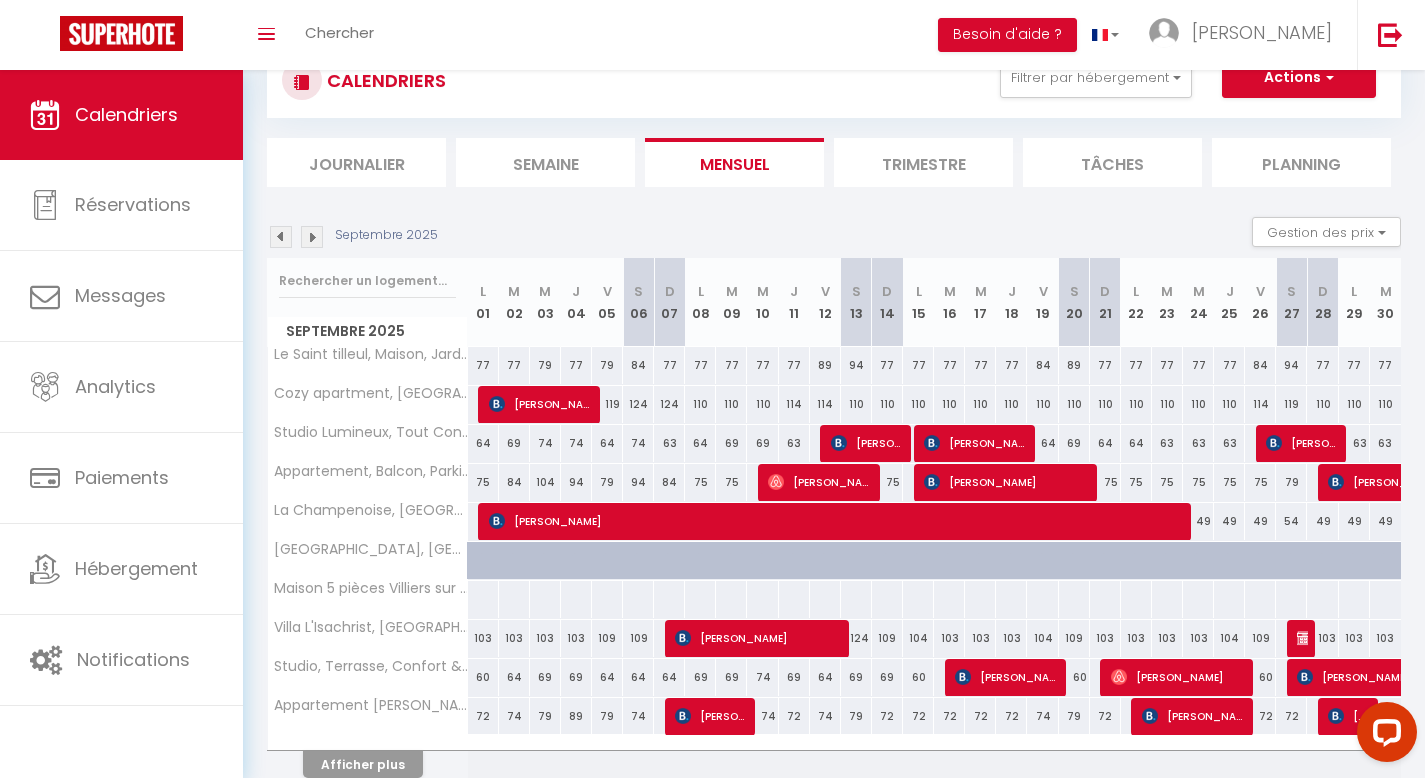 scroll, scrollTop: 160, scrollLeft: 0, axis: vertical 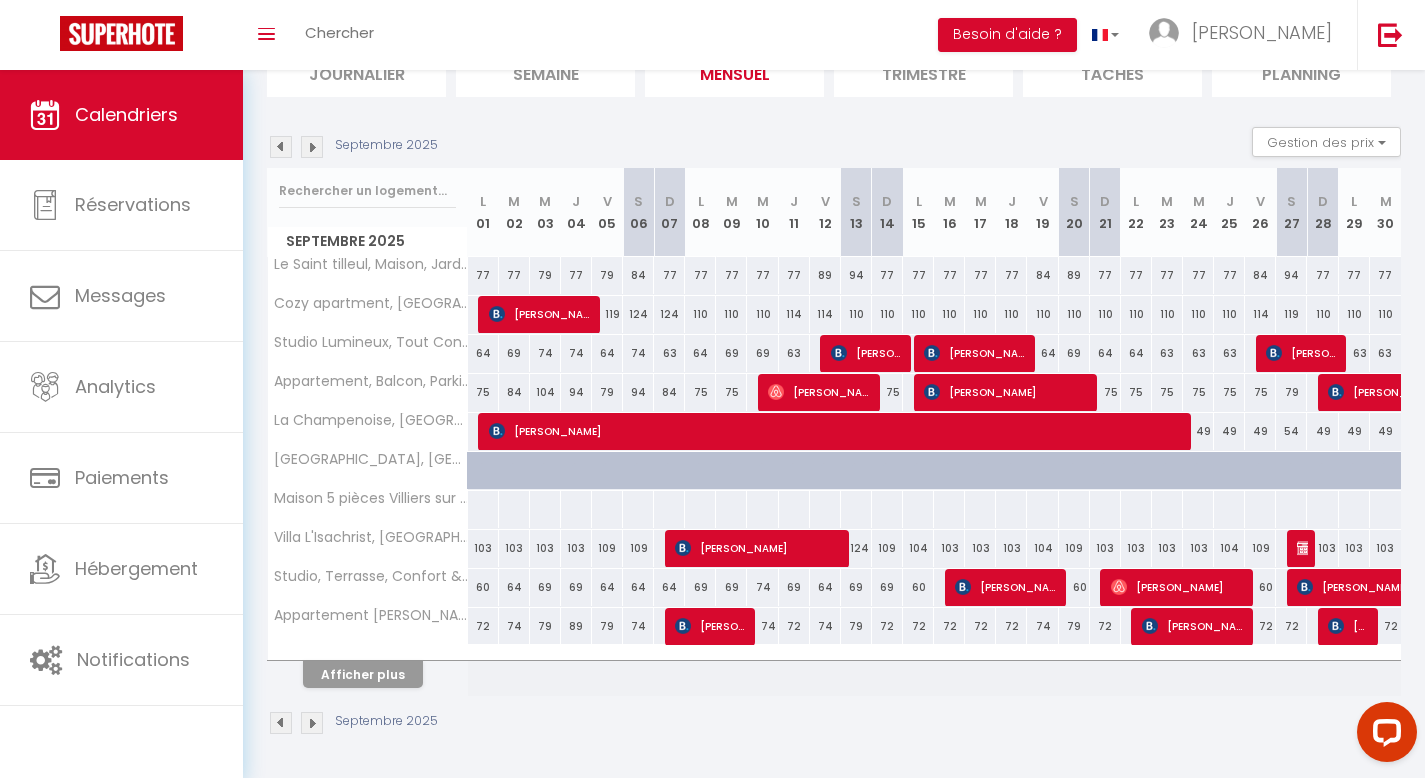 click at bounding box center [281, 147] 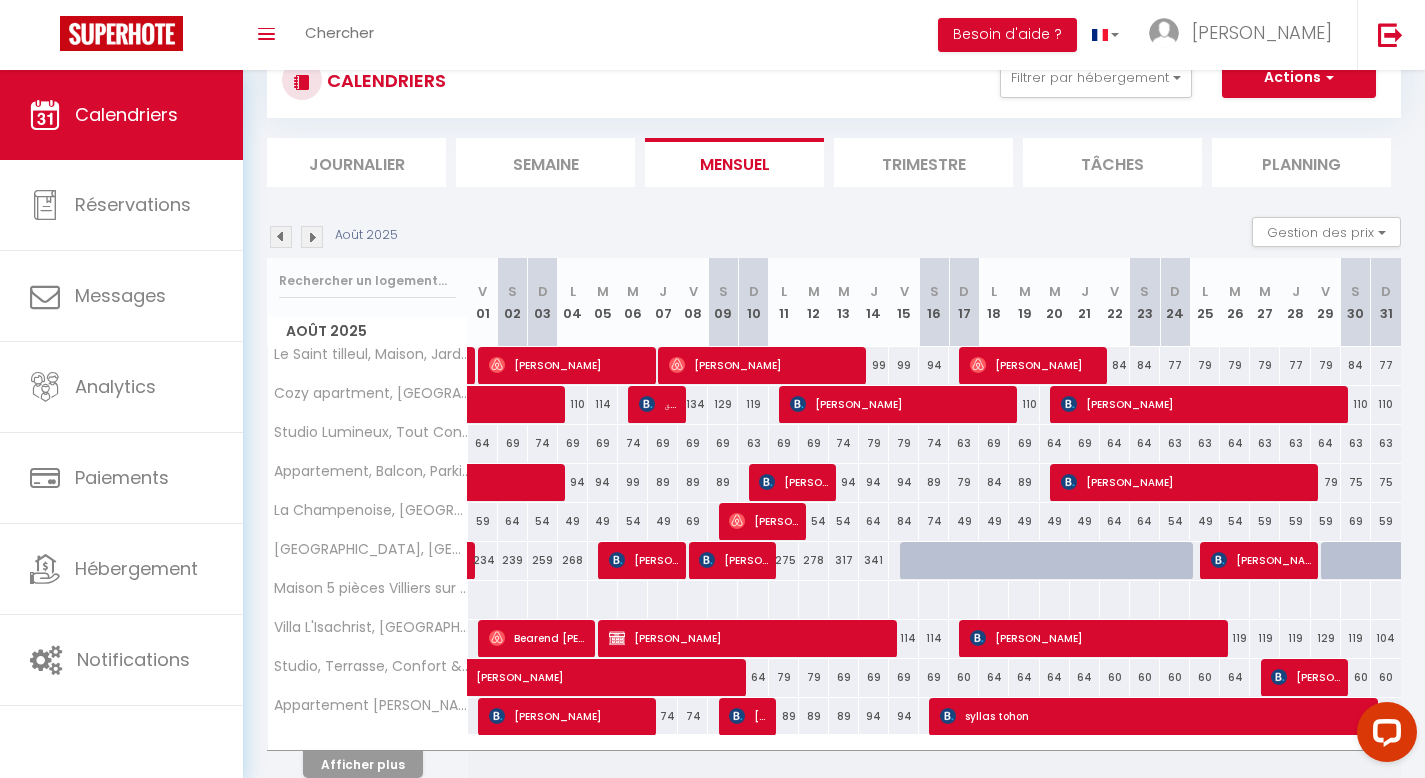 scroll, scrollTop: 160, scrollLeft: 0, axis: vertical 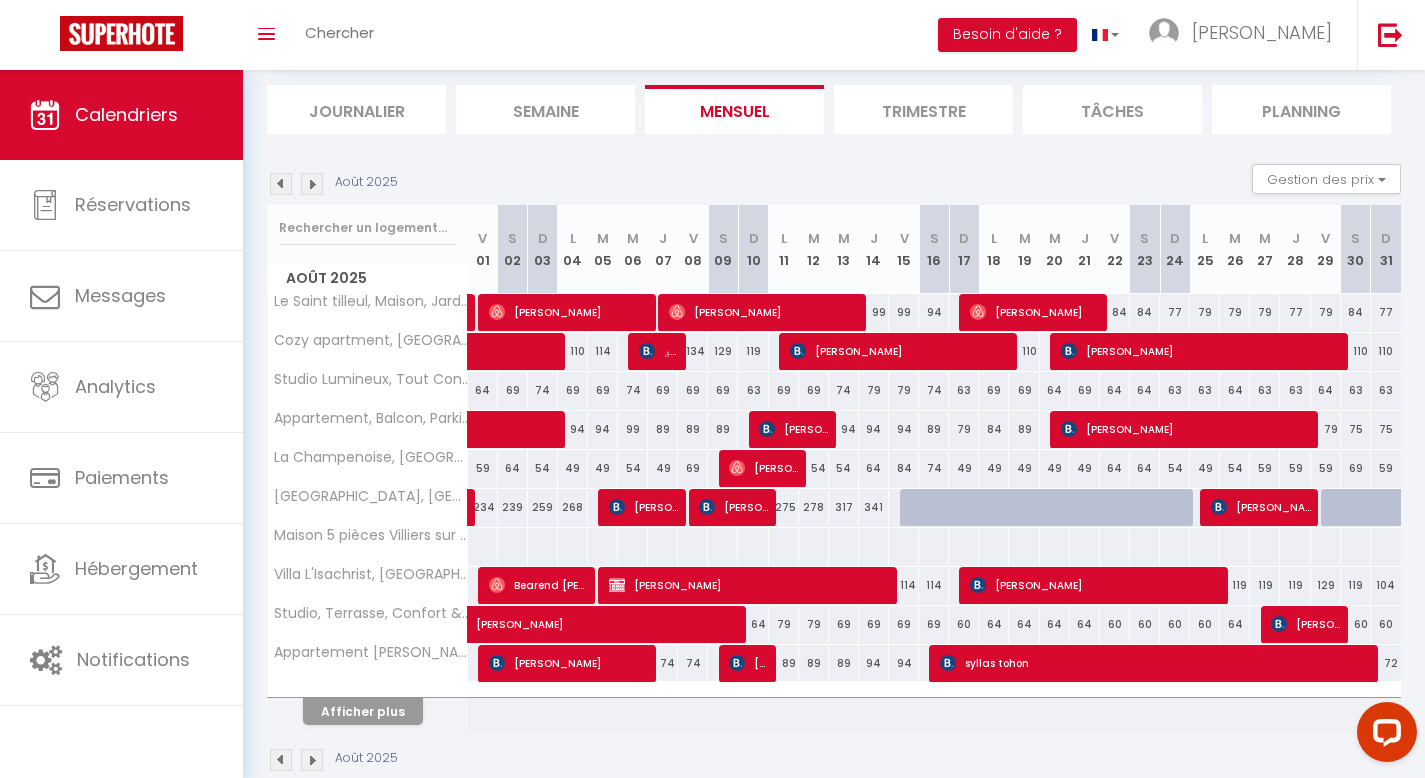 click at bounding box center [312, 184] 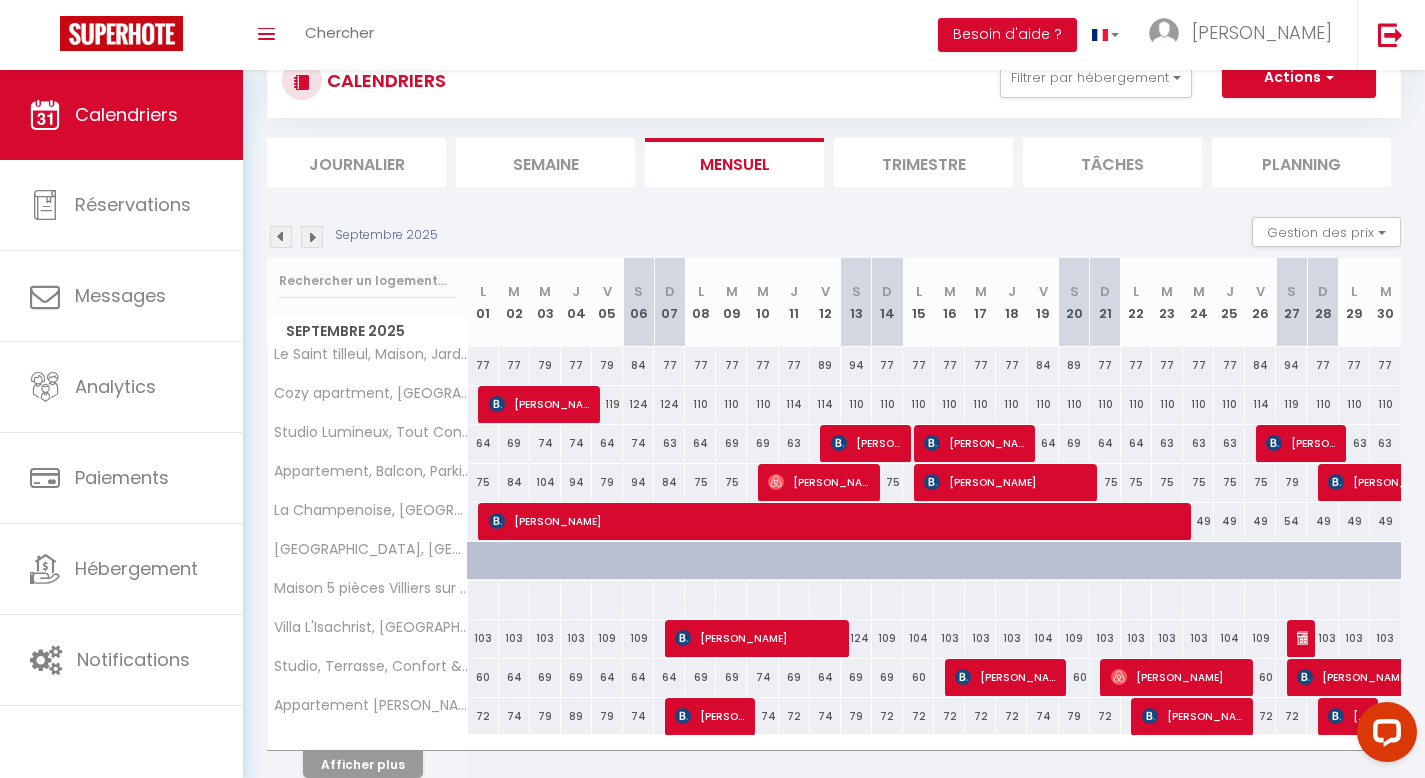 scroll, scrollTop: 123, scrollLeft: 0, axis: vertical 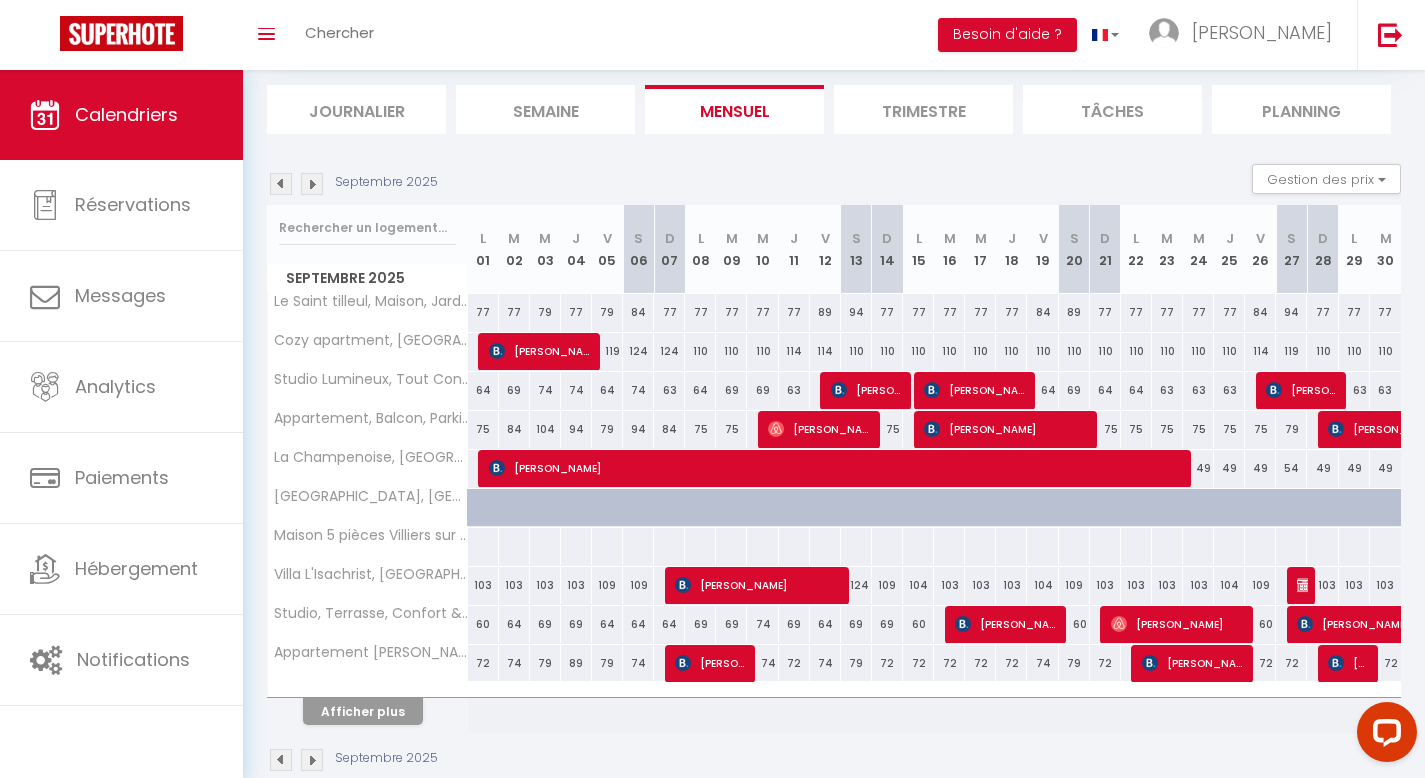 click on "Septembre 2025
Gestion des prix
Nb Nuits minimum   Règles   Disponibilité" at bounding box center [834, 184] 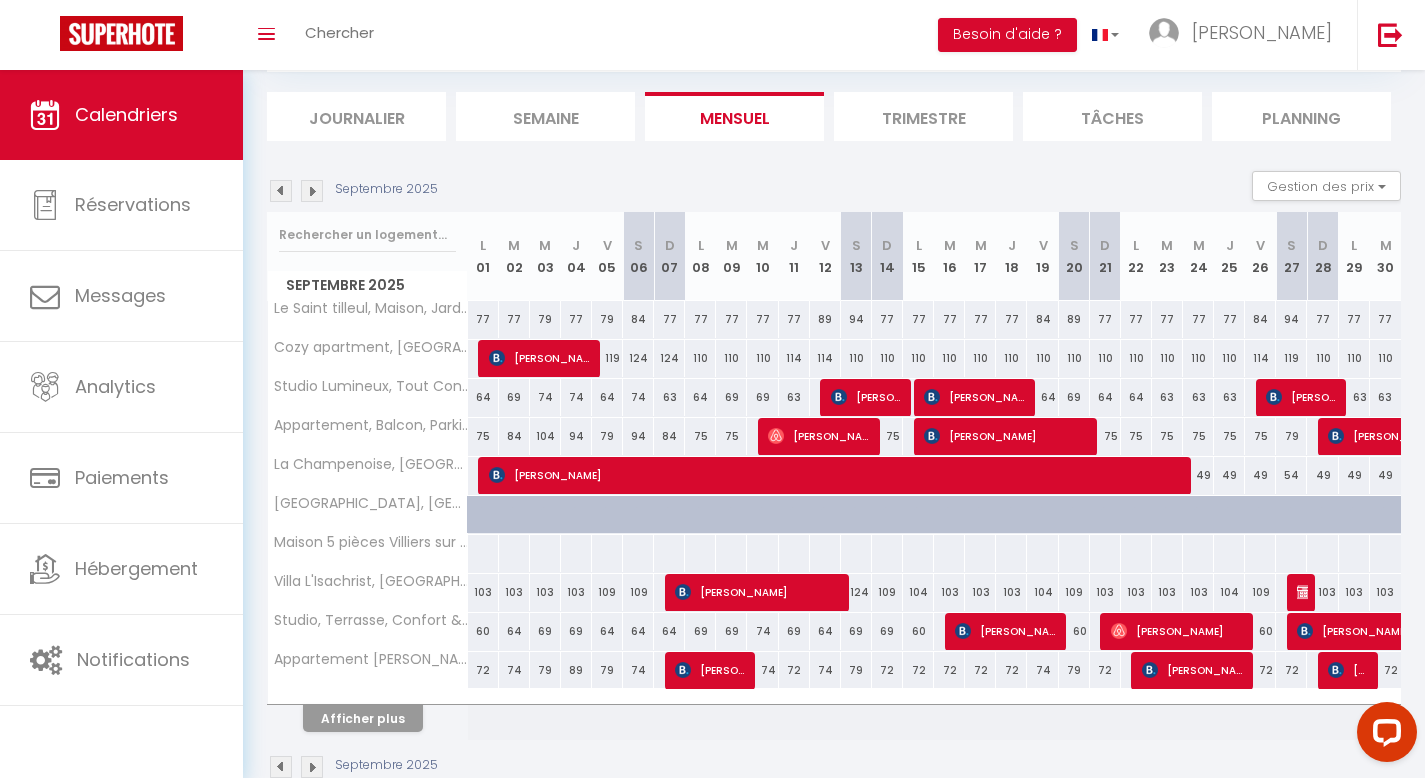 scroll, scrollTop: 160, scrollLeft: 0, axis: vertical 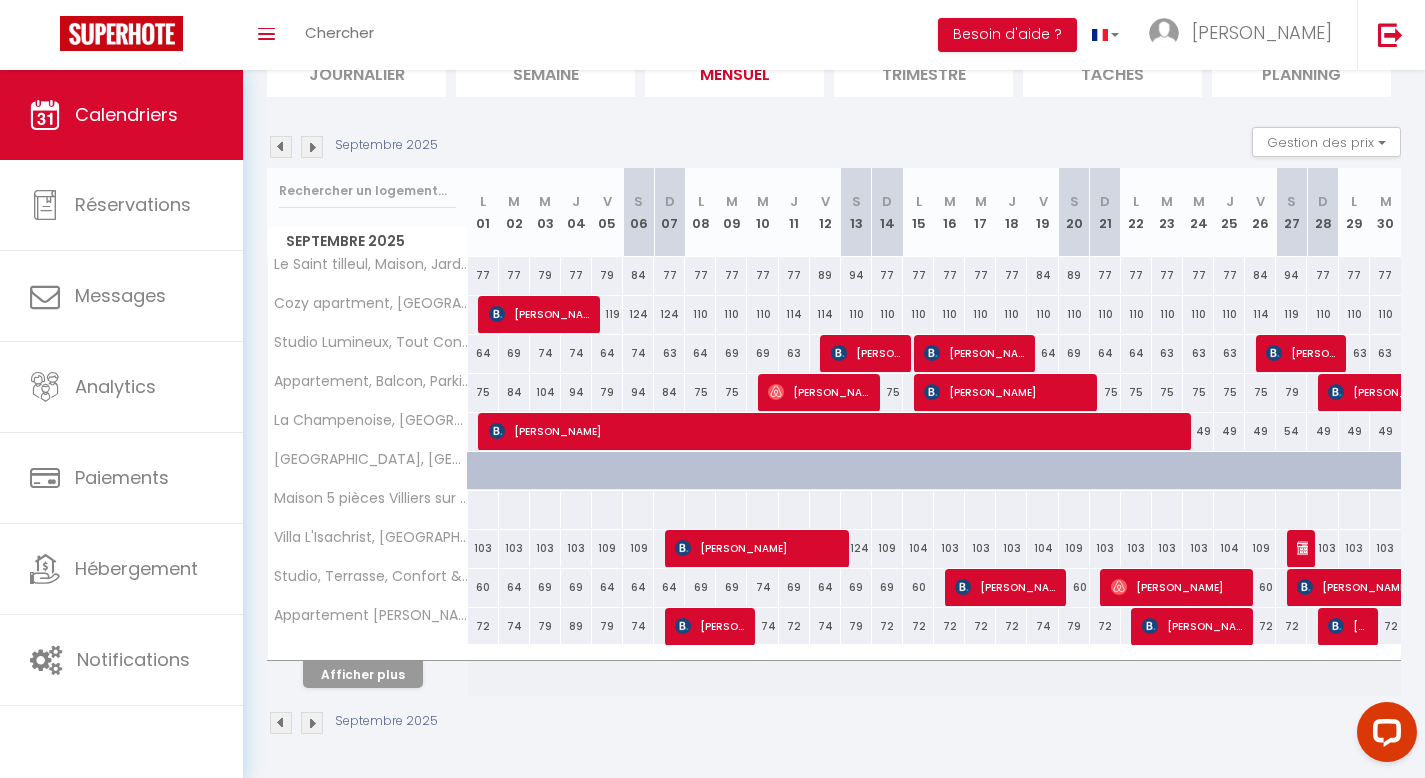 click on "[DATE]
Gestion des prix
Nb Nuits minimum   Règles   Disponibilité           [DATE]
L
01
M
02
M
03
J
04
V
05
S
06
D
07
L
08
M
09
M
10
J
11
V
12
S   D   L   M   M   J   V   S   D   L   M   M   J   V   S" at bounding box center [834, 431] 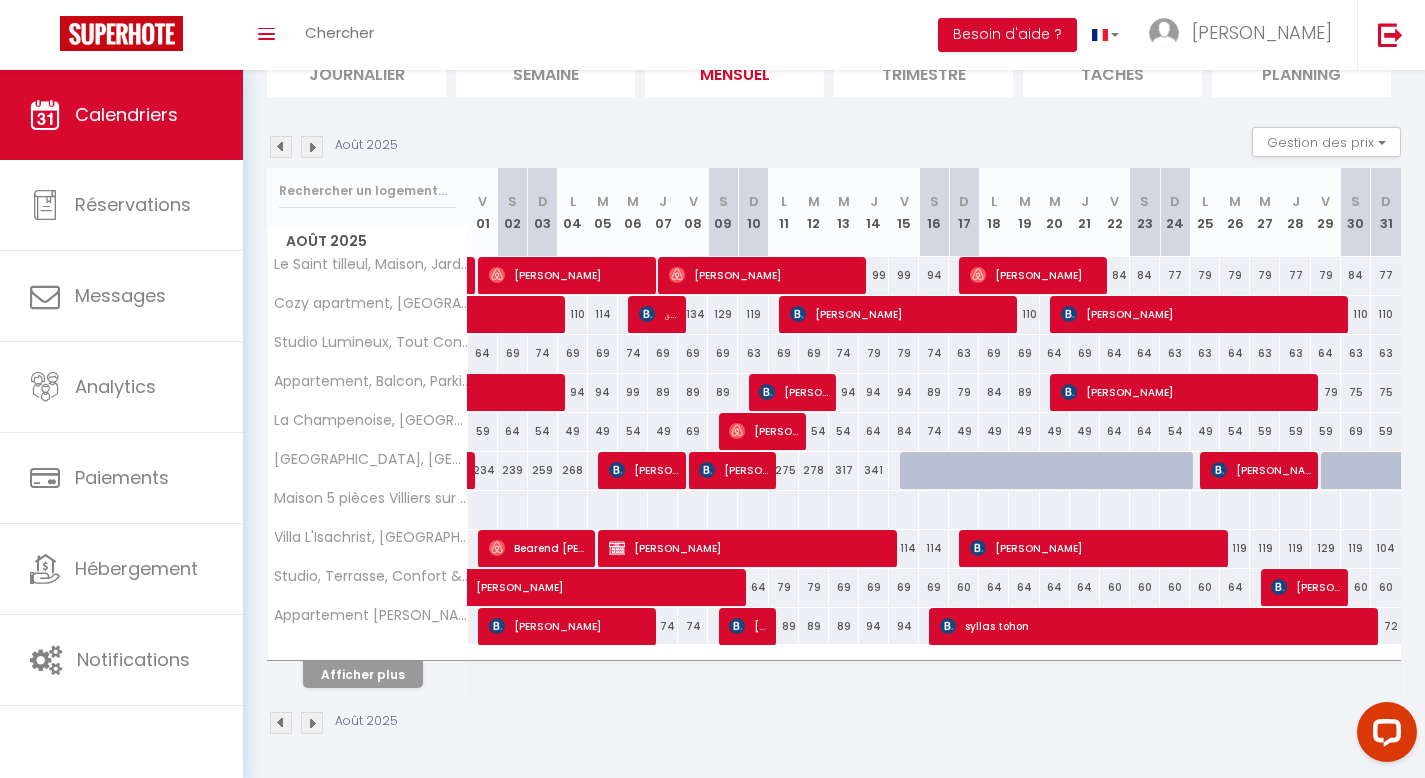 click at bounding box center [281, 147] 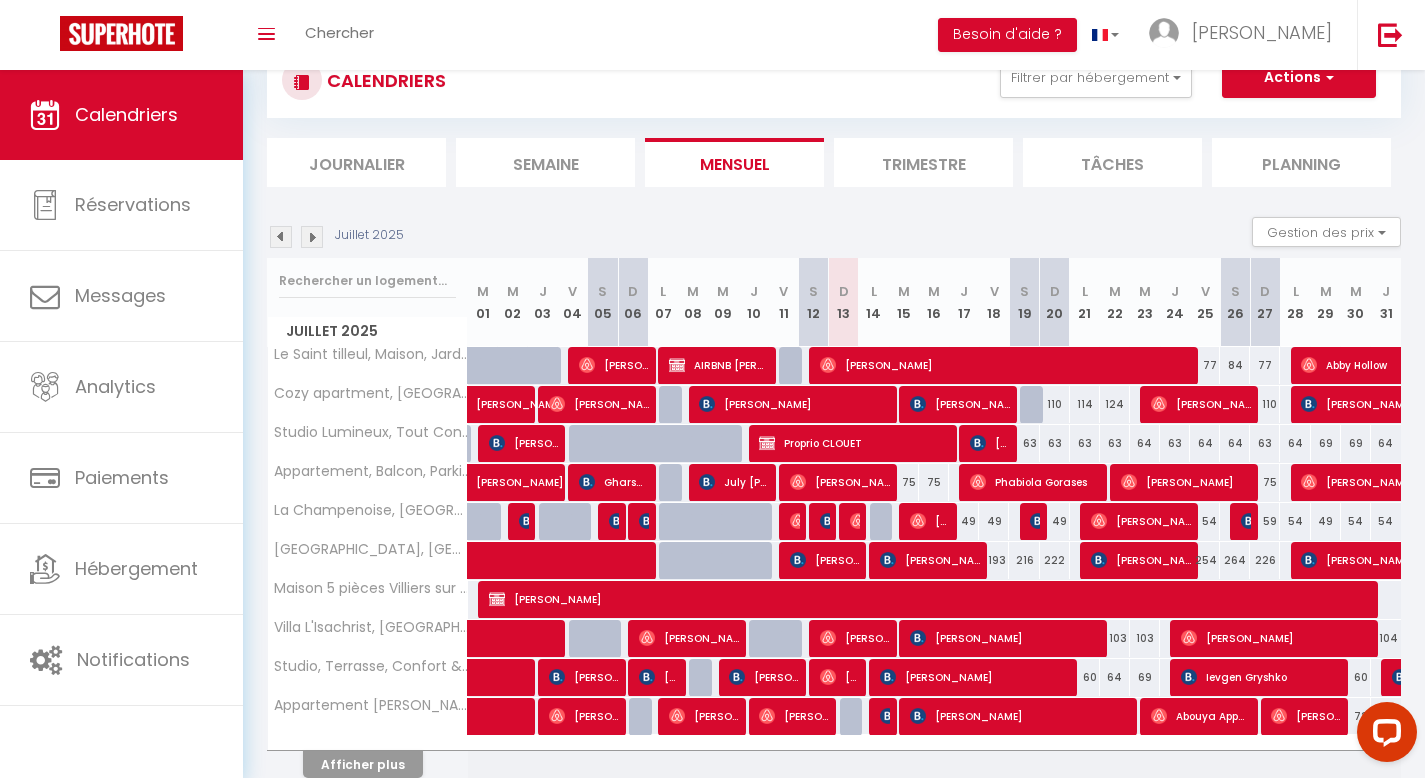 scroll, scrollTop: 160, scrollLeft: 0, axis: vertical 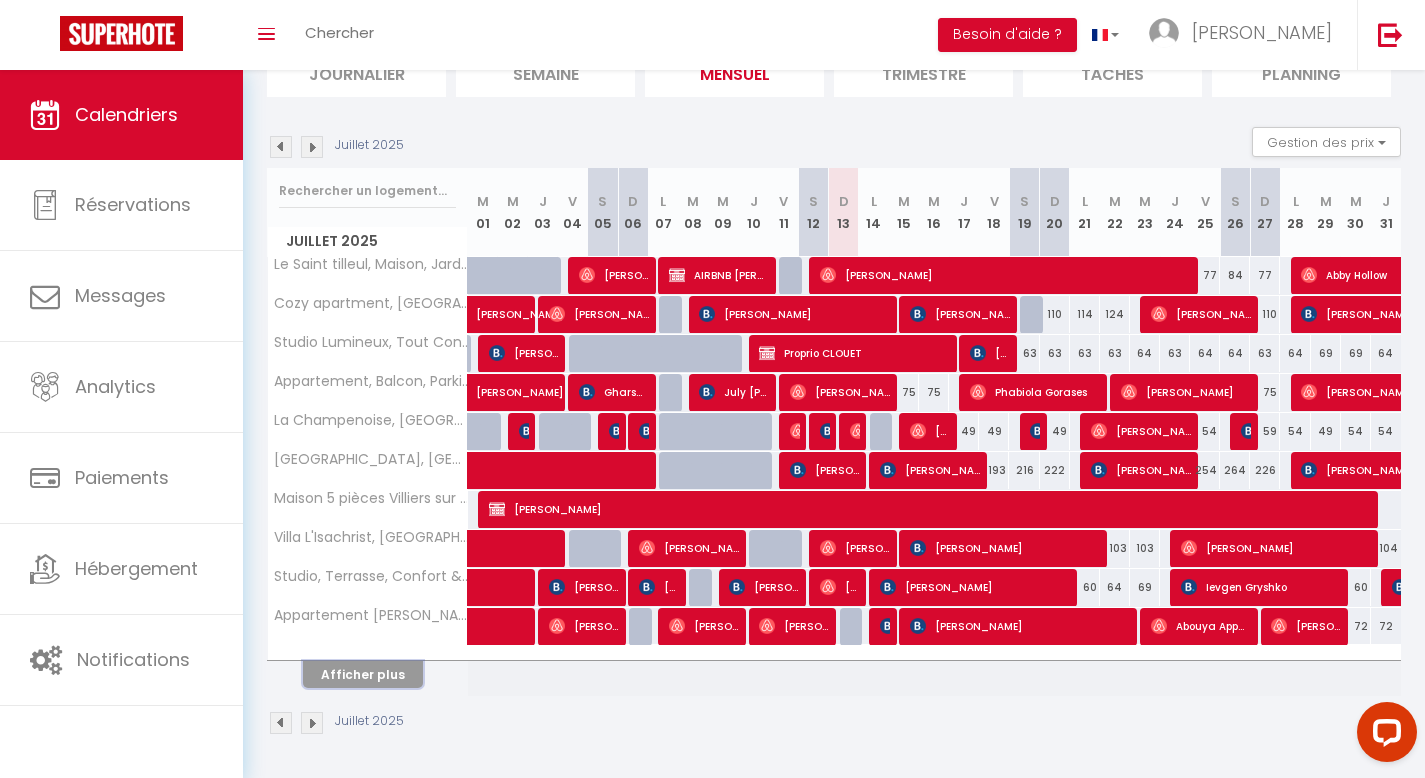 click on "Afficher plus" at bounding box center [363, 674] 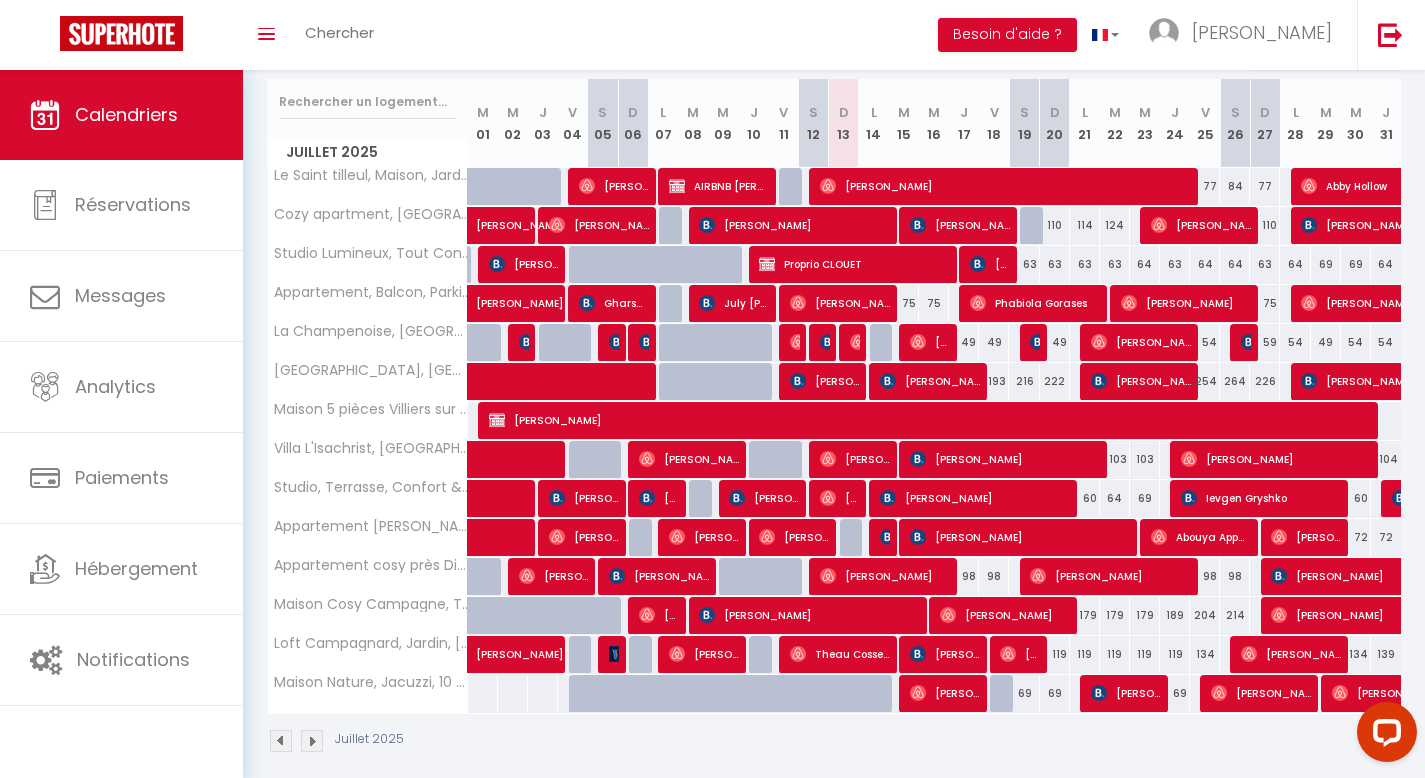 scroll, scrollTop: 250, scrollLeft: 0, axis: vertical 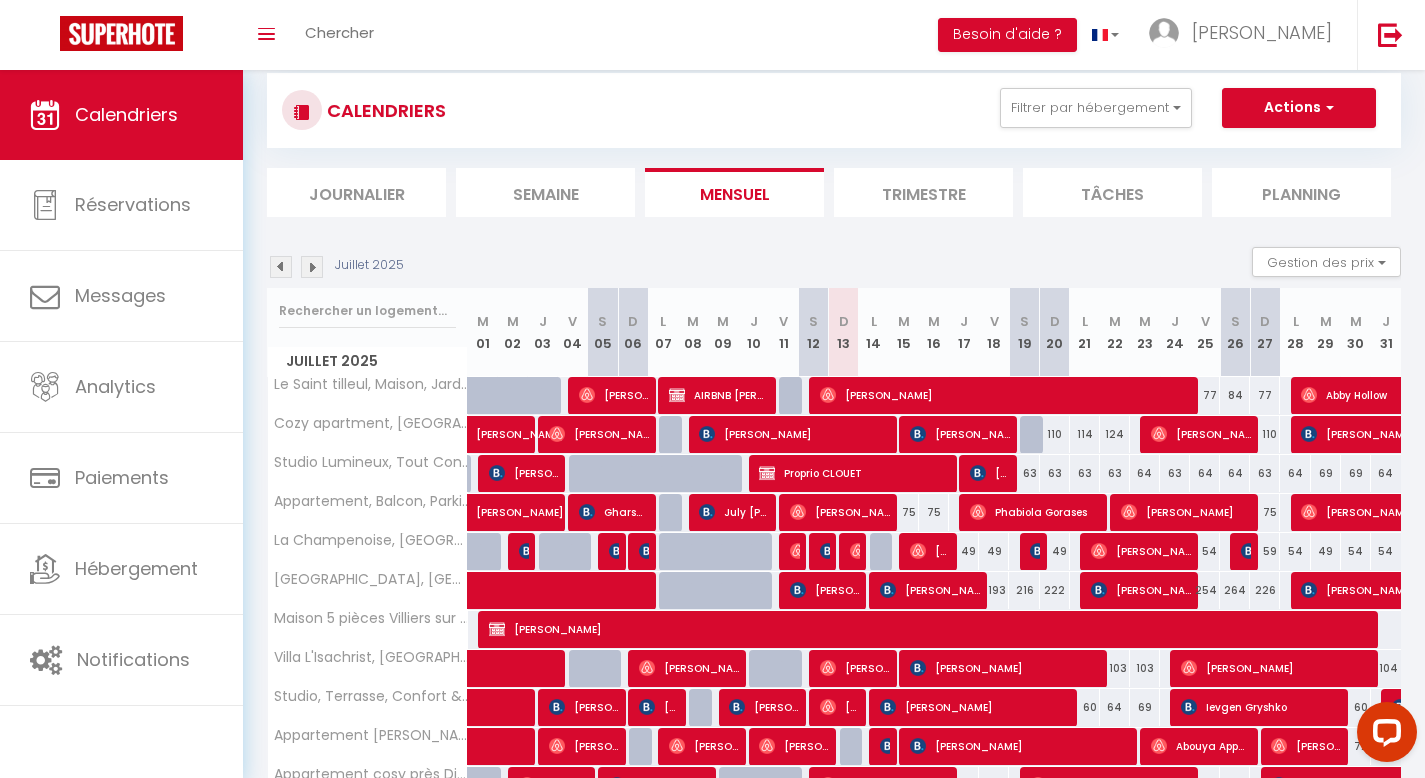 click at bounding box center (312, 267) 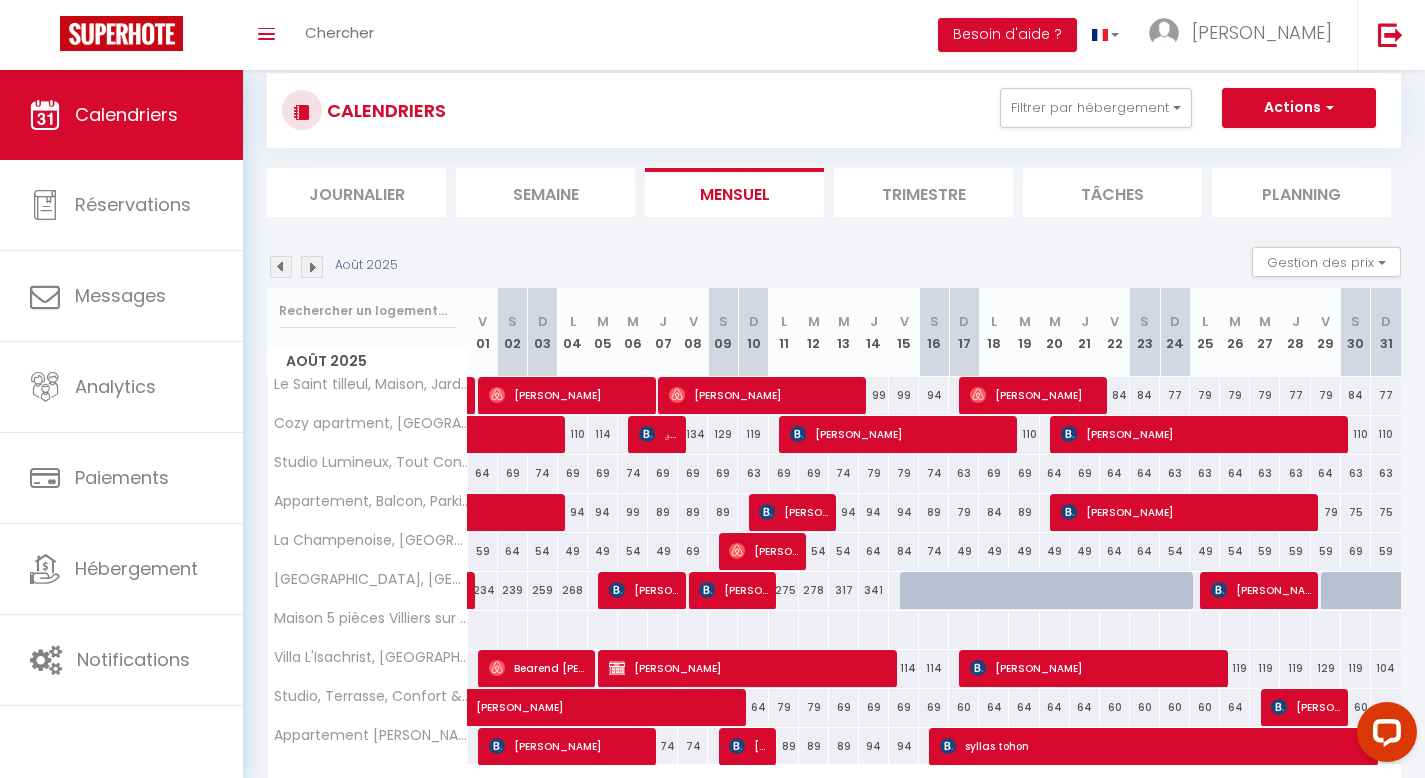 click on "CALENDRIERS
Filtrer par hébergement
Logements désactivés       [GEOGRAPHIC_DATA], Confortable et Authentique, [GEOGRAPHIC_DATA],  [GEOGRAPHIC_DATA], [GEOGRAPHIC_DATA], Jardin, 10' Disneyland     Appartement [GEOGRAPHIC_DATA], Vue sur parc, 5' [GEOGRAPHIC_DATA], [GEOGRAPHIC_DATA], [GEOGRAPHIC_DATA], 5 'Disneyland     Appartement Cosy, [GEOGRAPHIC_DATA], [GEOGRAPHIC_DATA]     Maison Paisible, Jardin, [GEOGRAPHIC_DATA]     [PERSON_NAME]       Cozy apartment, [GEOGRAPHIC_DATA], Parking, 5' [GEOGRAPHIC_DATA], [GEOGRAPHIC_DATA], Confort & Emplacement Idéal !     [GEOGRAPHIC_DATA], [GEOGRAPHIC_DATA], 5' Disneyland     Appartement, [GEOGRAPHIC_DATA], Parking, 5' [GEOGRAPHIC_DATA], [GEOGRAPHIC_DATA], [GEOGRAPHIC_DATA], [GEOGRAPHIC_DATA], [GEOGRAPHIC_DATA], [GEOGRAPHIC_DATA] près Disney, [GEOGRAPHIC_DATA], [GEOGRAPHIC_DATA], 10 min de [GEOGRAPHIC_DATA], Maison, Jardin, [GEOGRAPHIC_DATA], [GEOGRAPHIC_DATA]" at bounding box center (834, 110) 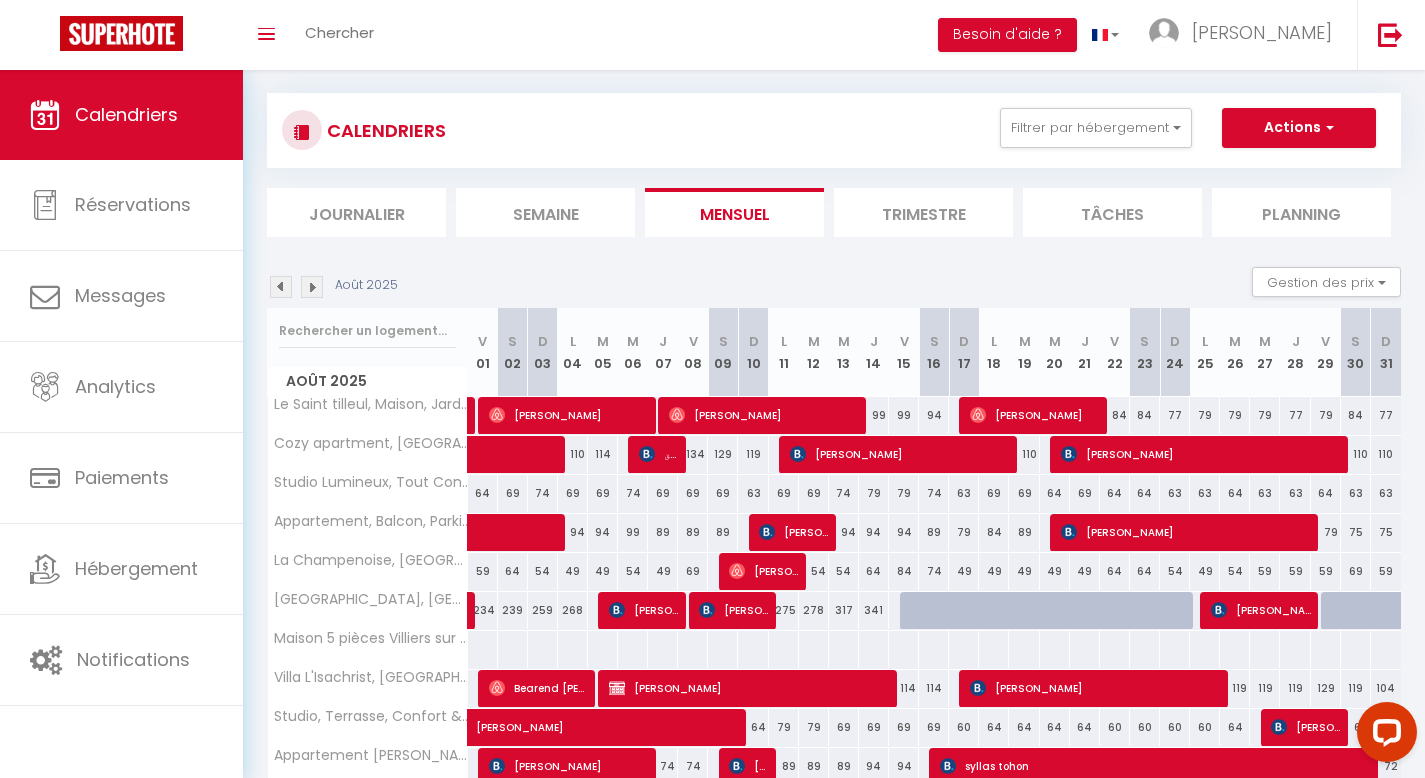 scroll, scrollTop: 0, scrollLeft: 0, axis: both 